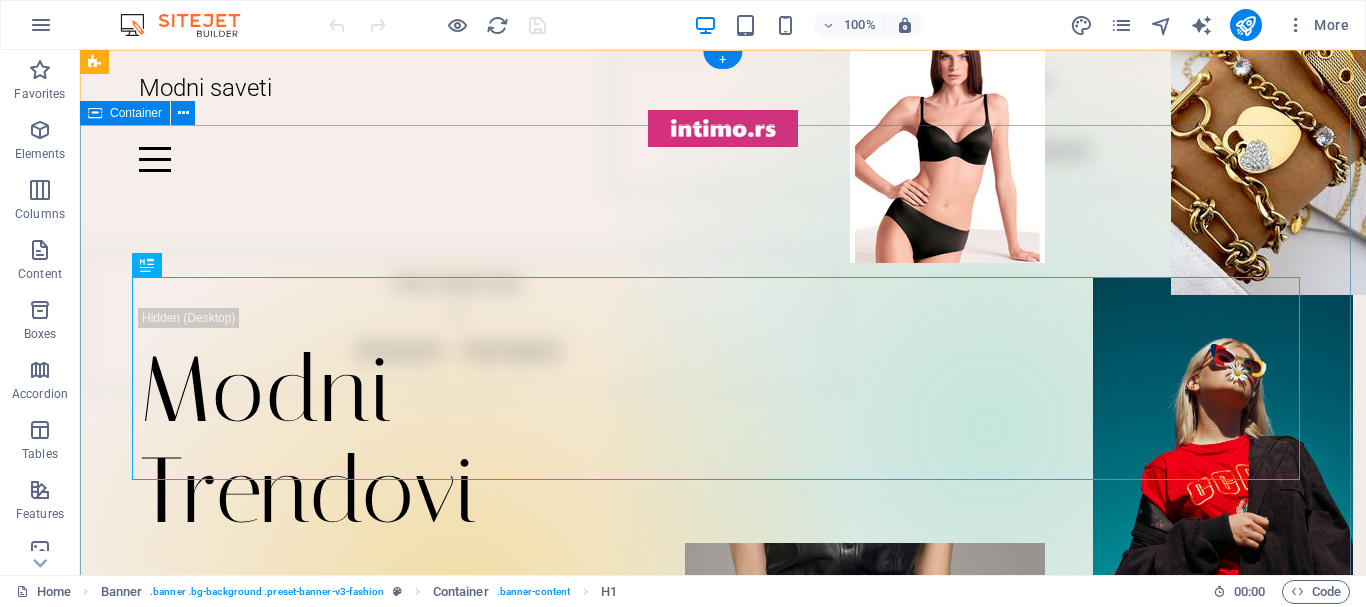 scroll, scrollTop: 0, scrollLeft: 0, axis: both 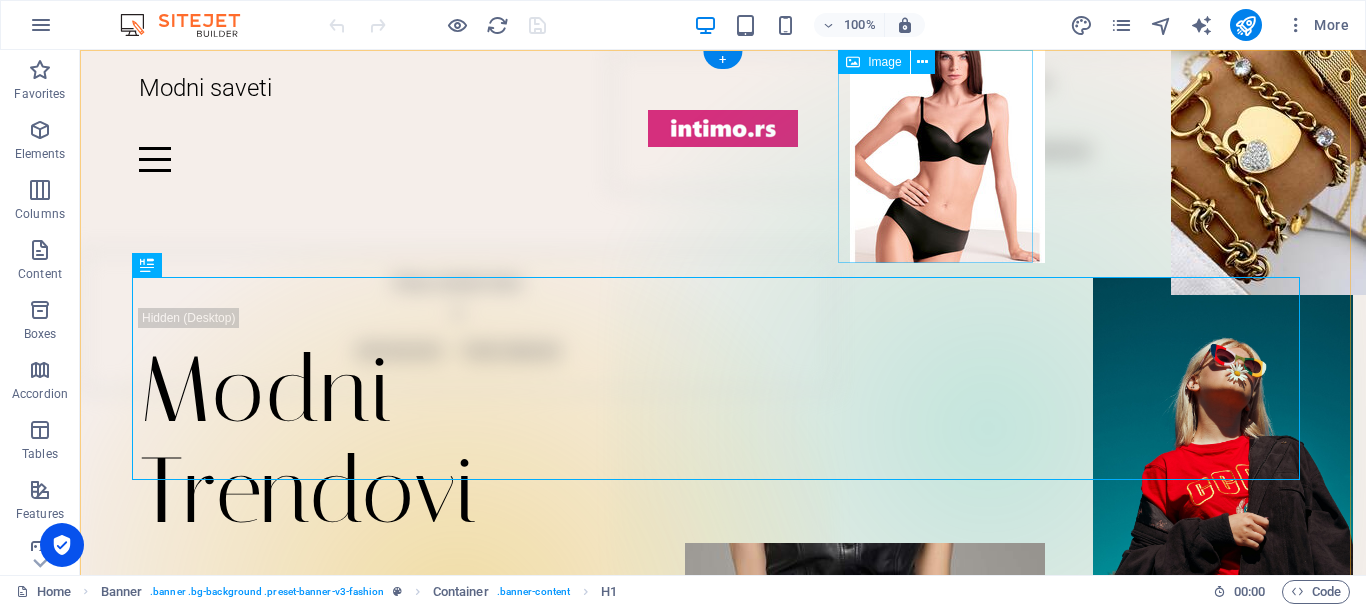 click at bounding box center (947, 156) 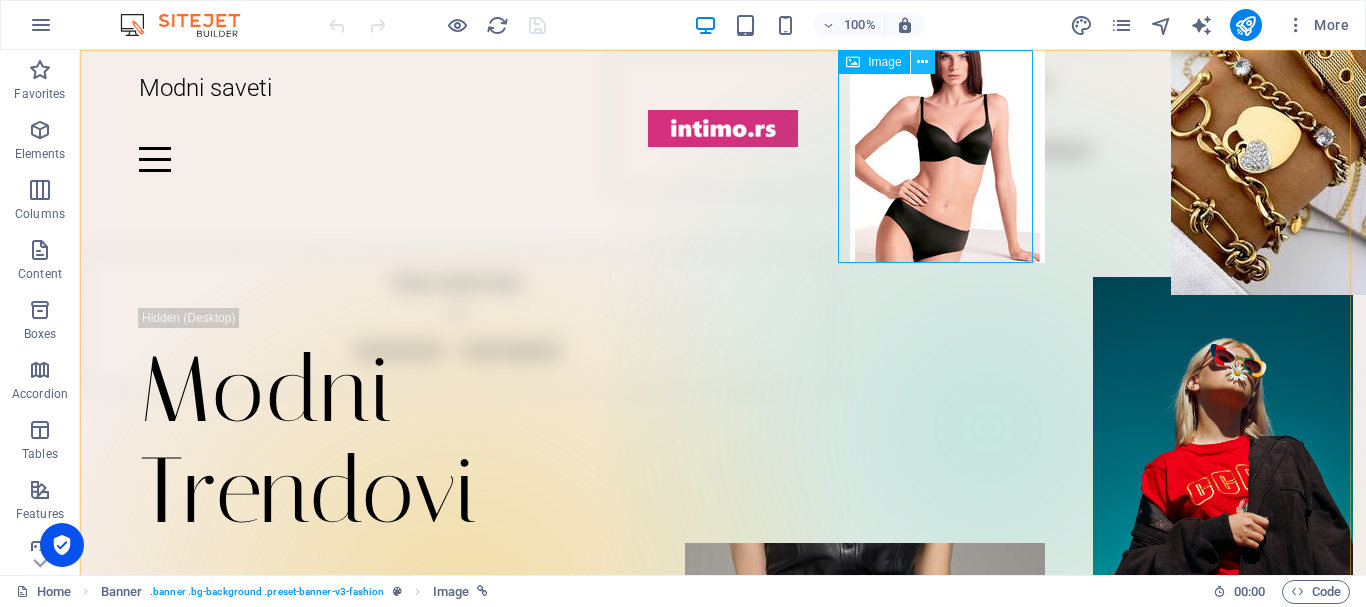 click at bounding box center (922, 62) 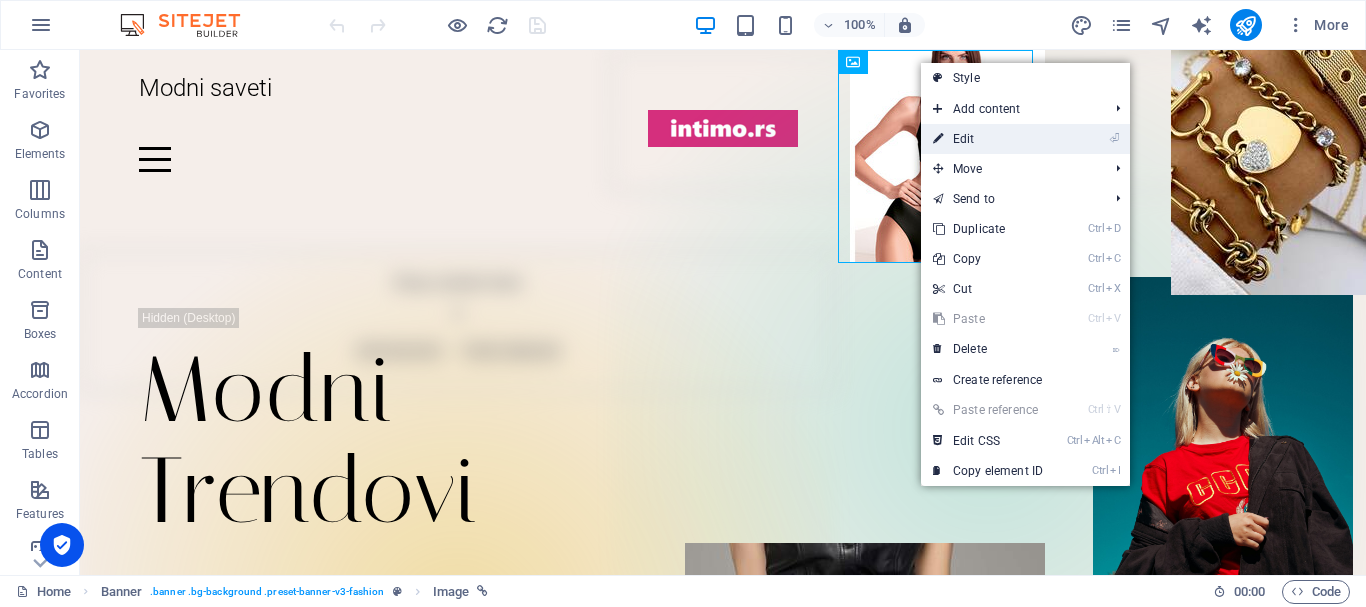 click on "⏎  Edit" at bounding box center (988, 139) 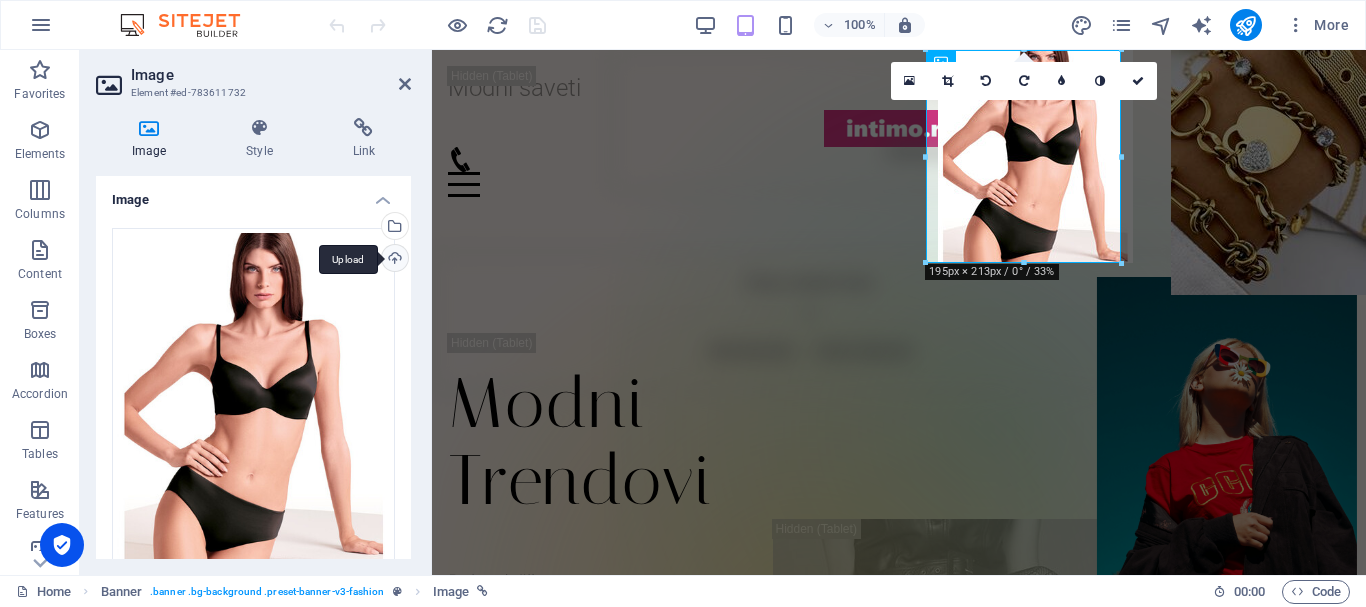 click on "Upload" at bounding box center (393, 260) 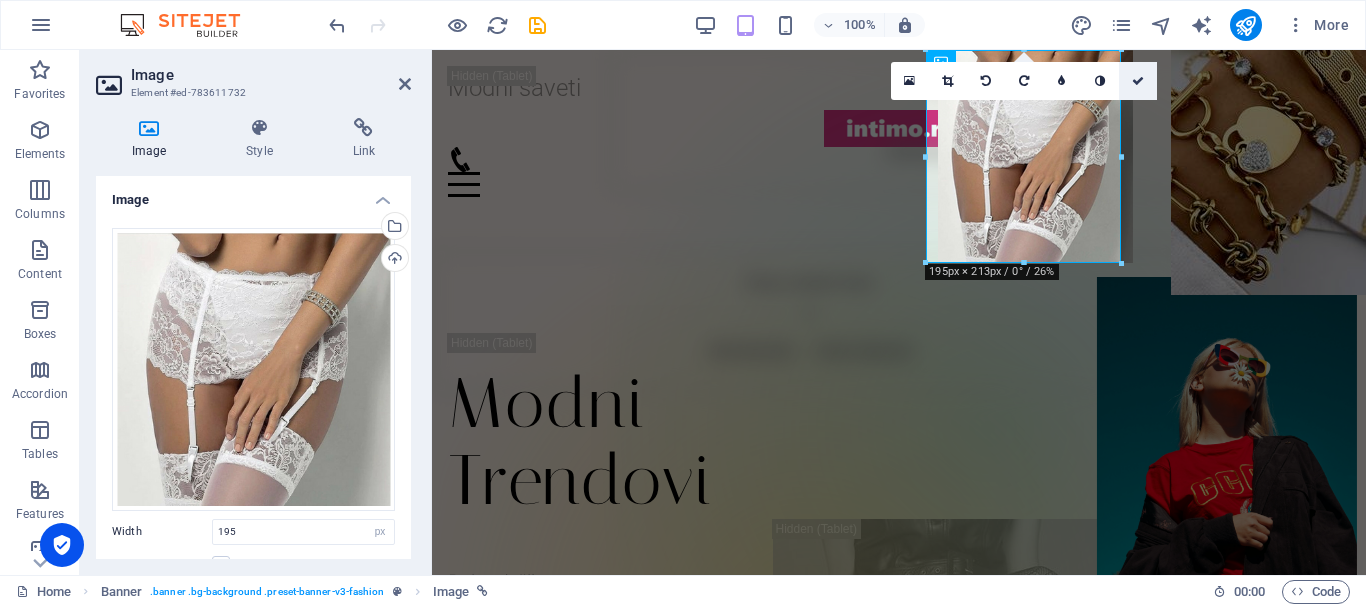 click at bounding box center (1138, 81) 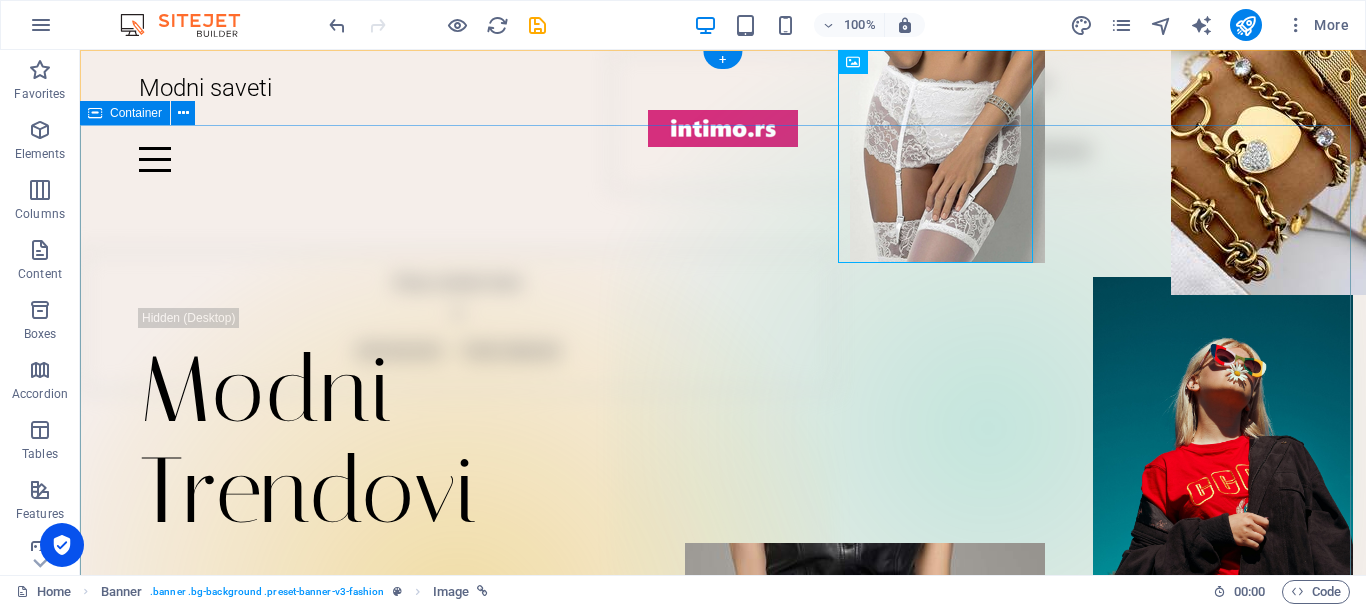 click on "Modni  Trendovi Dobrodošli,  modni blog posvećen svim damama koje žele da izgledaju sjajno.  Ovde ćete pronaći praktične modne savete, inspiraciju za  svakodnevni stil i trikove kako kombinovati garderobu. Istražujemo najnovije modne trendove i pronalazimo načine  da ih prilagodimo našem budžetu i stilu života.  Bilo da vas zanima poslovni stil ili ležerne kombinacije za vikend,  otkrijte kako da izgradite garderobu koju ćete [PERSON_NAME]. POGLEDAJ NOVOSTI" at bounding box center (723, 593) 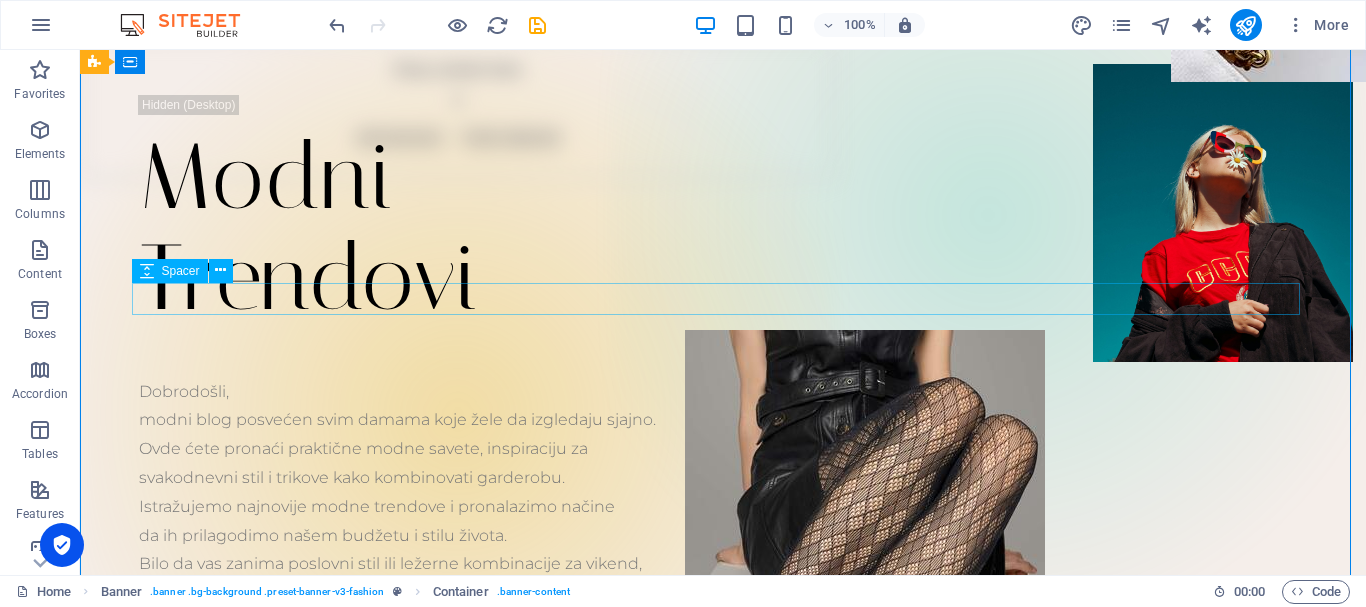 scroll, scrollTop: 0, scrollLeft: 0, axis: both 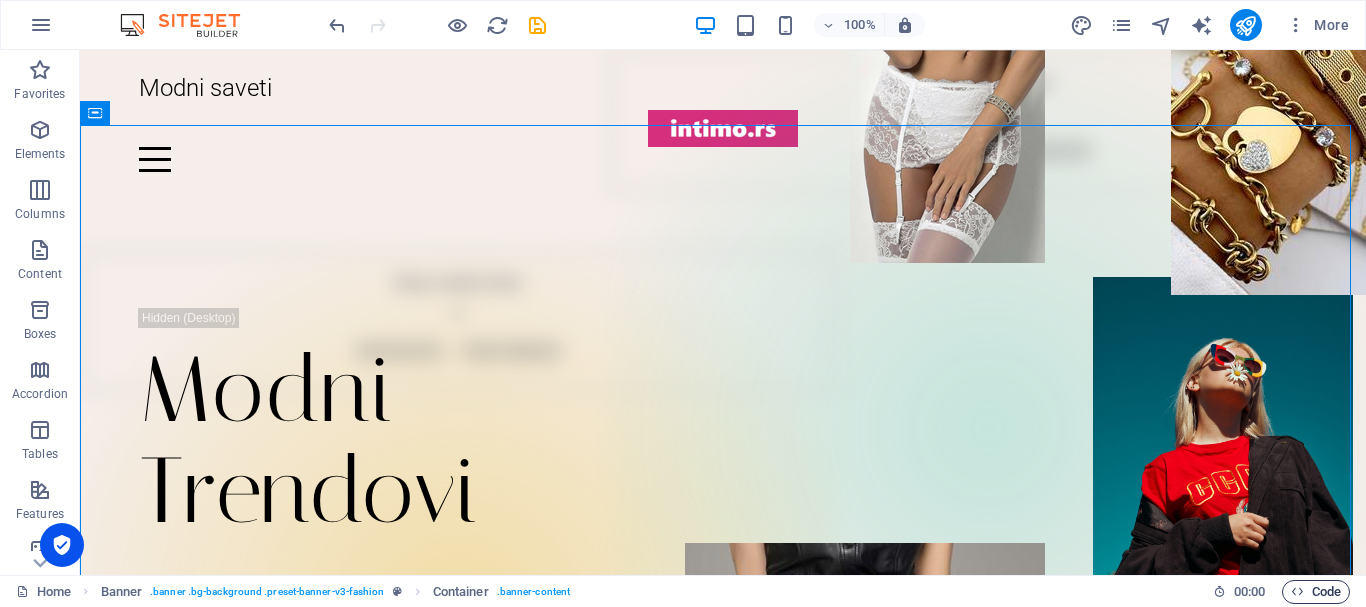 click on "Code" at bounding box center (1316, 592) 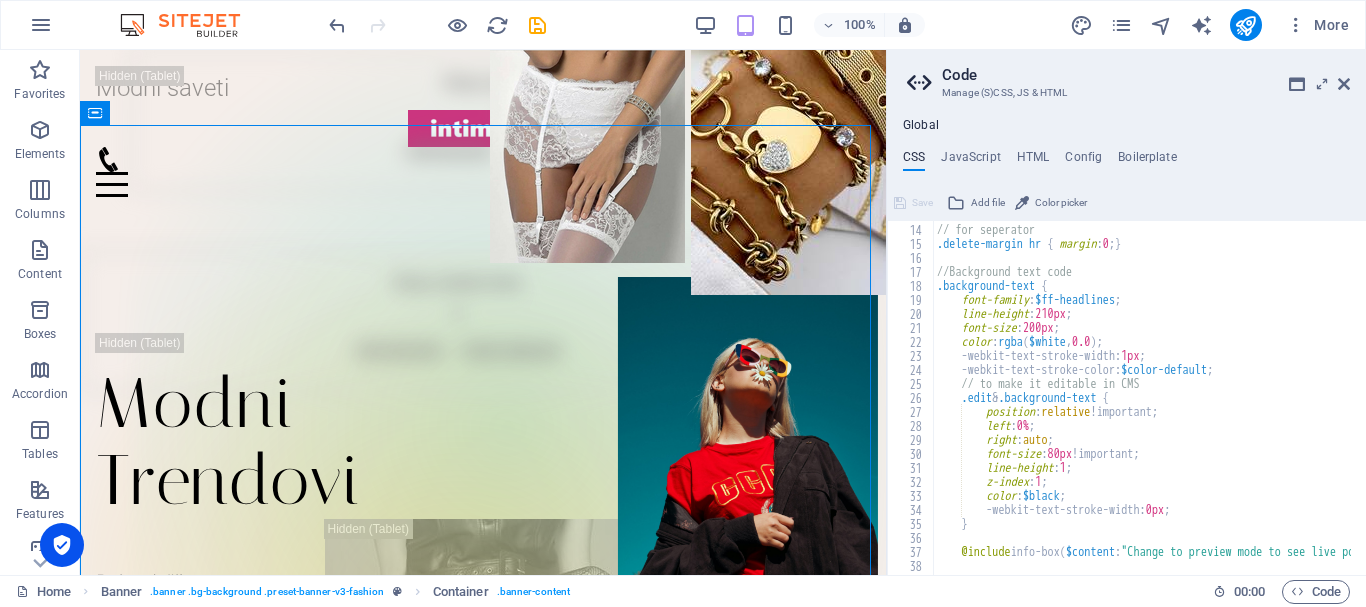 scroll, scrollTop: 0, scrollLeft: 0, axis: both 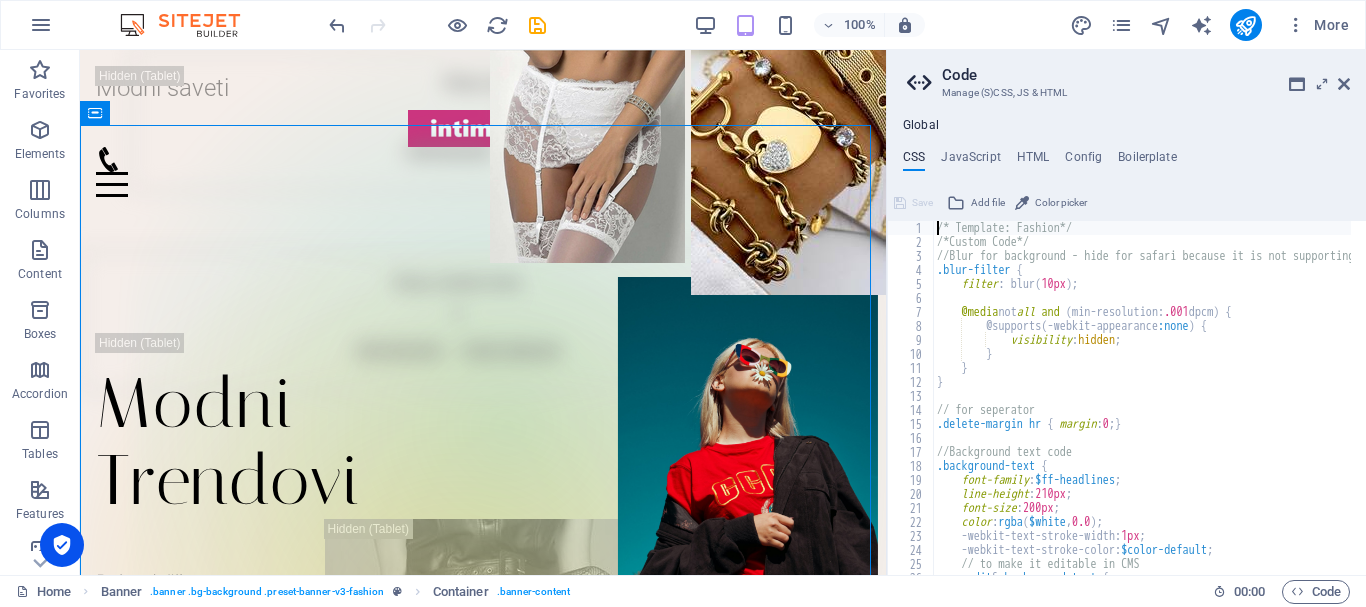 click on "HTML" at bounding box center [1033, 161] 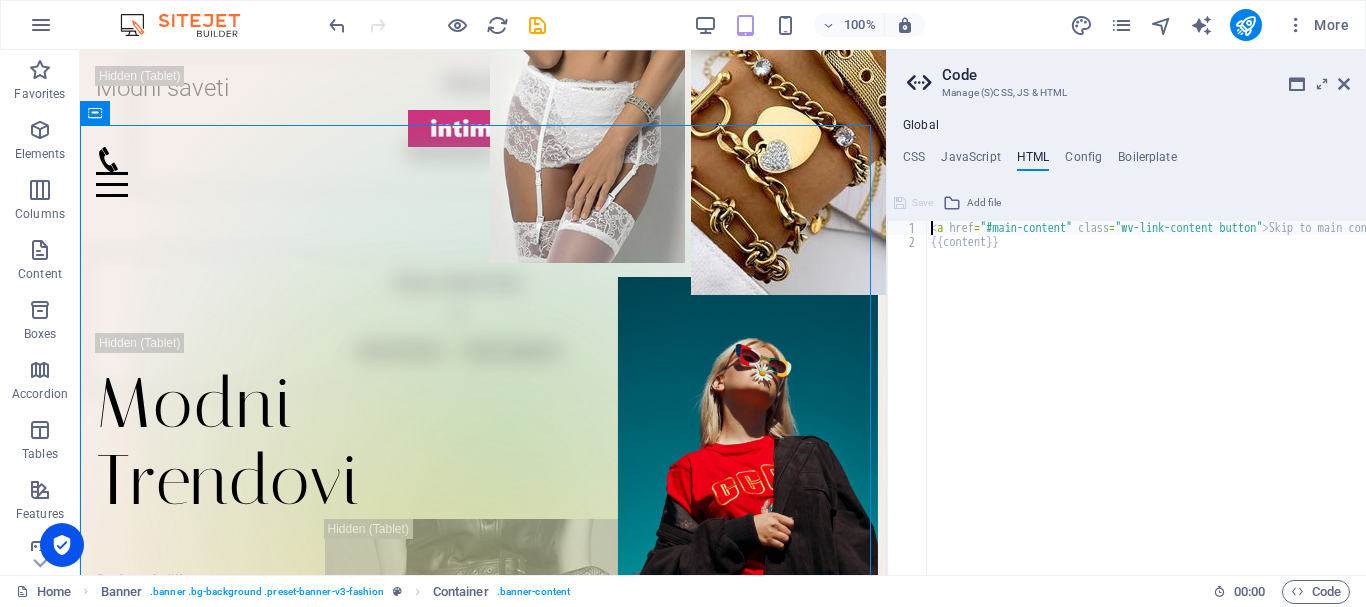 type on "<a href="#main-content" class="wv-link-content button">Skip to main content</a>" 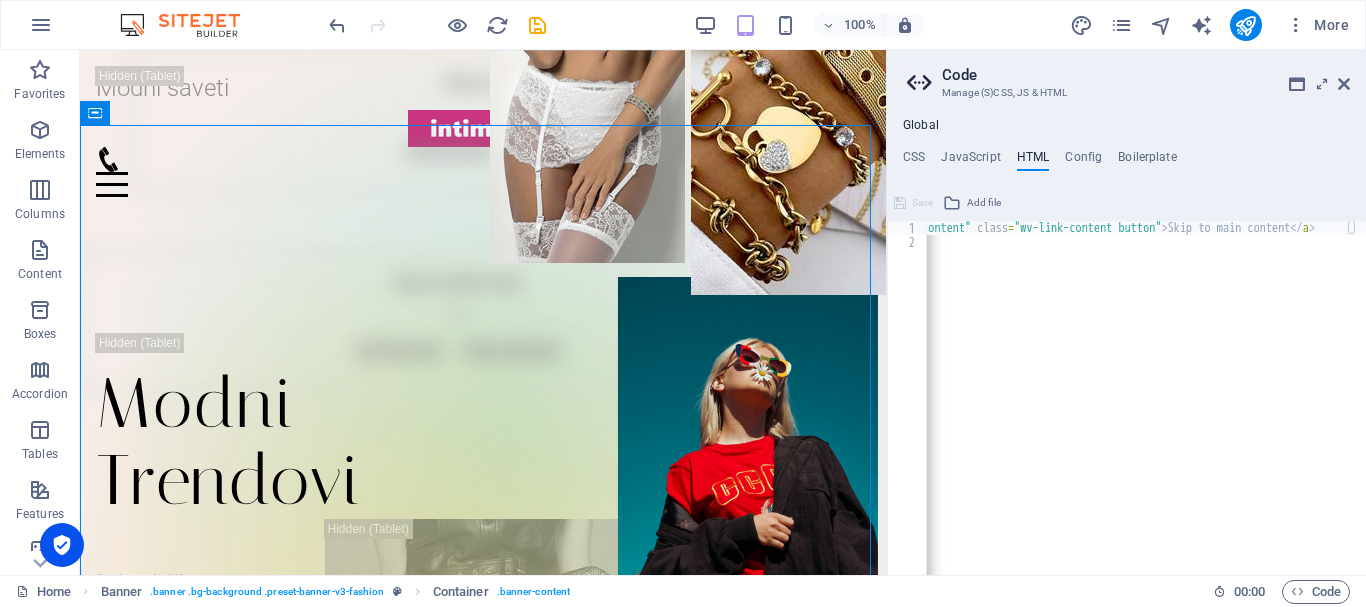 scroll, scrollTop: 0, scrollLeft: 0, axis: both 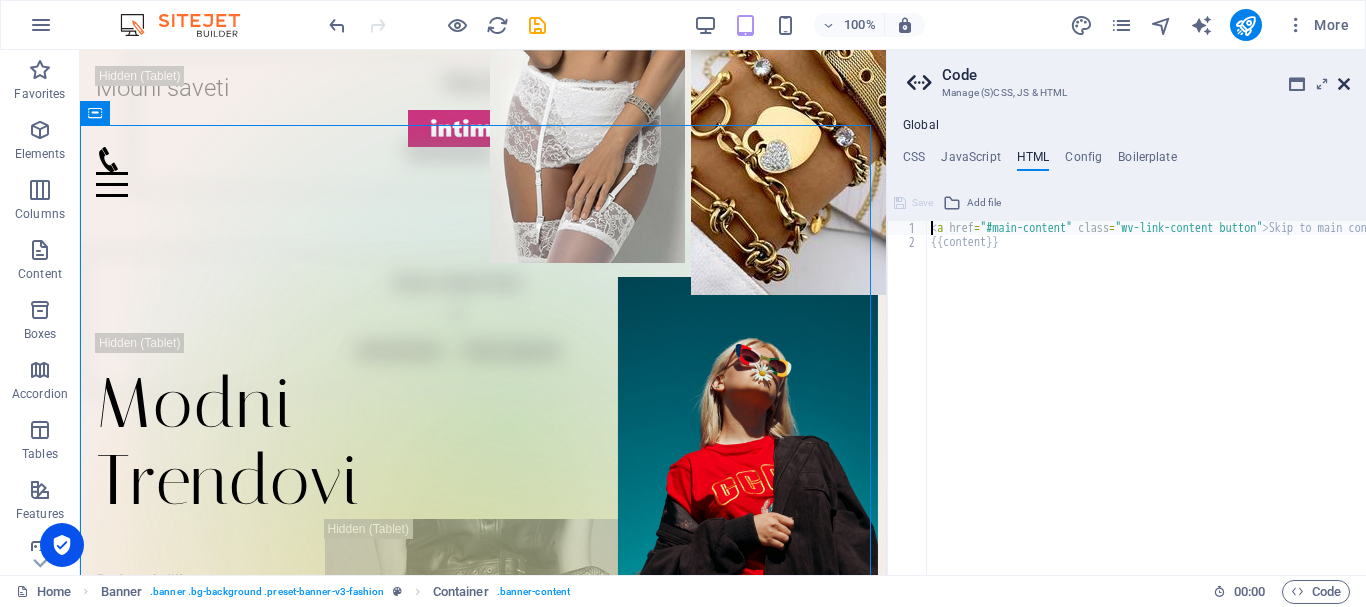 click at bounding box center [1344, 84] 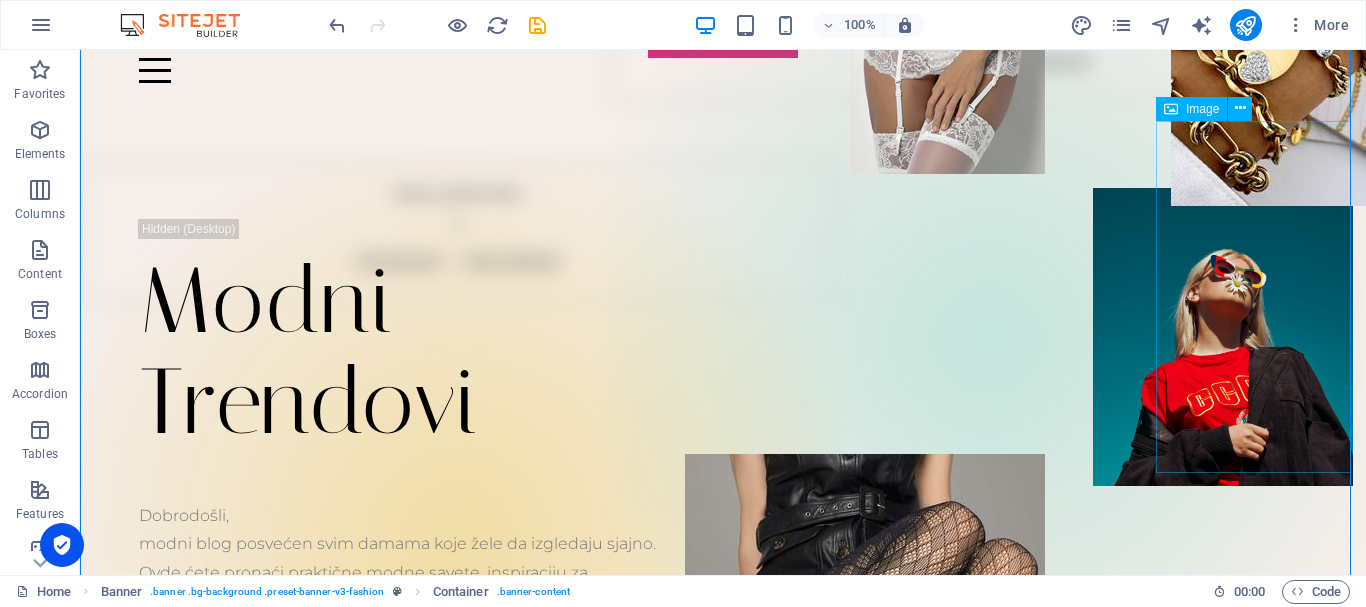 scroll, scrollTop: 200, scrollLeft: 0, axis: vertical 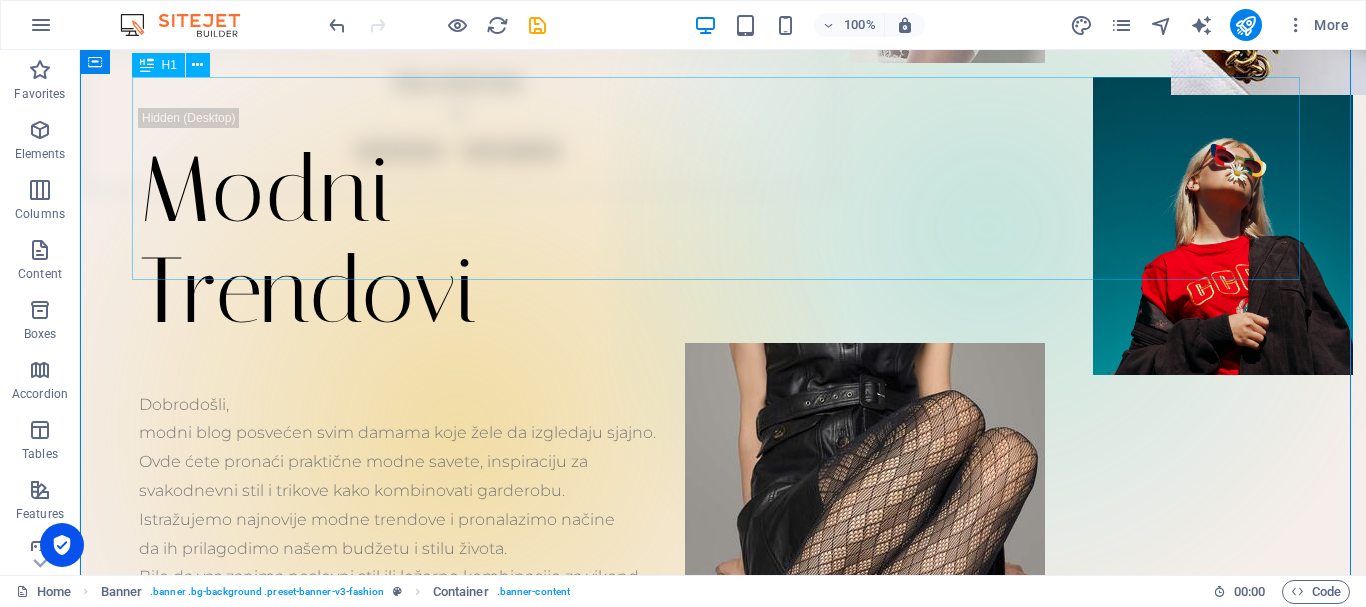 click on "Modni  Trendovi" at bounding box center (723, 241) 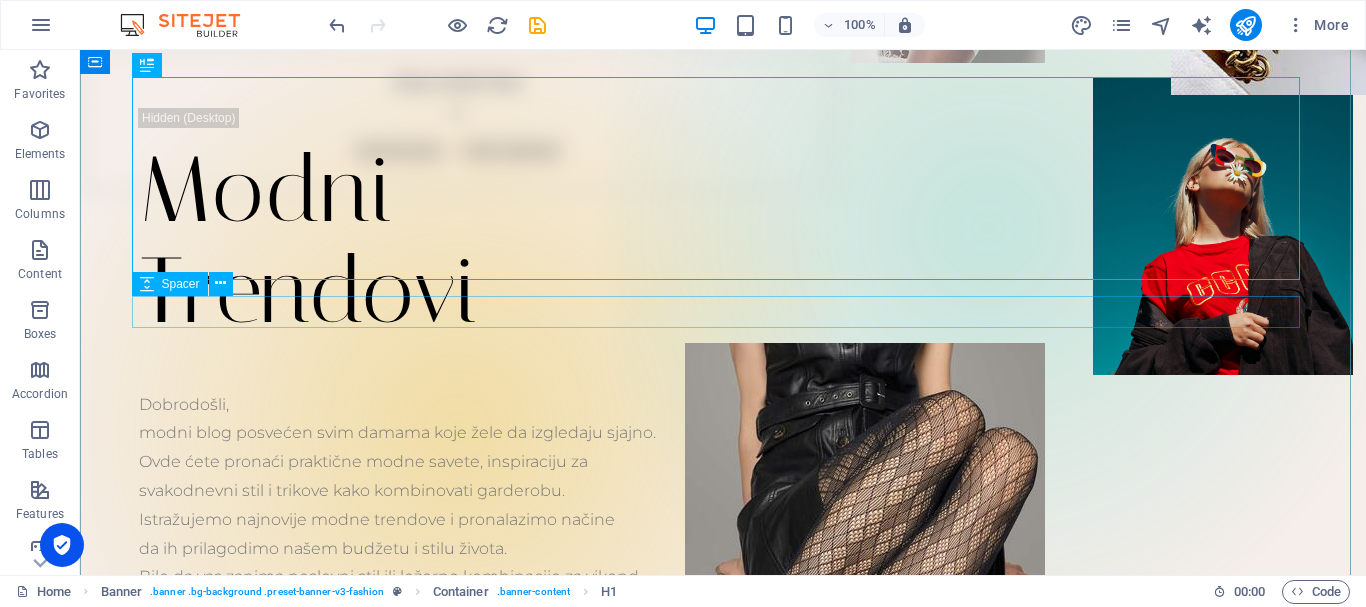 click at bounding box center [723, 375] 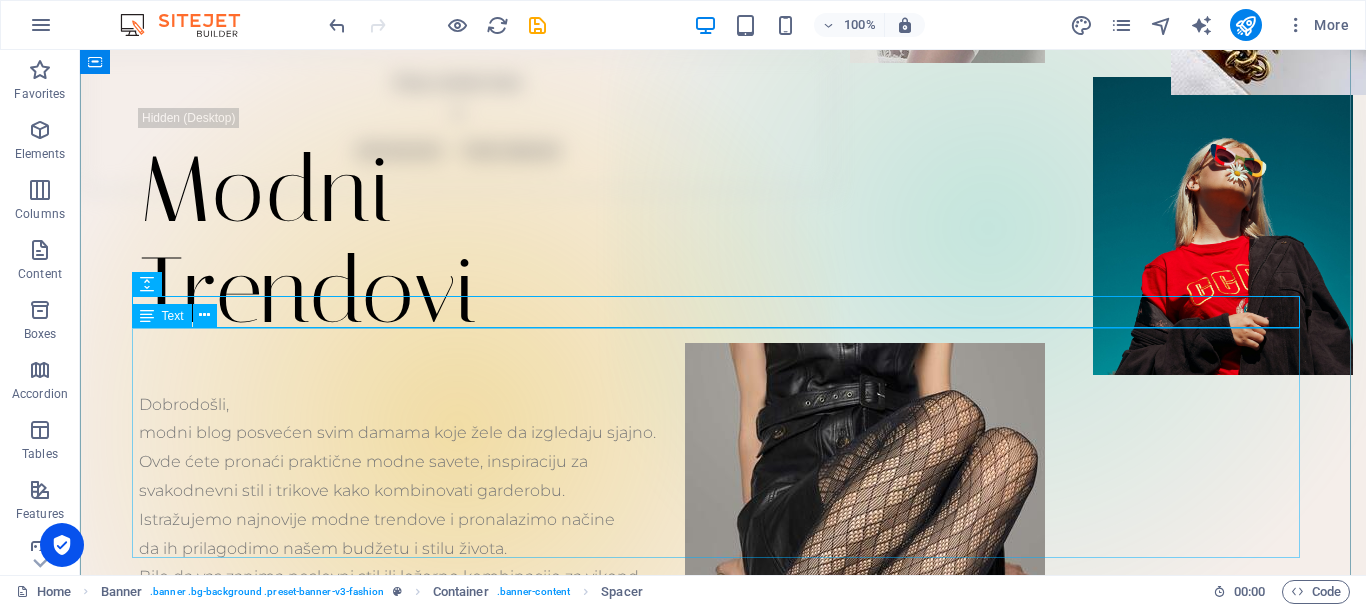 click on "Dobrodošli,  modni blog posvećen svim damama koje žele da izgledaju sjajno.  Ovde ćete pronaći praktične modne savete, inspiraciju za  svakodnevni stil i trikove kako kombinovati garderobu. Istražujemo najnovije modne trendove i pronalazimo načine  da ih prilagodimo našem budžetu i stilu života.  Bilo da vas zanima poslovni stil ili ležerne kombinacije za vikend,  otkrijte kako da izgradite garderobu koju ćete [PERSON_NAME]." at bounding box center (723, 506) 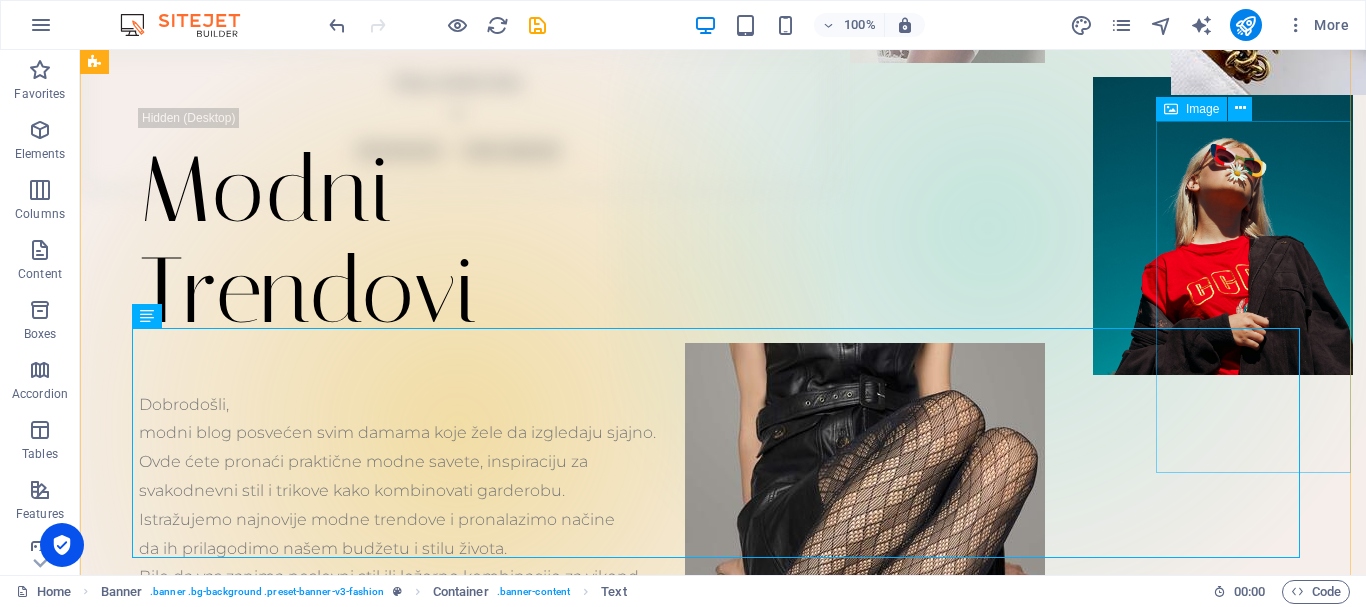 click at bounding box center [1268, -81] 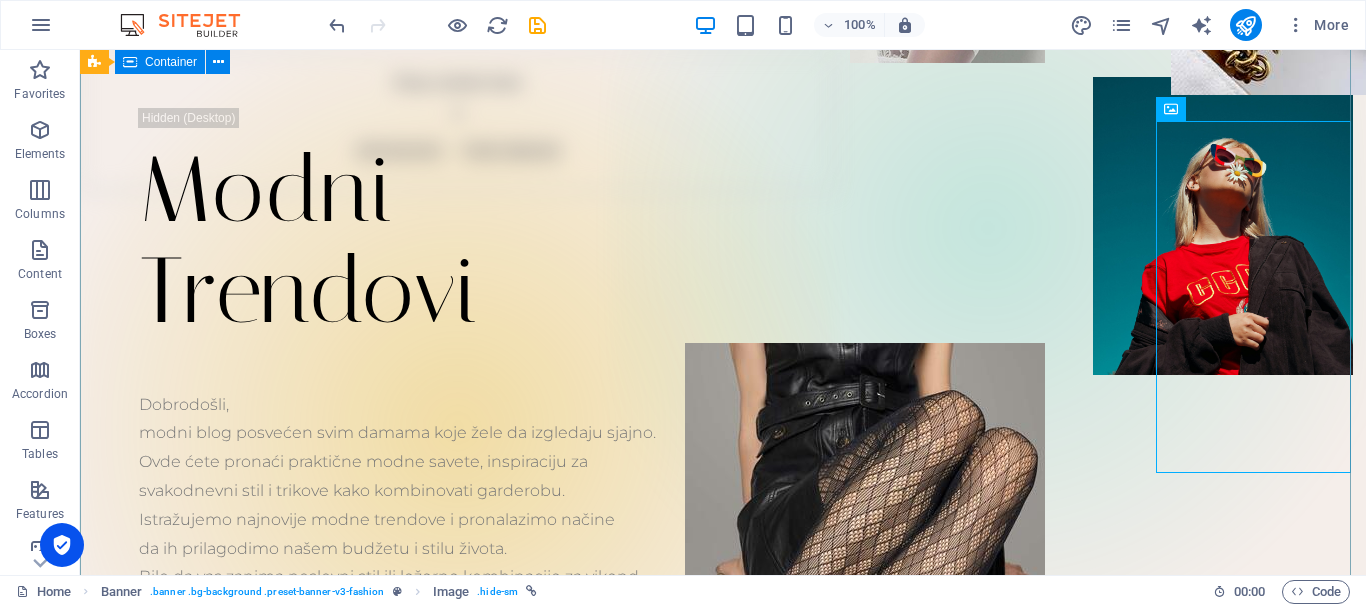 click on "Modni  Trendovi Dobrodošli,  modni blog posvećen svim damama koje žele da izgledaju sjajno.  Ovde ćete pronaći praktične modne savete, inspiraciju za  svakodnevni stil i trikove kako kombinovati garderobu. Istražujemo najnovije modne trendove i pronalazimo načine  da ih prilagodimo našem budžetu i stilu života.  Bilo da vas zanima poslovni stil ili ležerne kombinacije za vikend,  otkrijte kako da izgradite garderobu koju ćete [PERSON_NAME]. POGLEDAJ NOVOSTI" at bounding box center [723, 393] 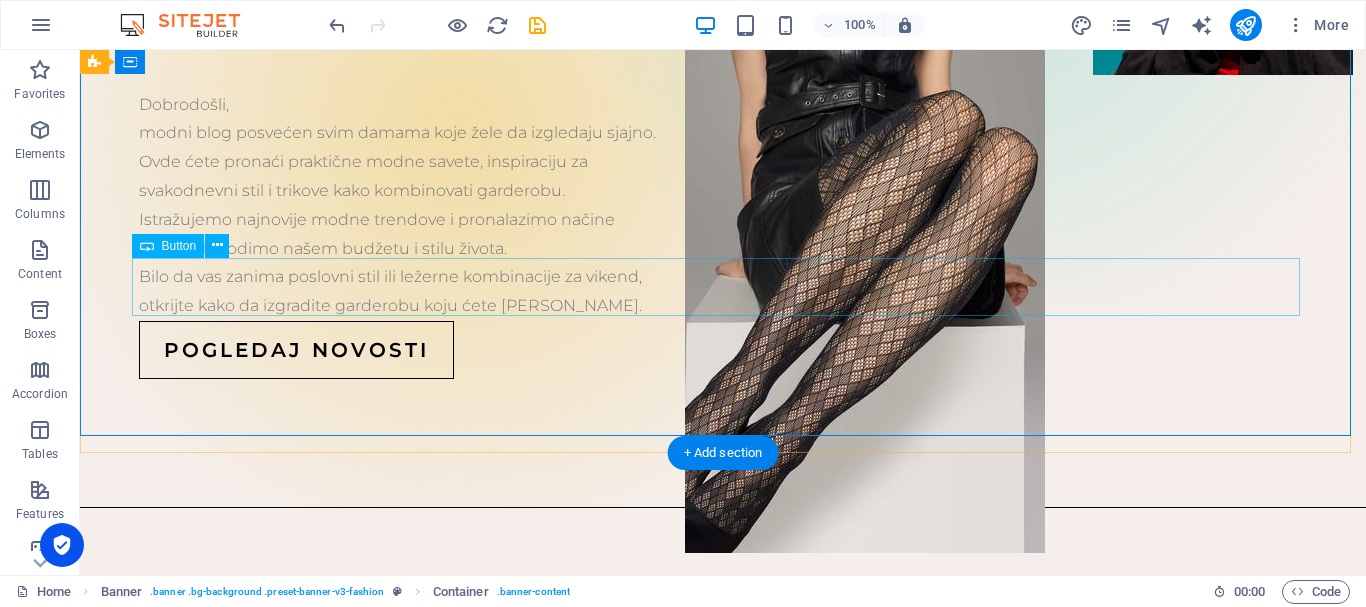 scroll, scrollTop: 600, scrollLeft: 0, axis: vertical 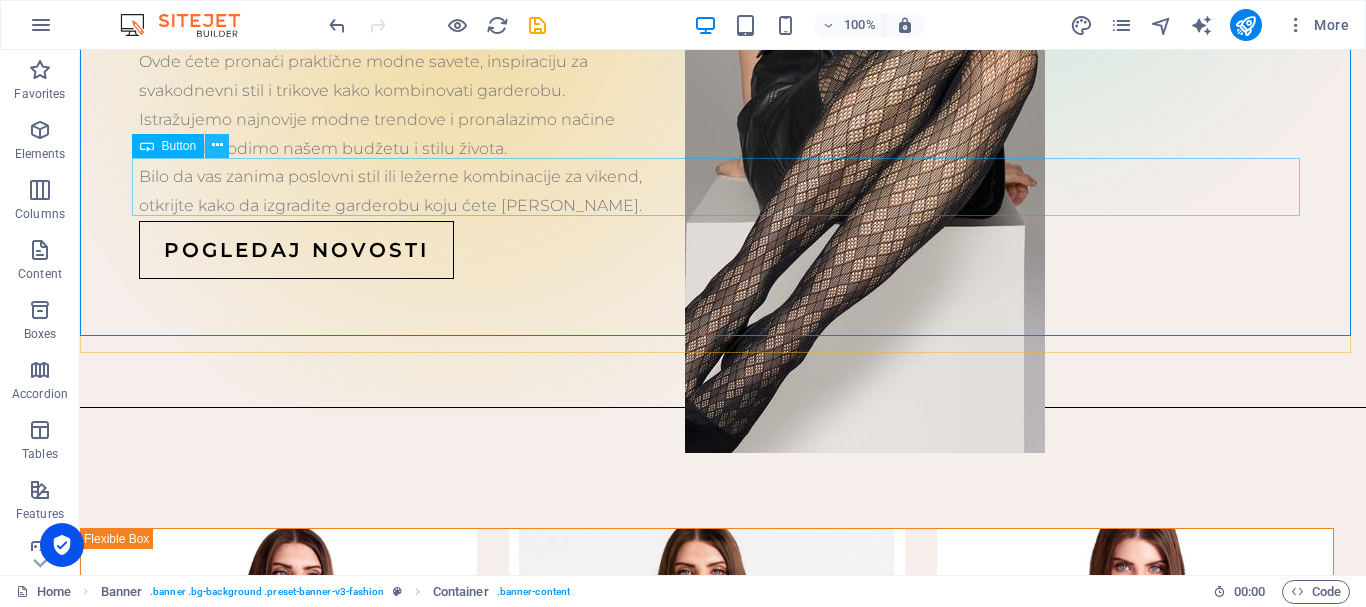 click at bounding box center [217, 145] 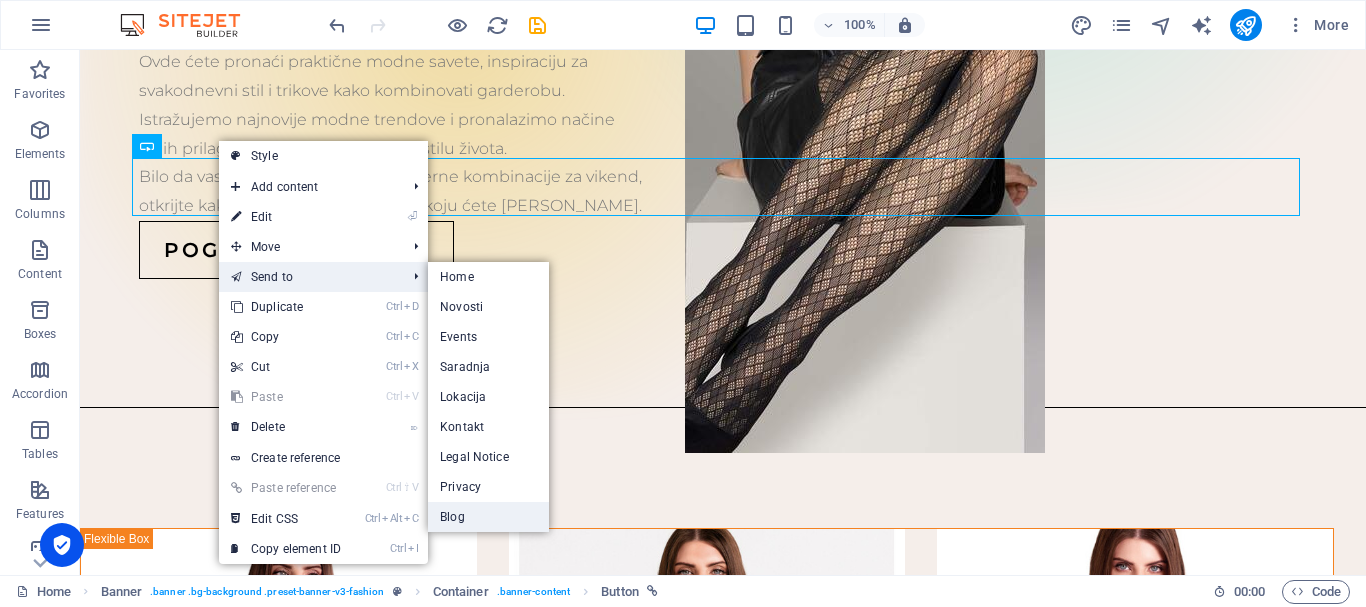 click on "Blog" at bounding box center [488, 517] 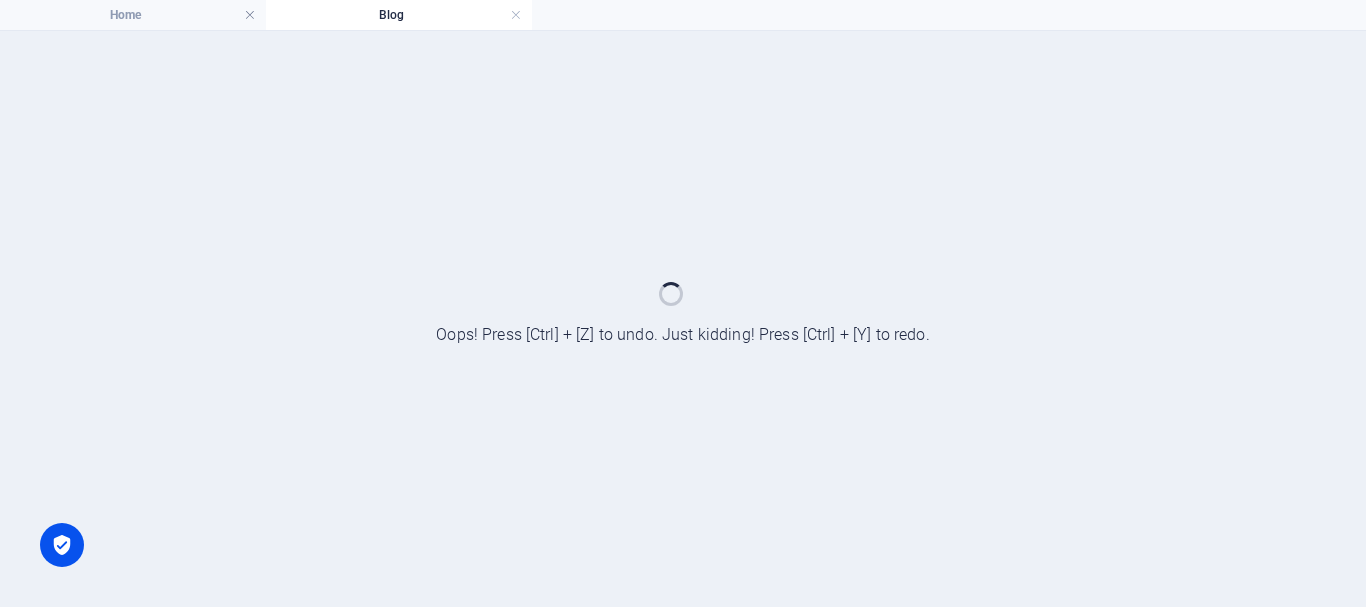 scroll, scrollTop: 0, scrollLeft: 0, axis: both 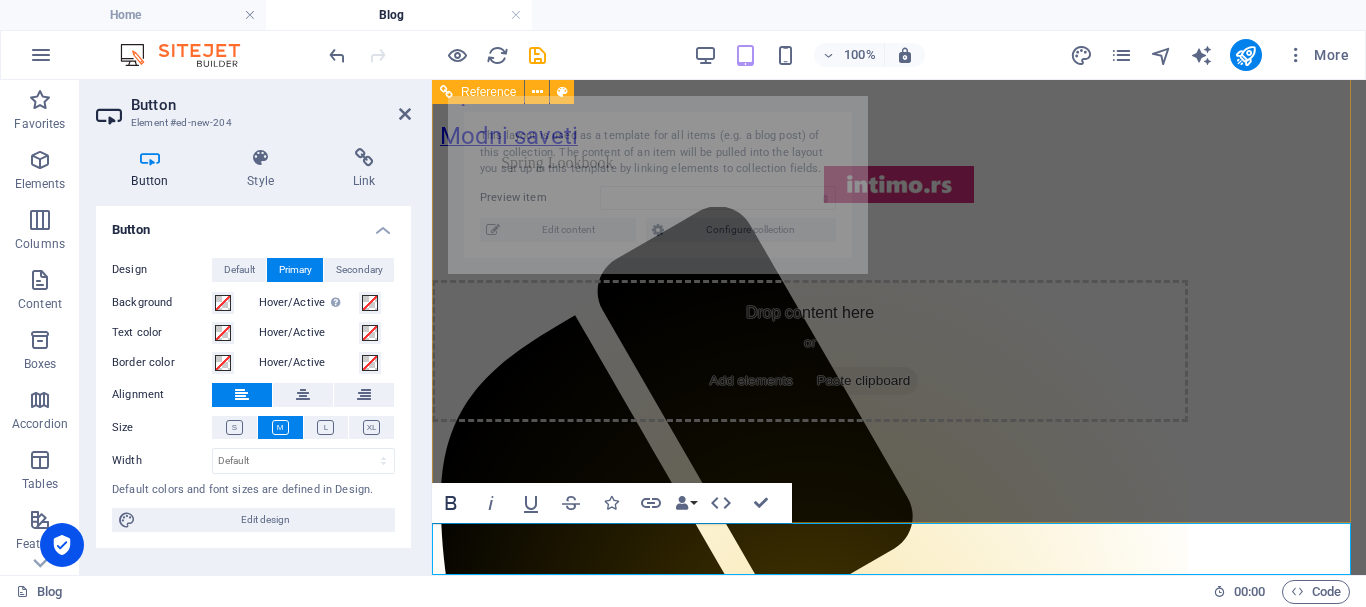 select on "687021163a4f6dcc47043385" 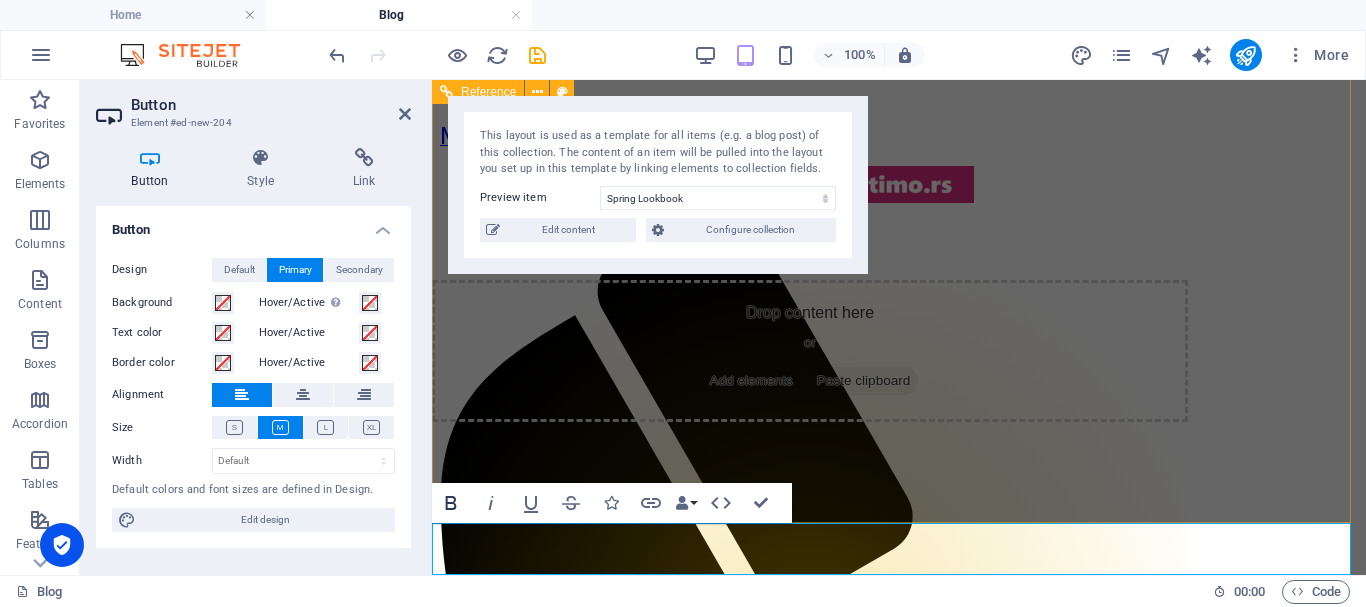 scroll, scrollTop: 3189, scrollLeft: 0, axis: vertical 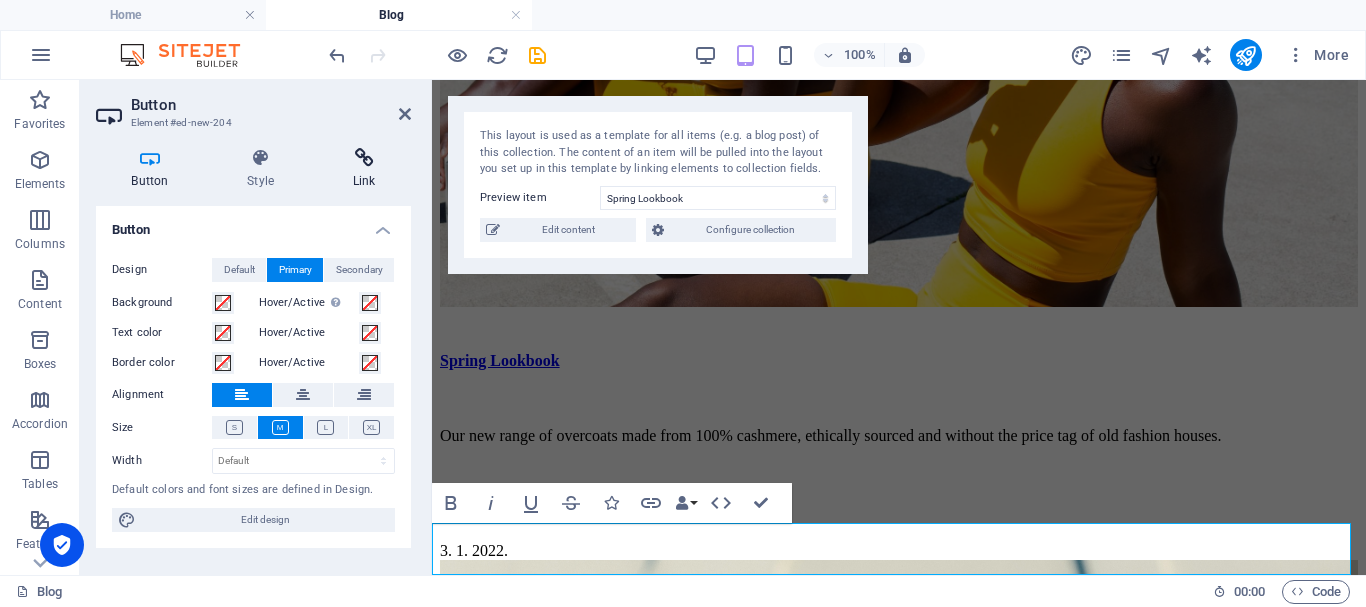 click at bounding box center [364, 158] 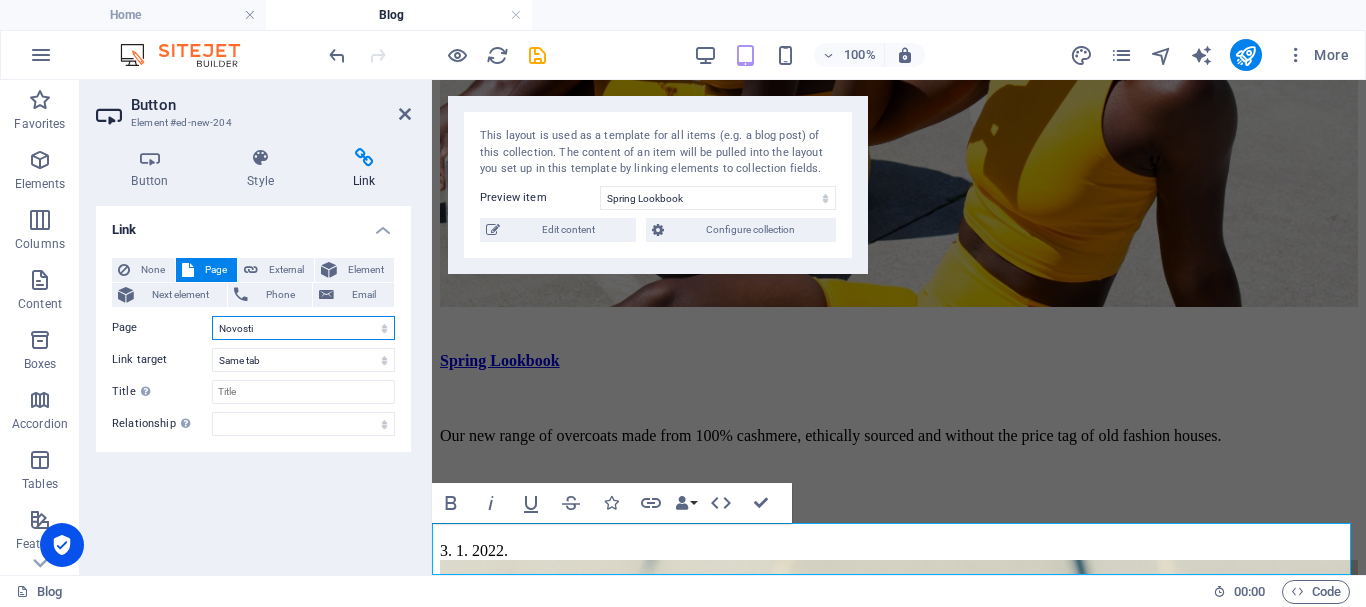 click on "Home Novosti Events Saradnja Lokacija Kontakt Legal Notice Privacy" at bounding box center [303, 328] 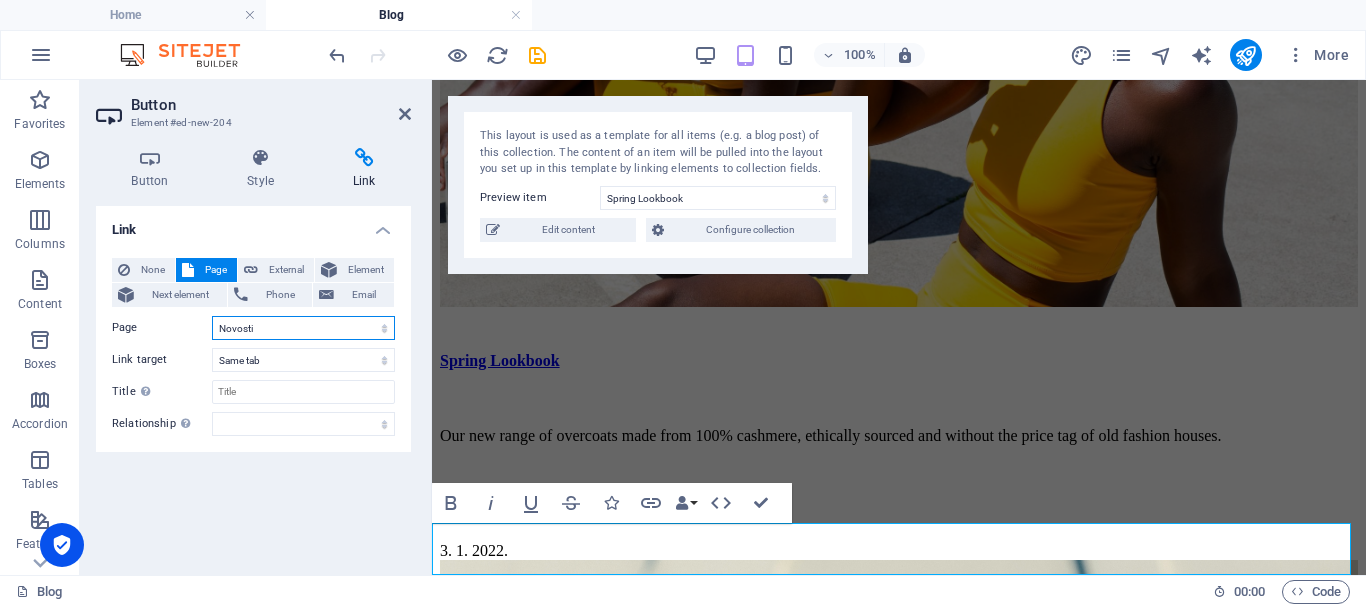 click on "Home Novosti Events Saradnja Lokacija Kontakt Legal Notice Privacy" at bounding box center [303, 328] 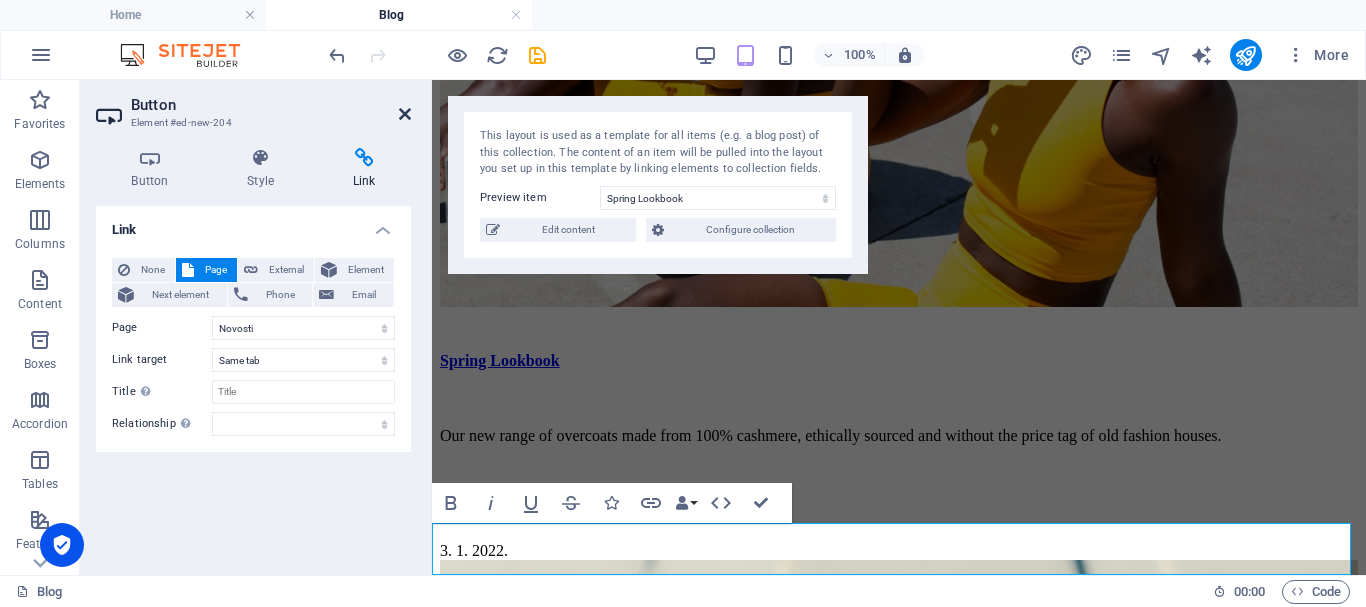 click at bounding box center [405, 114] 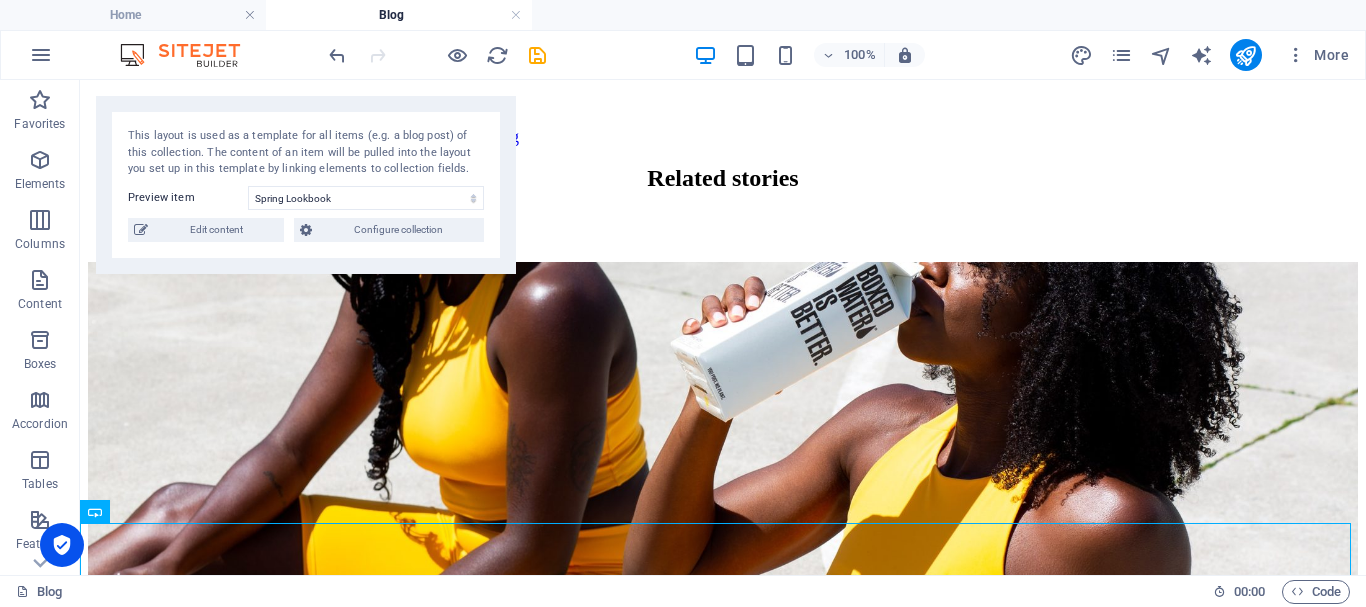 scroll, scrollTop: 3832, scrollLeft: 0, axis: vertical 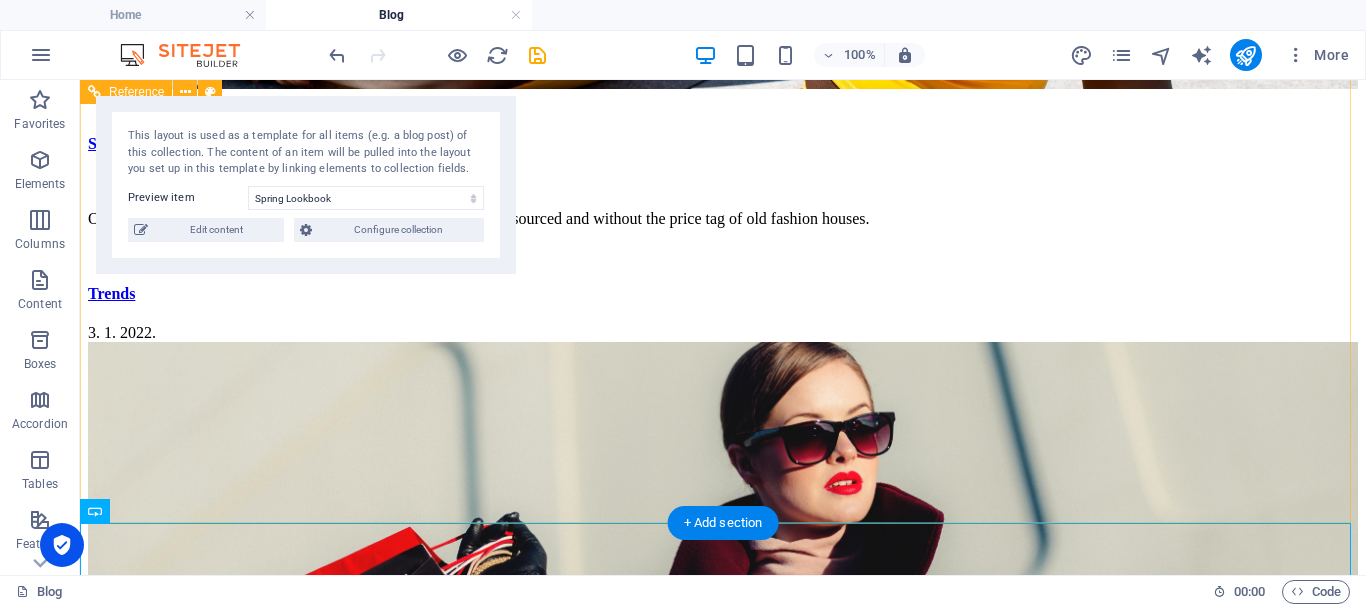 click on "© [GEOGRAPHIC_DATA]  . All rights reserved." at bounding box center (723, 1966) 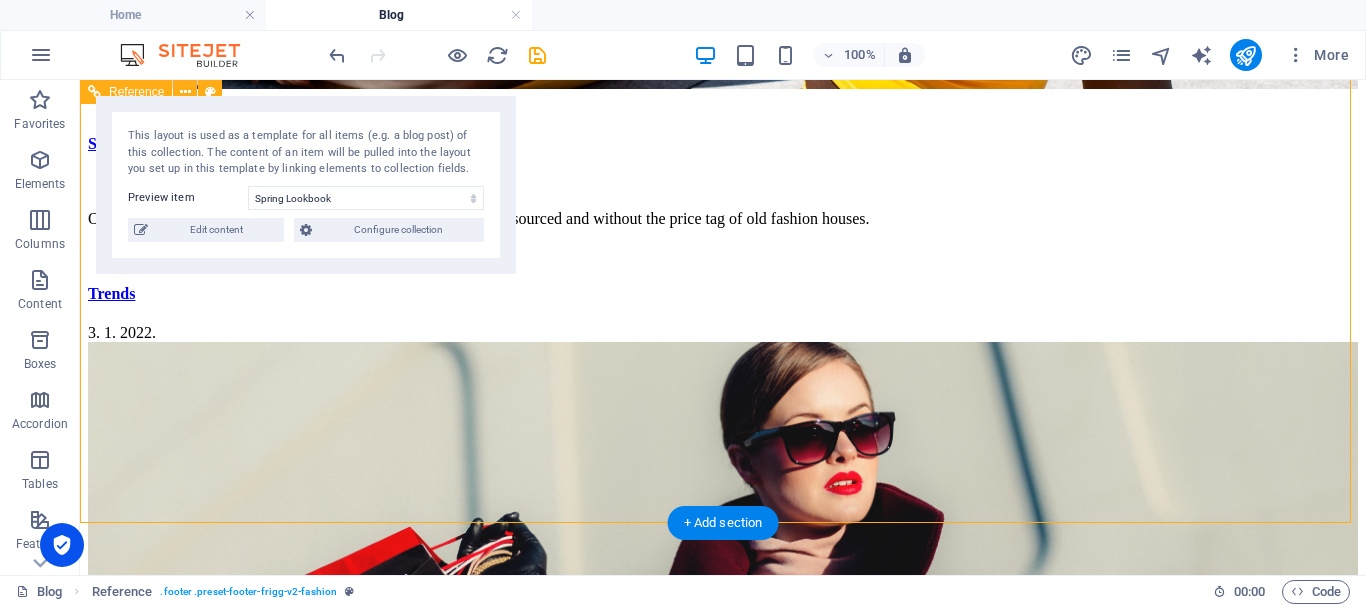 click on "© [GEOGRAPHIC_DATA]  . All rights reserved." at bounding box center (723, 1966) 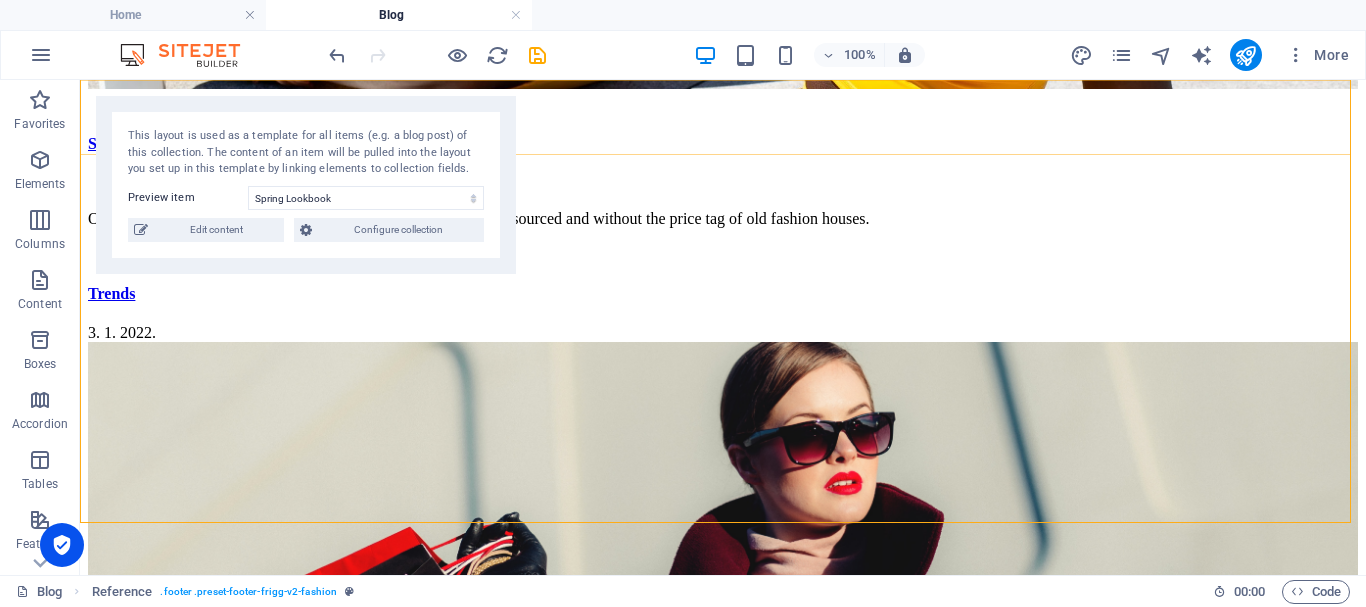 click on "Modni saveti Home Novosti Events Saradnja Lokacija Kontakt" at bounding box center (723, -2762) 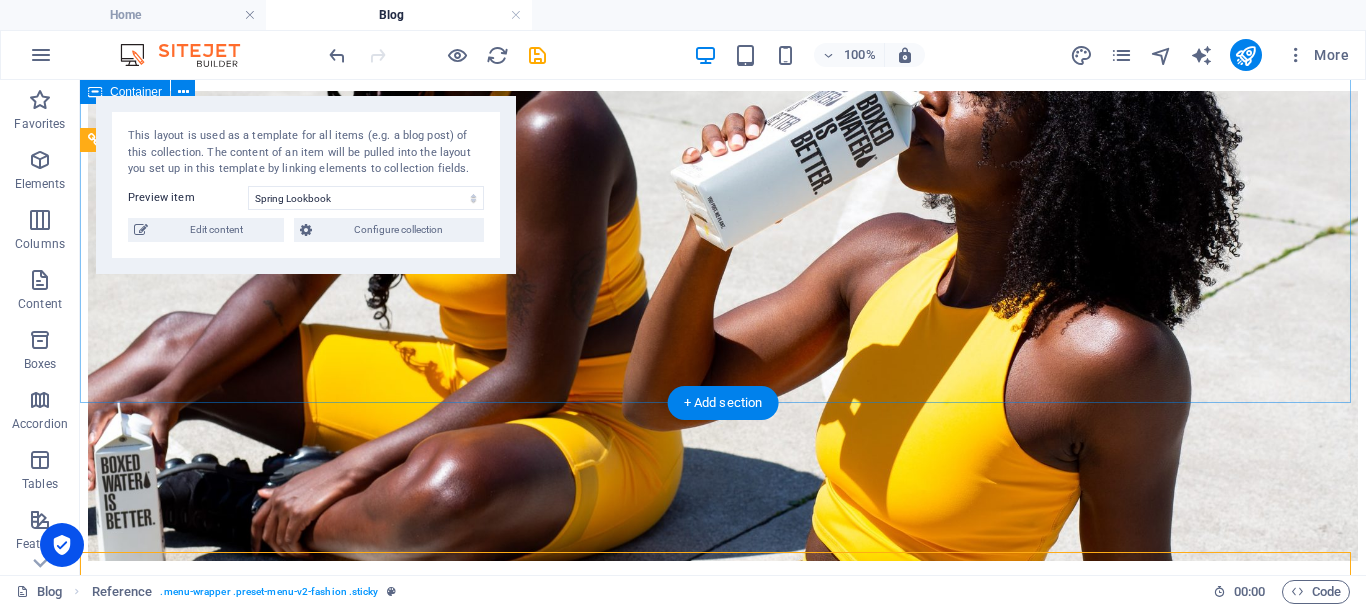 scroll, scrollTop: 3277, scrollLeft: 0, axis: vertical 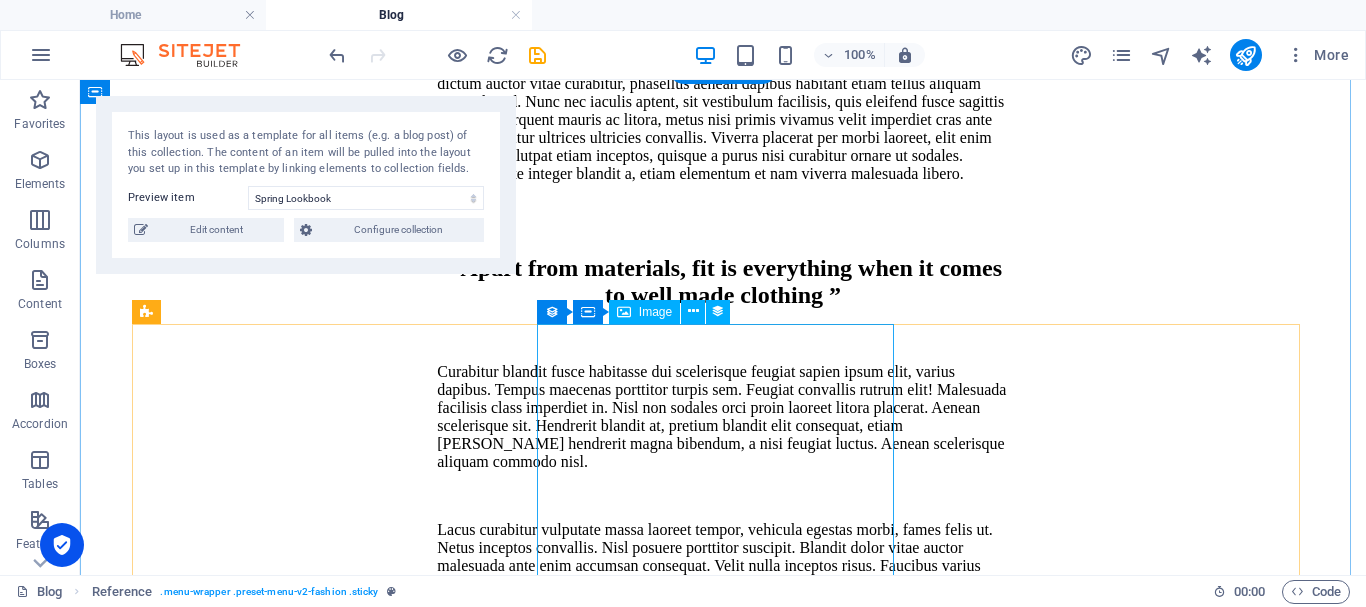 click at bounding box center (723, 1879) 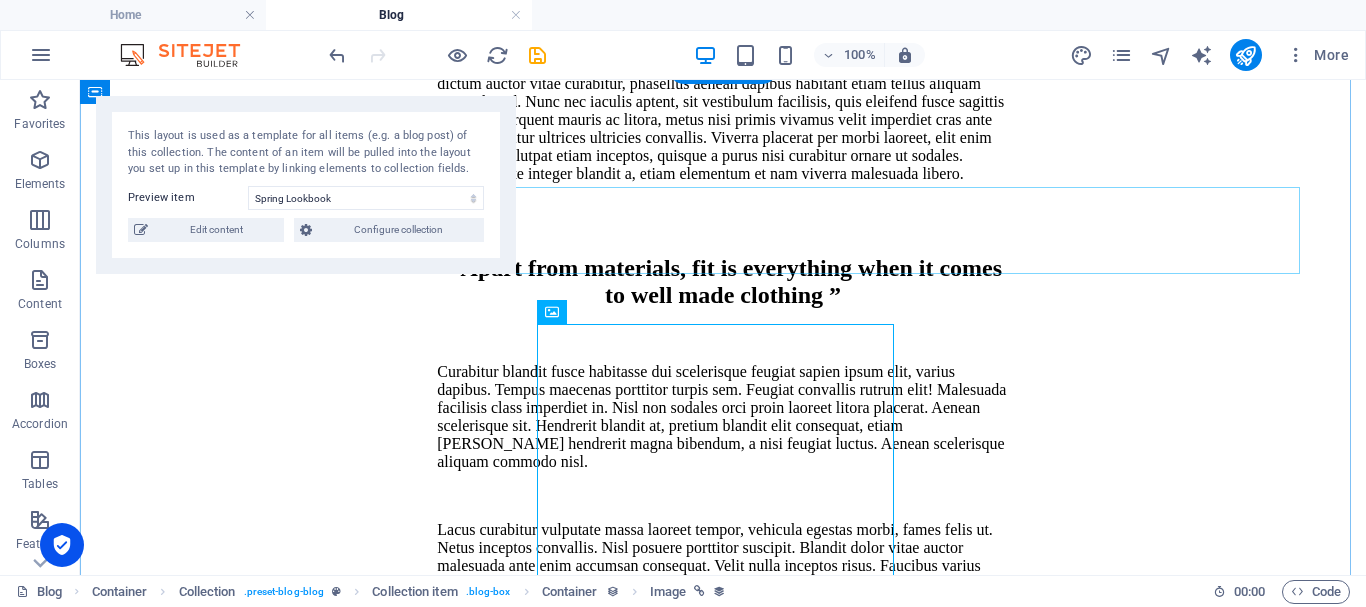 click on "Related stories" at bounding box center [723, 835] 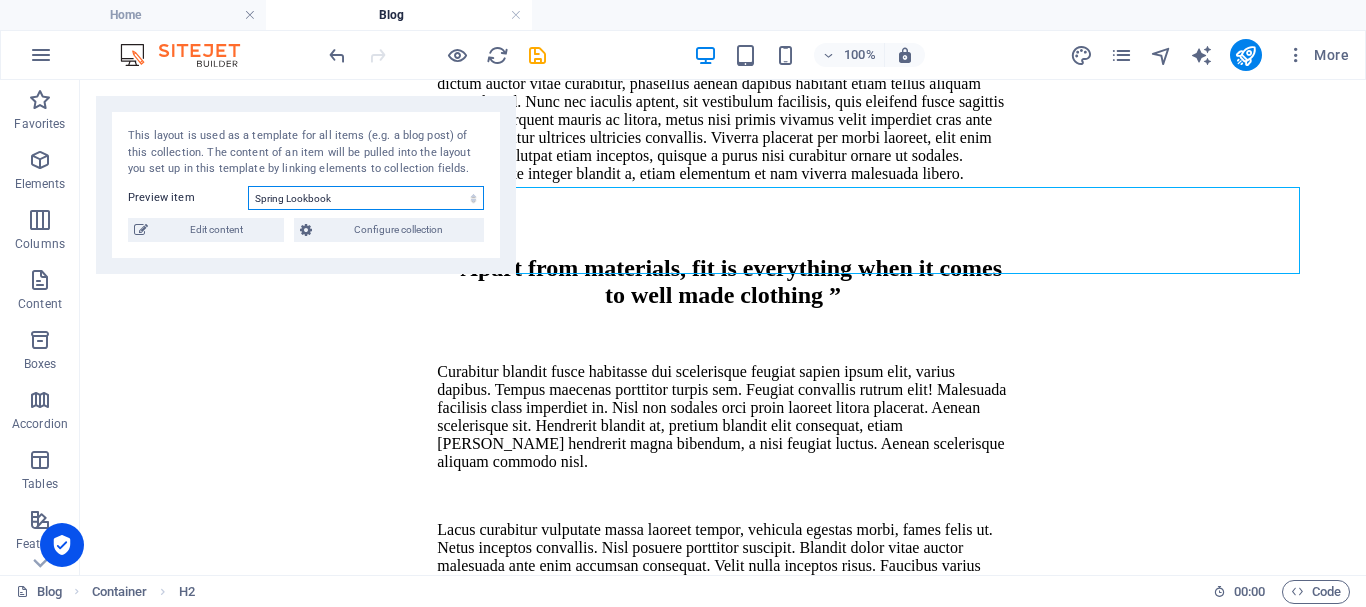 click on "Spring Lookbook Autumn Lookbook Womens Lookbook" at bounding box center (366, 198) 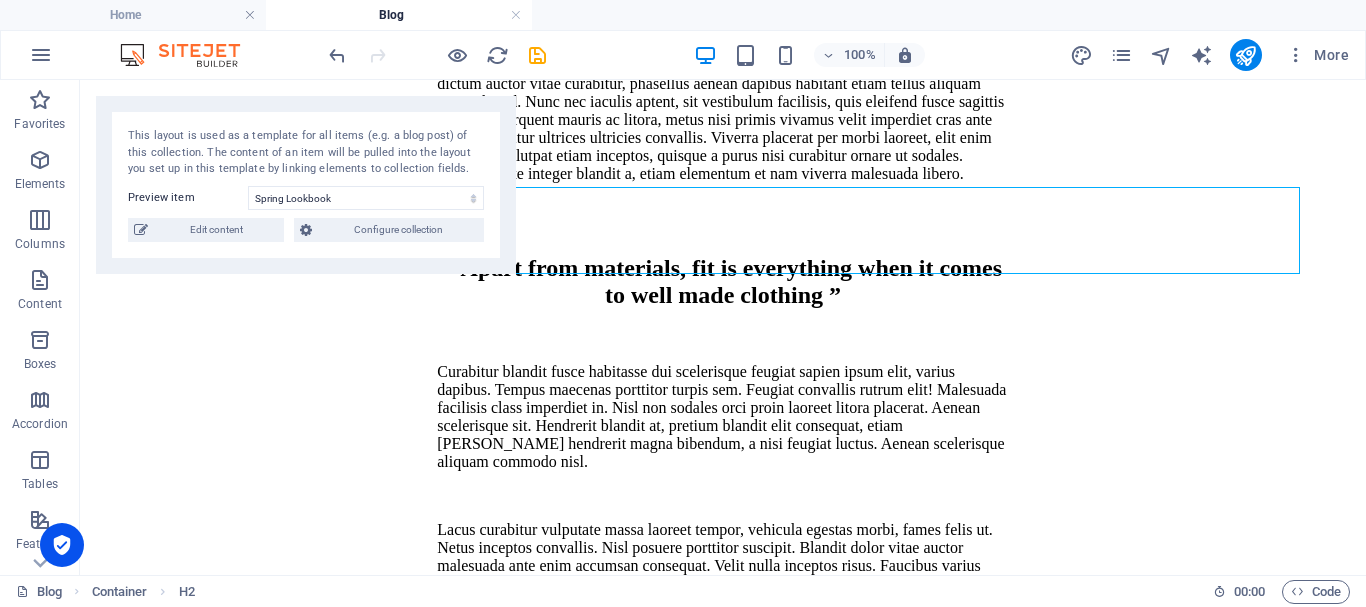 click on "This layout is used as a template for all items (e.g. a blog post) of this collection. The content of an item will be pulled into the layout you set up in this template by linking elements to collection fields." at bounding box center [306, 153] 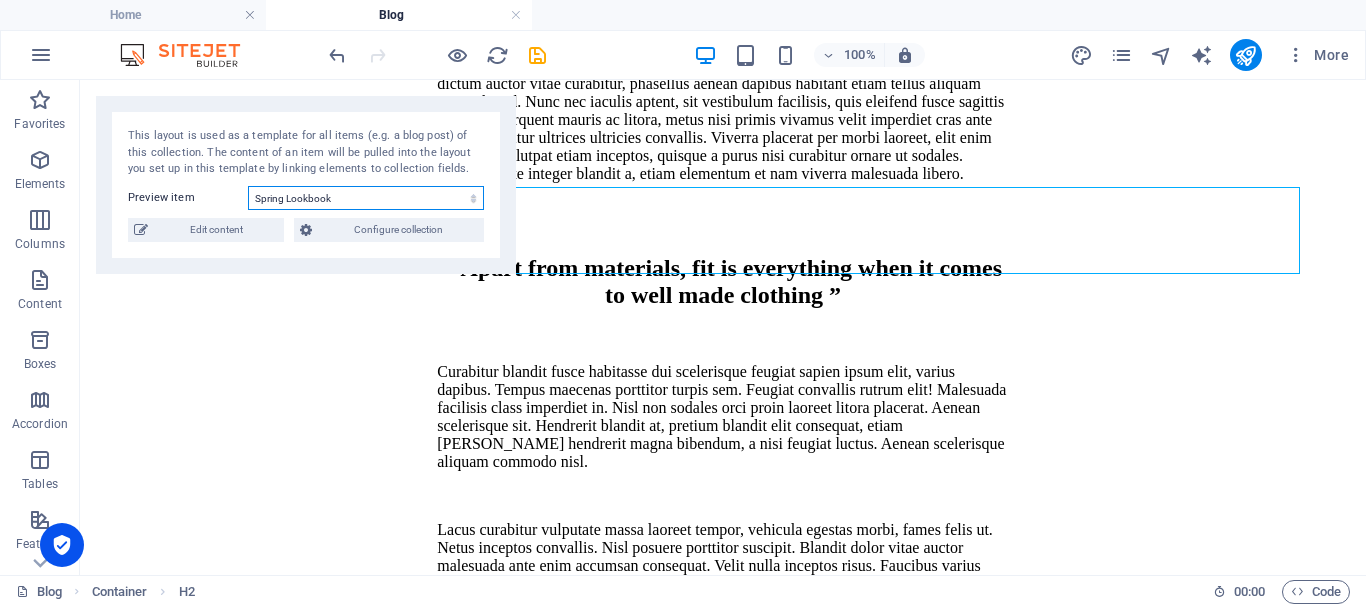 click on "Spring Lookbook Autumn Lookbook Womens Lookbook" at bounding box center (366, 198) 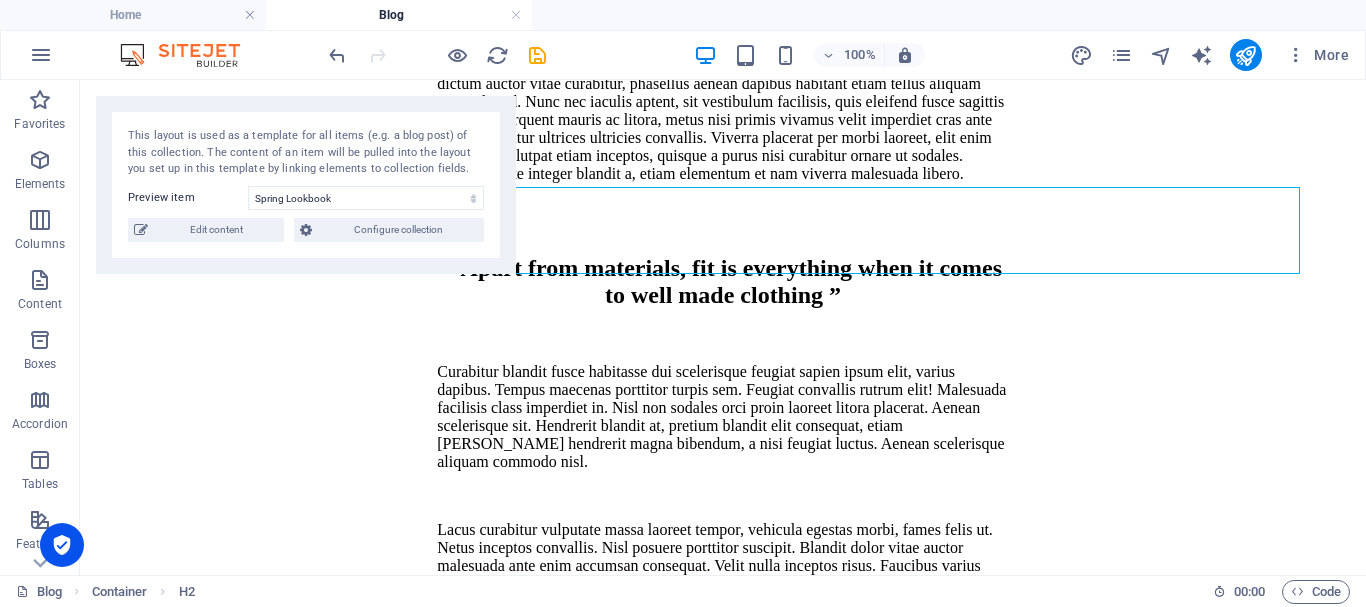 click on "This layout is used as a template for all items (e.g. a blog post) of this collection. The content of an item will be pulled into the layout you set up in this template by linking elements to collection fields." at bounding box center (306, 153) 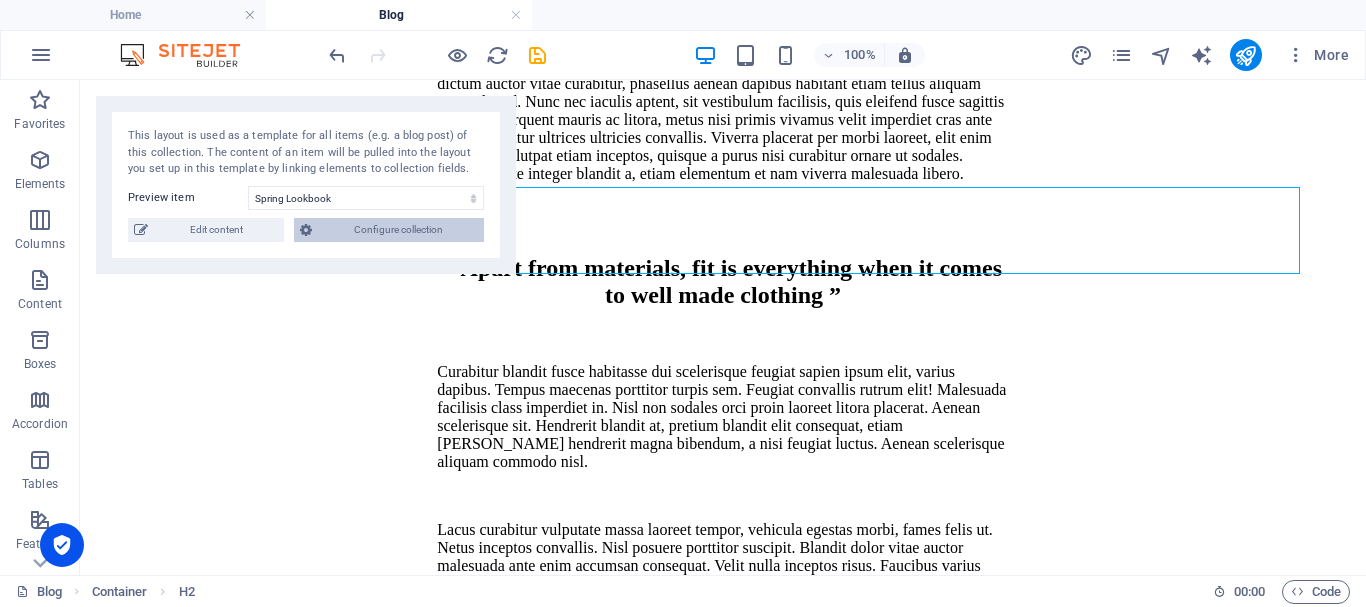 click on "Configure collection" at bounding box center [398, 230] 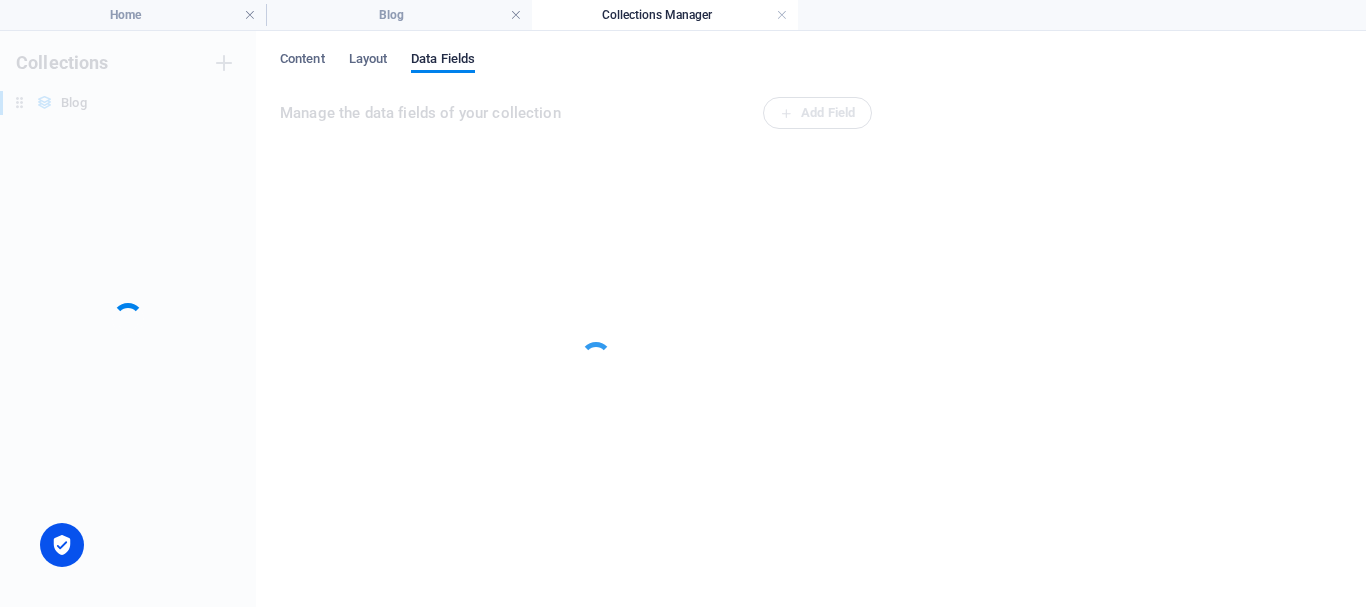 scroll, scrollTop: 0, scrollLeft: 0, axis: both 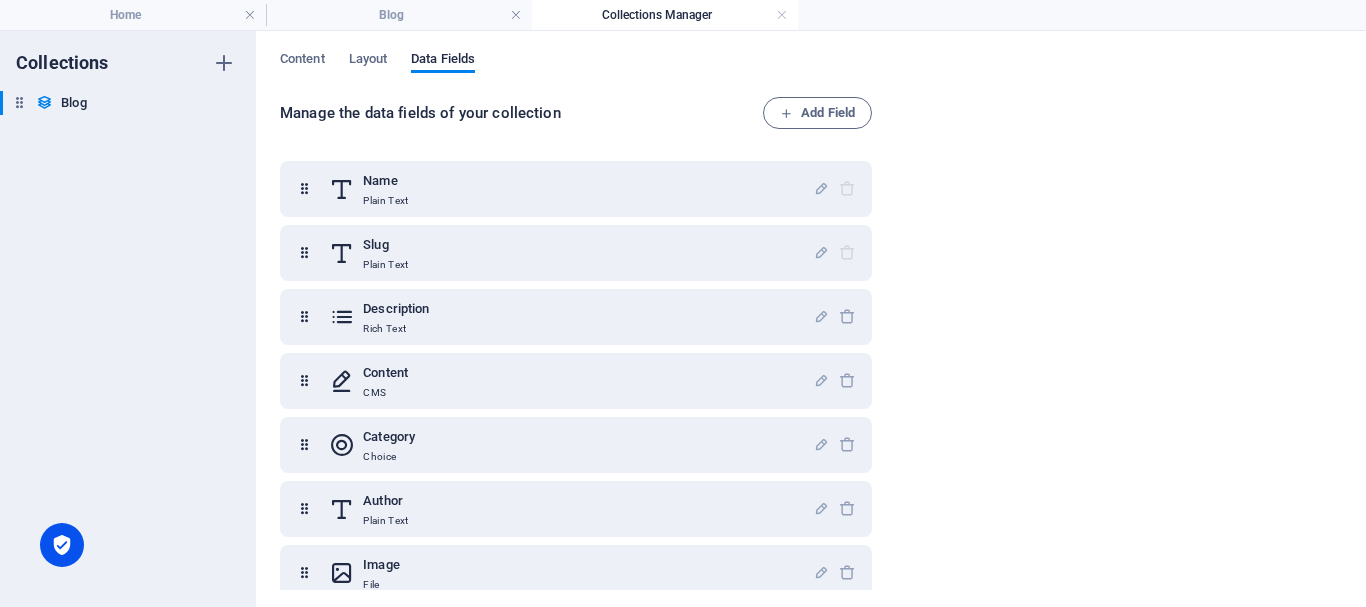 click on "Manage the data fields of your collection Add Field Name Plain Text Slug Plain Text Description Rich Text Content CMS Category Choice Author Plain Text Image File Publishing Date Date Status Choice" at bounding box center (811, 345) 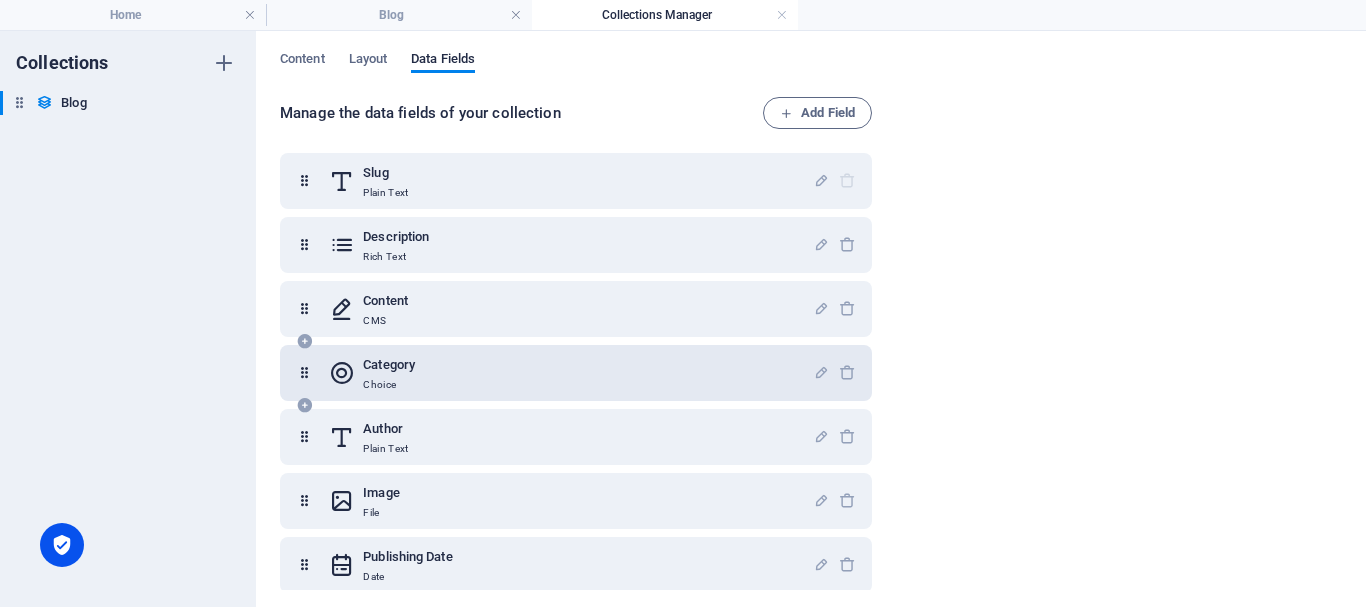 scroll, scrollTop: 100, scrollLeft: 0, axis: vertical 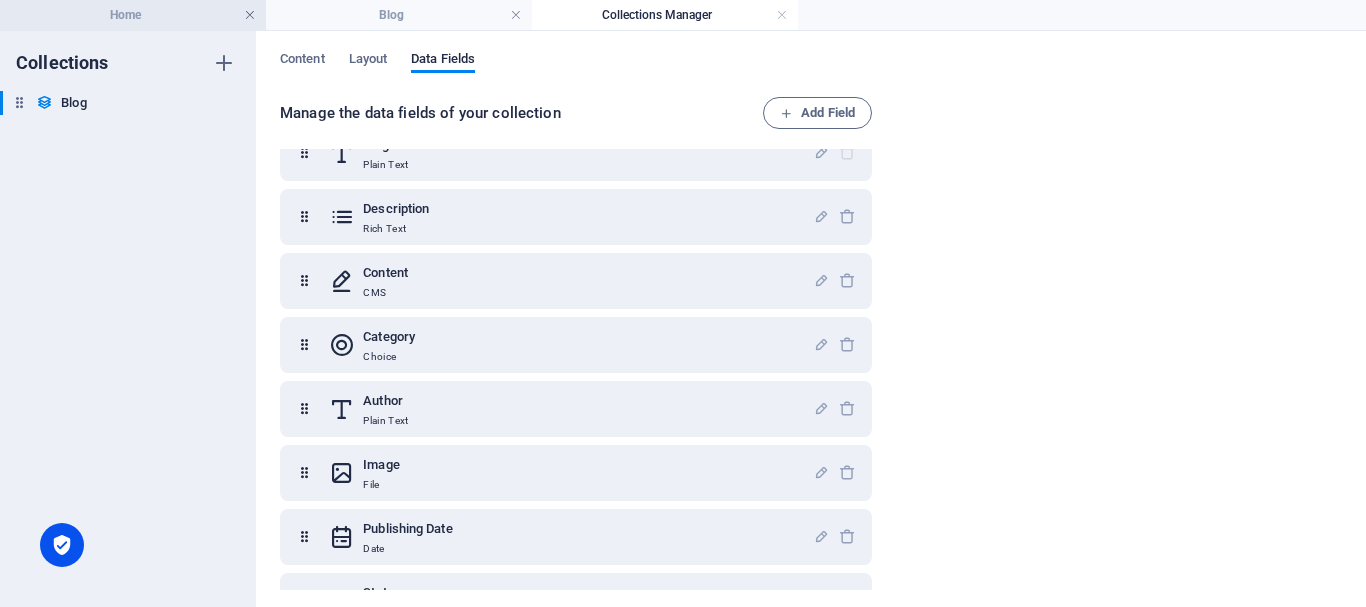 click at bounding box center (250, 15) 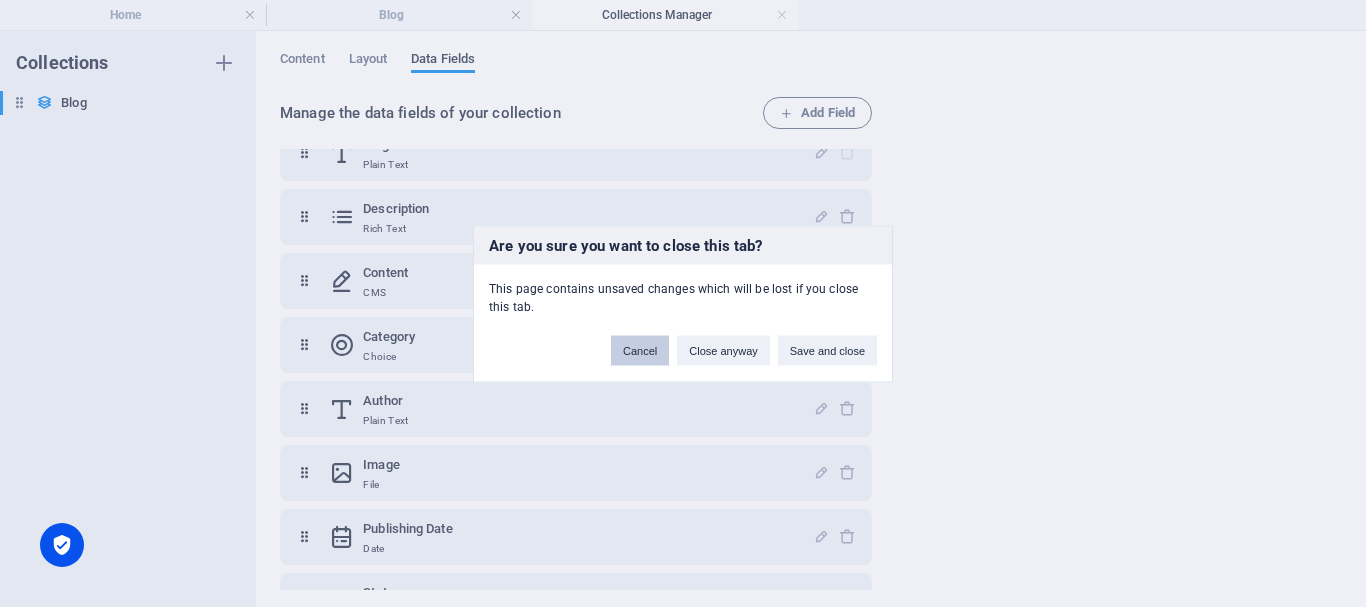 click on "Cancel" at bounding box center (640, 350) 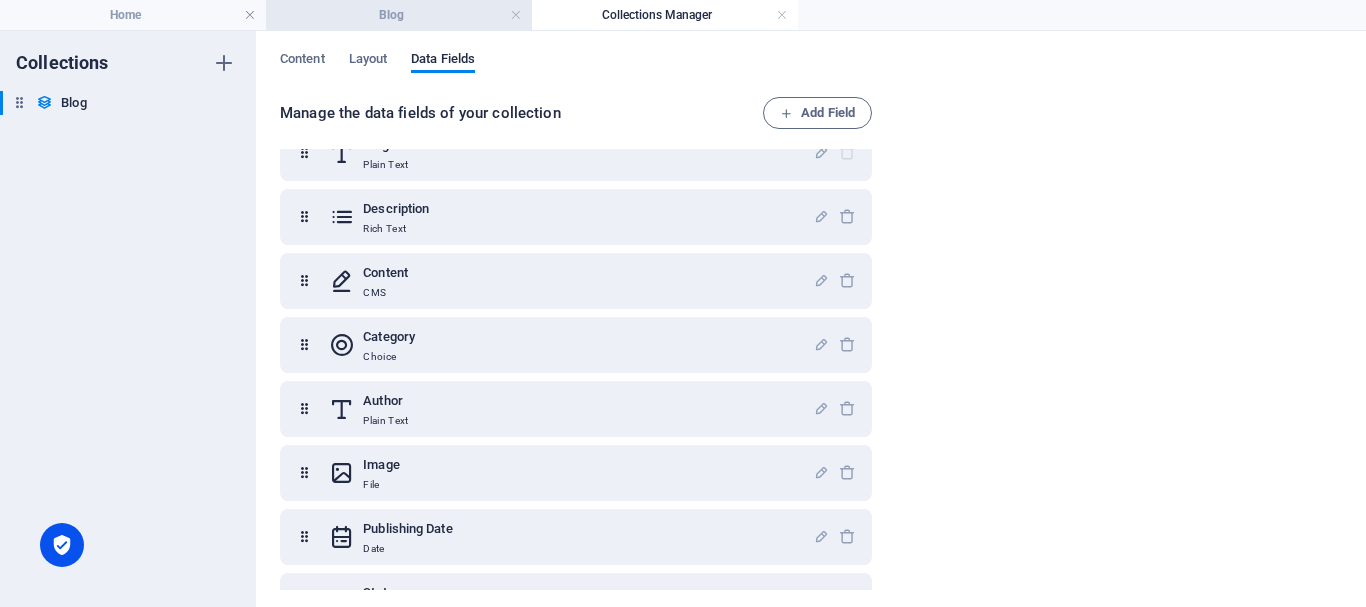 click on "Blog" at bounding box center [399, 15] 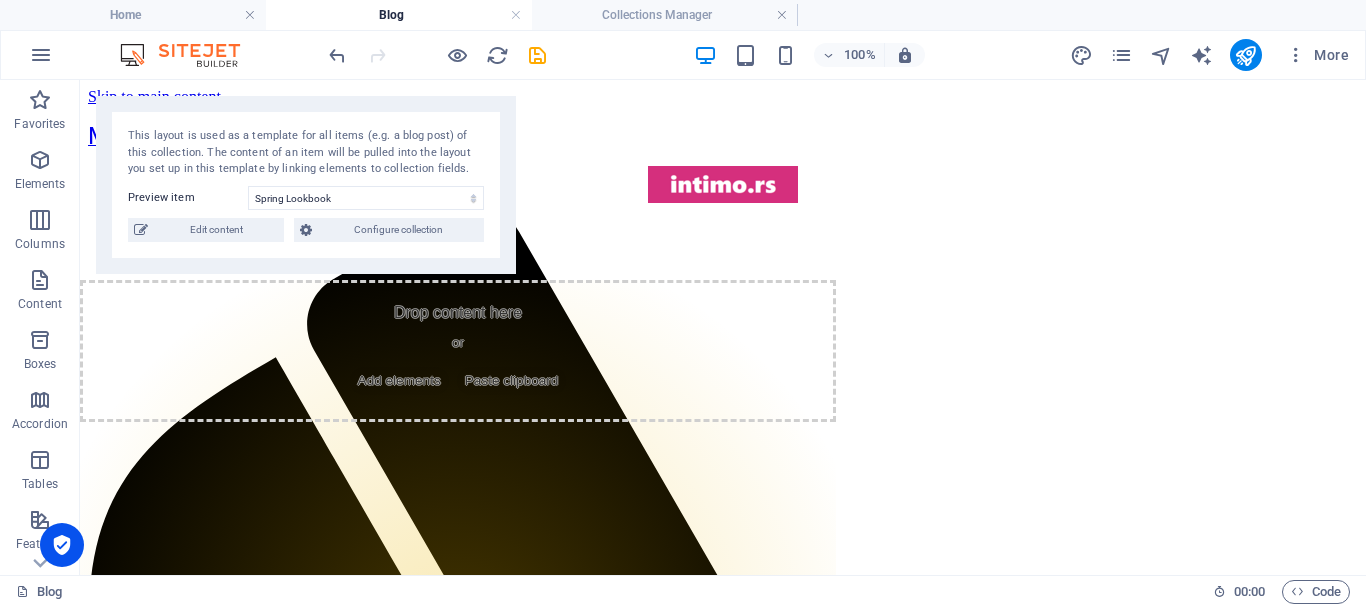 click on "Related stories" at bounding box center (723, 3367) 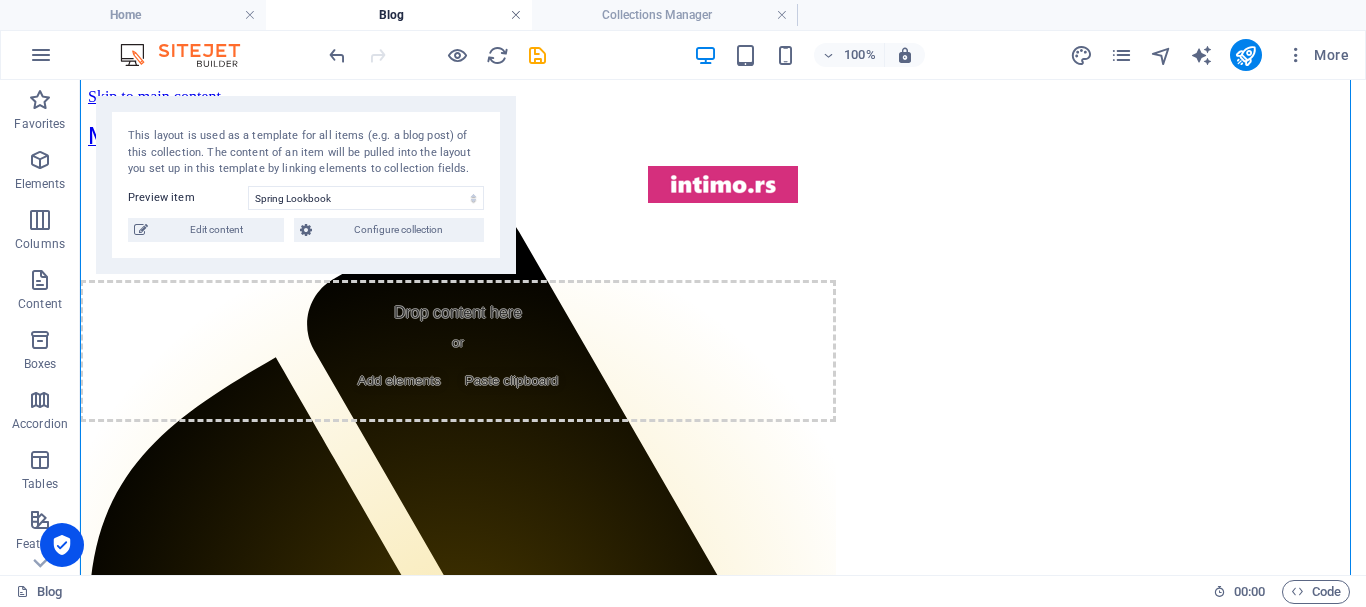scroll, scrollTop: 2532, scrollLeft: 0, axis: vertical 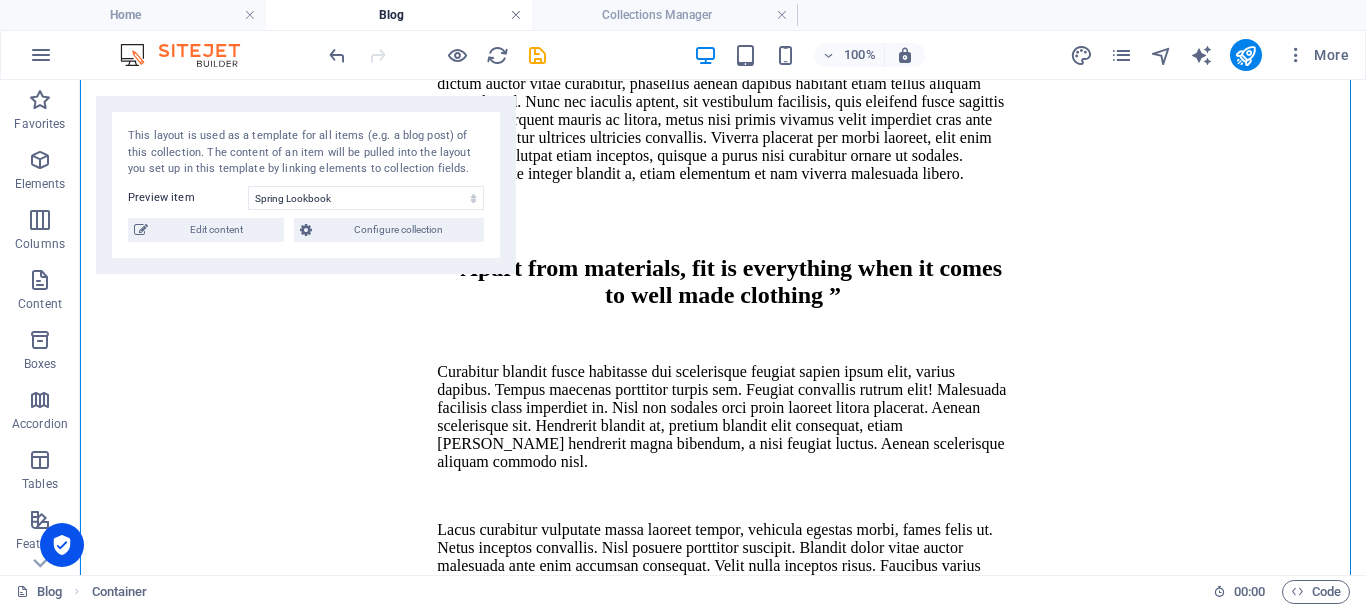 click at bounding box center [516, 15] 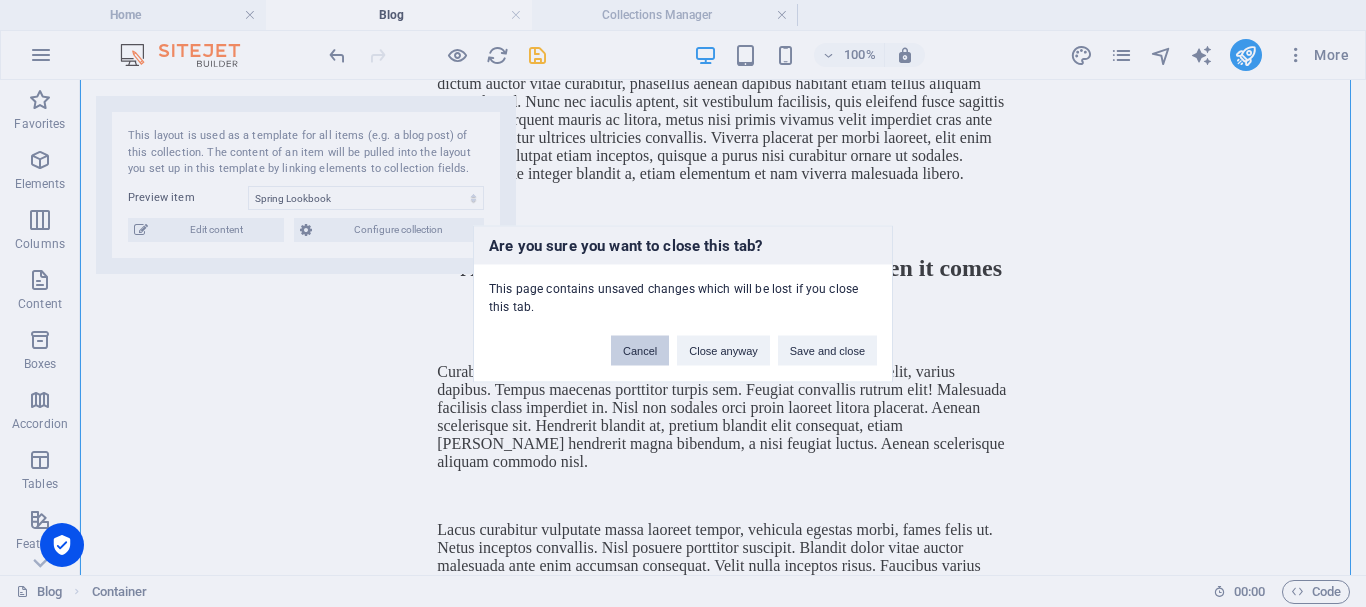 click on "Cancel" at bounding box center (640, 350) 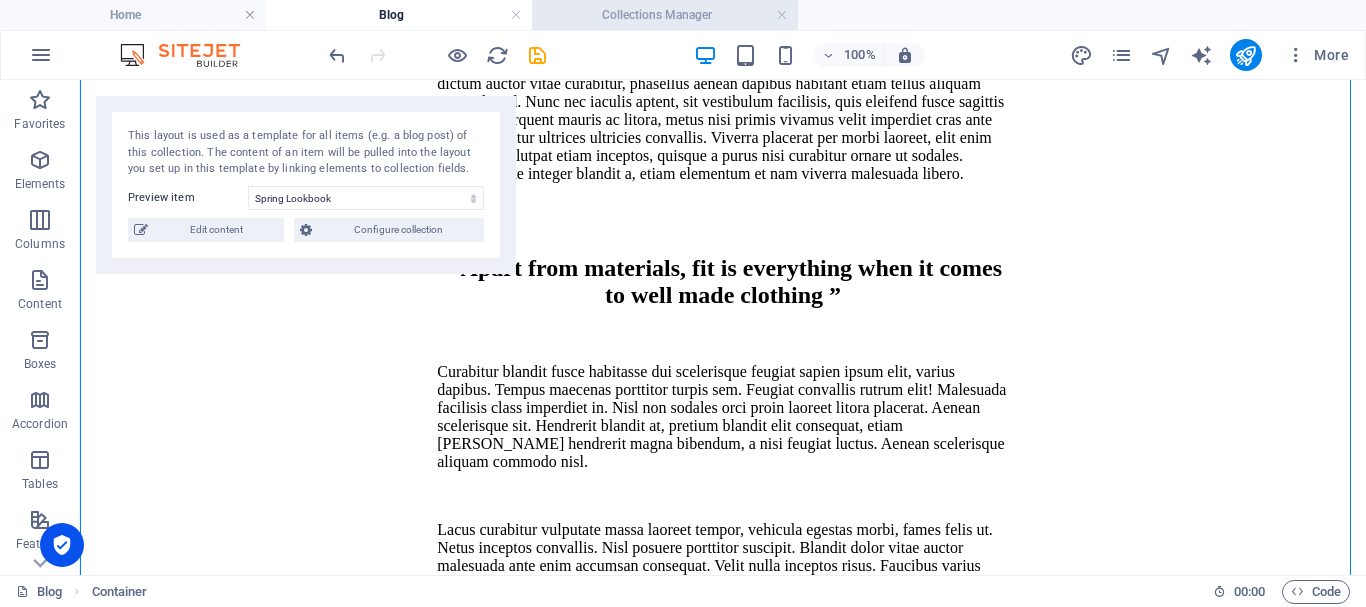 click on "Collections Manager" at bounding box center (665, 15) 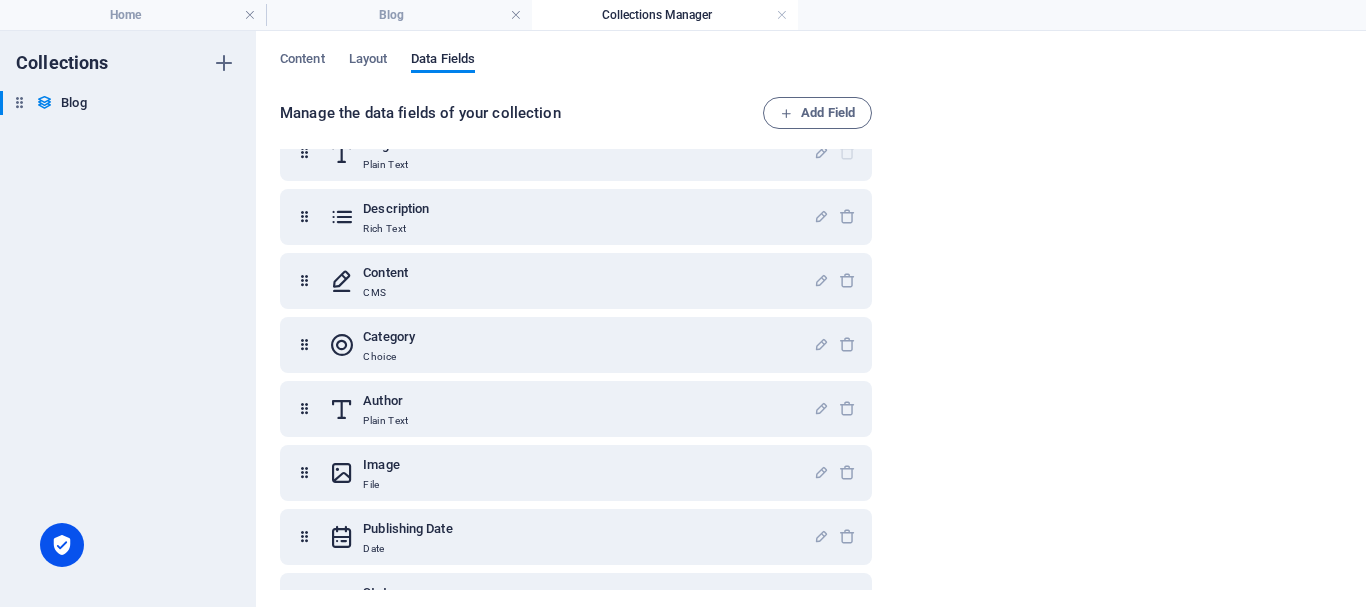 scroll, scrollTop: 0, scrollLeft: 0, axis: both 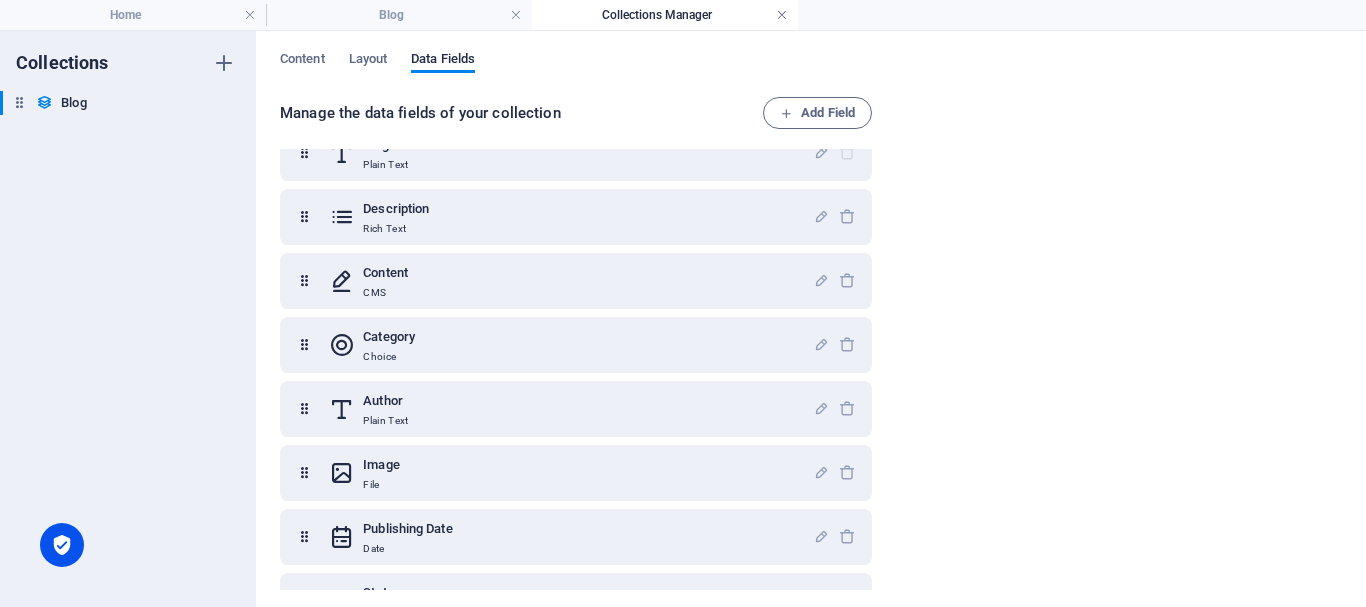 click at bounding box center [782, 15] 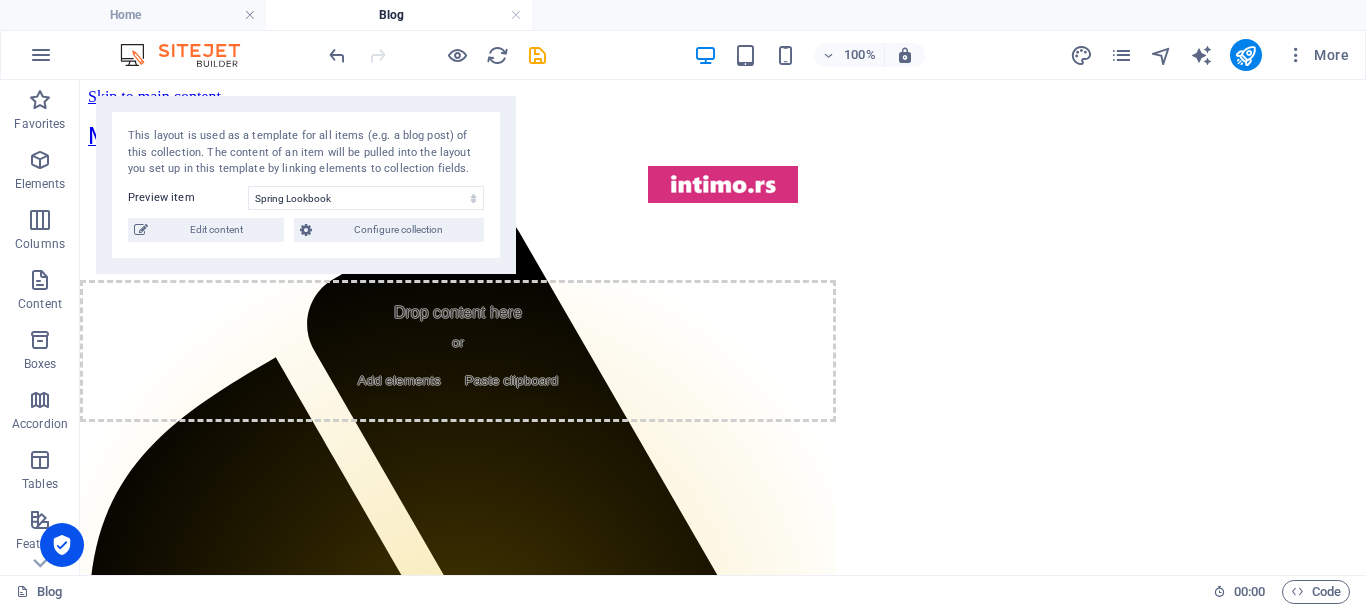 scroll, scrollTop: 2532, scrollLeft: 0, axis: vertical 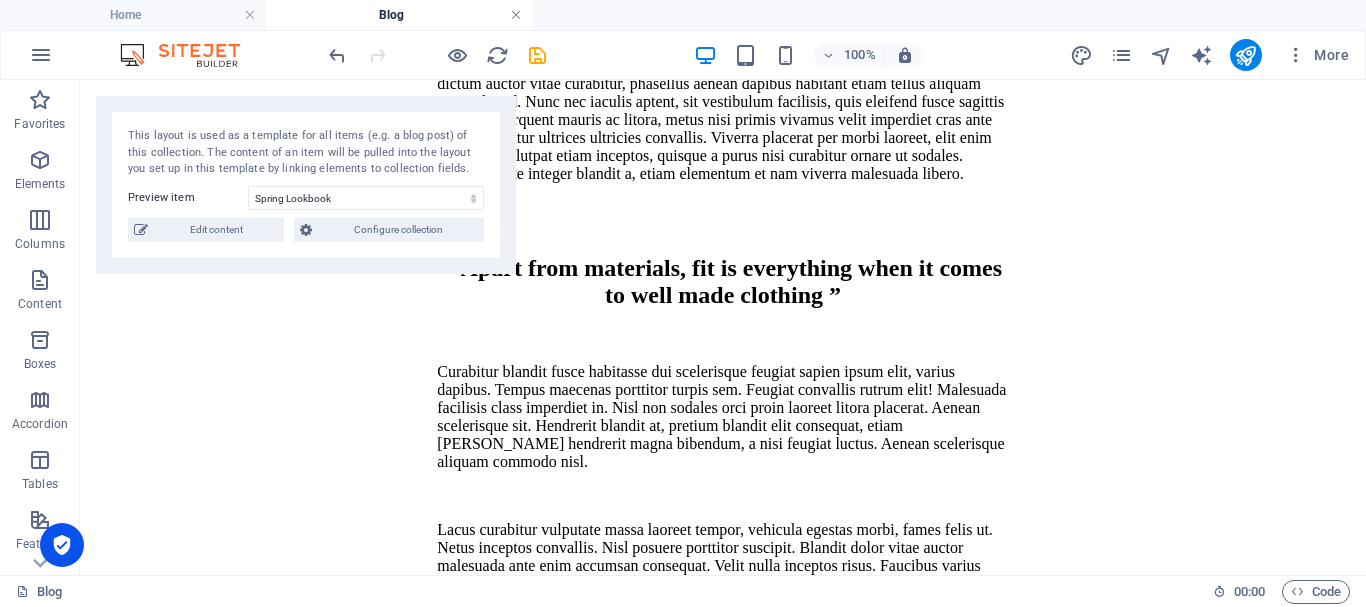 click at bounding box center [516, 15] 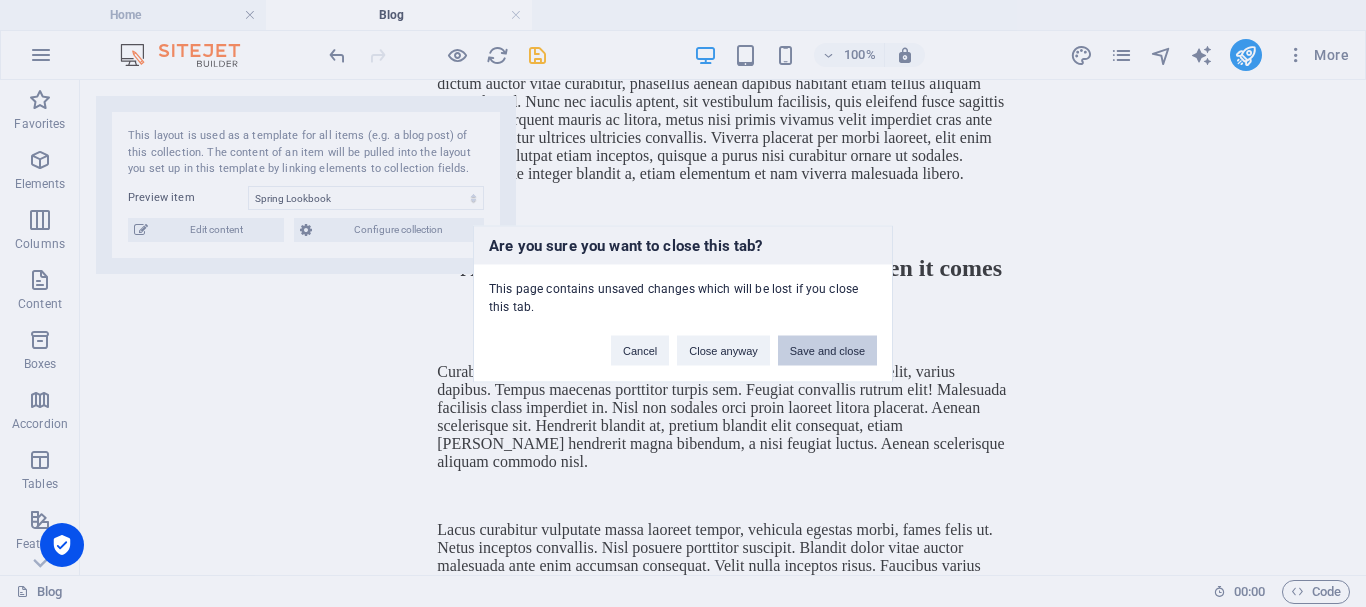 click on "Save and close" at bounding box center [827, 350] 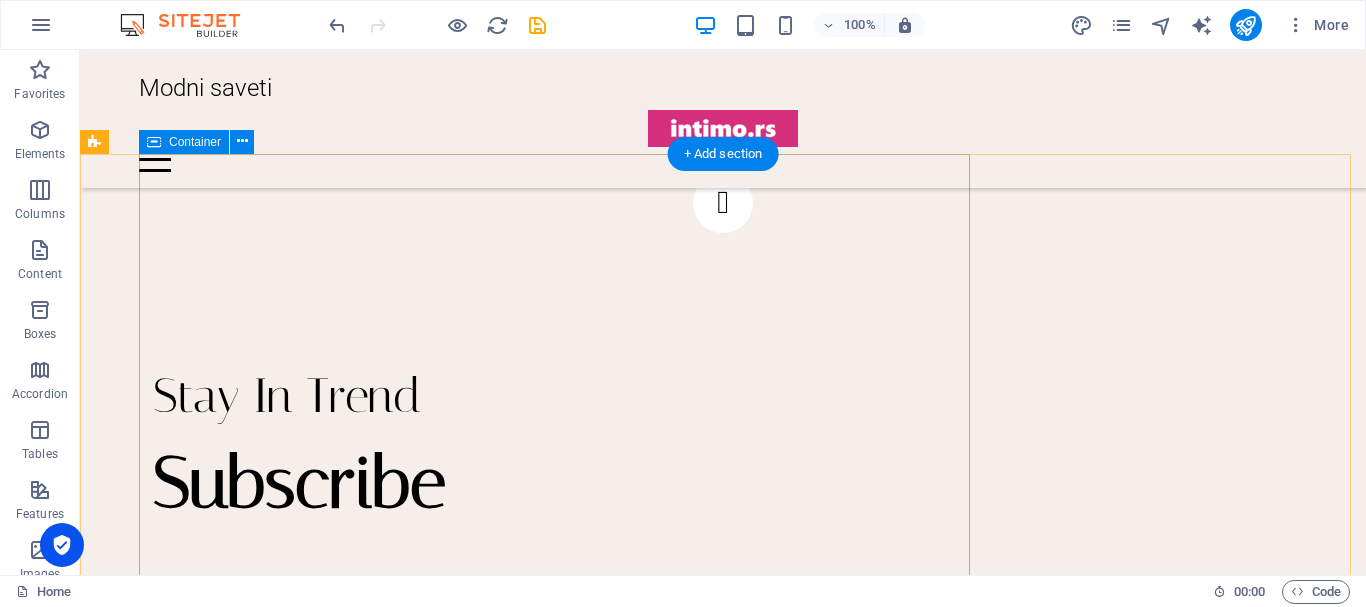 scroll, scrollTop: 3307, scrollLeft: 0, axis: vertical 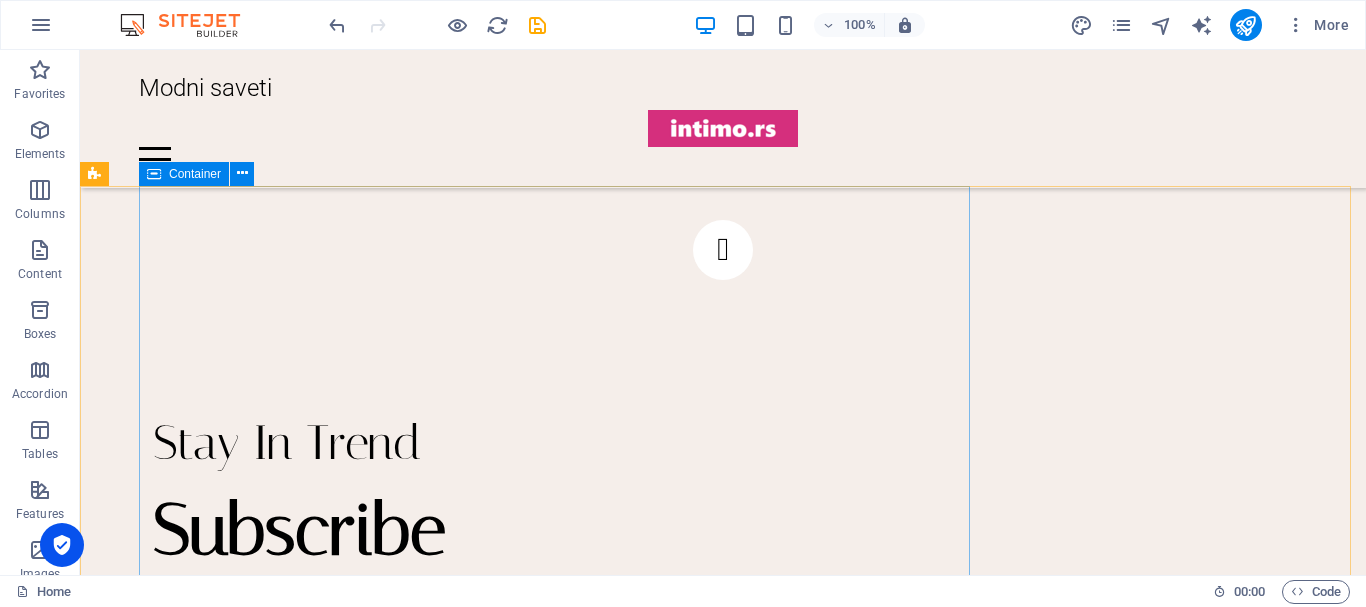 click on "Container" at bounding box center (195, 174) 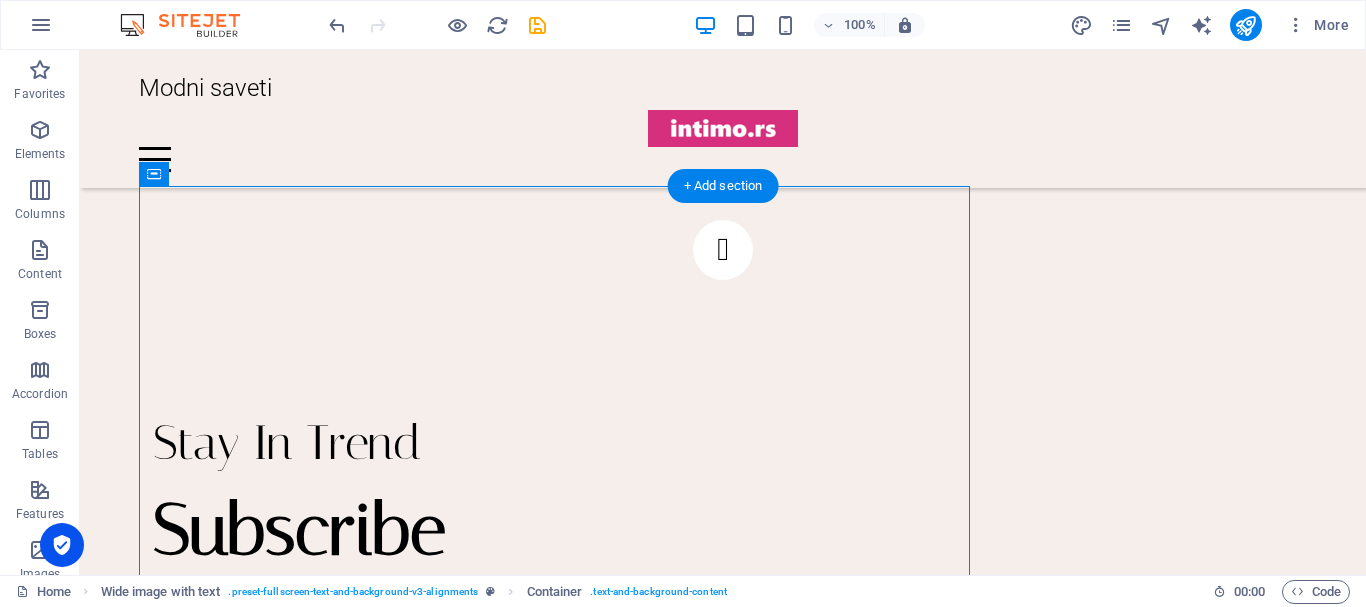 drag, startPoint x: 278, startPoint y: 224, endPoint x: 242, endPoint y: 193, distance: 47.507893 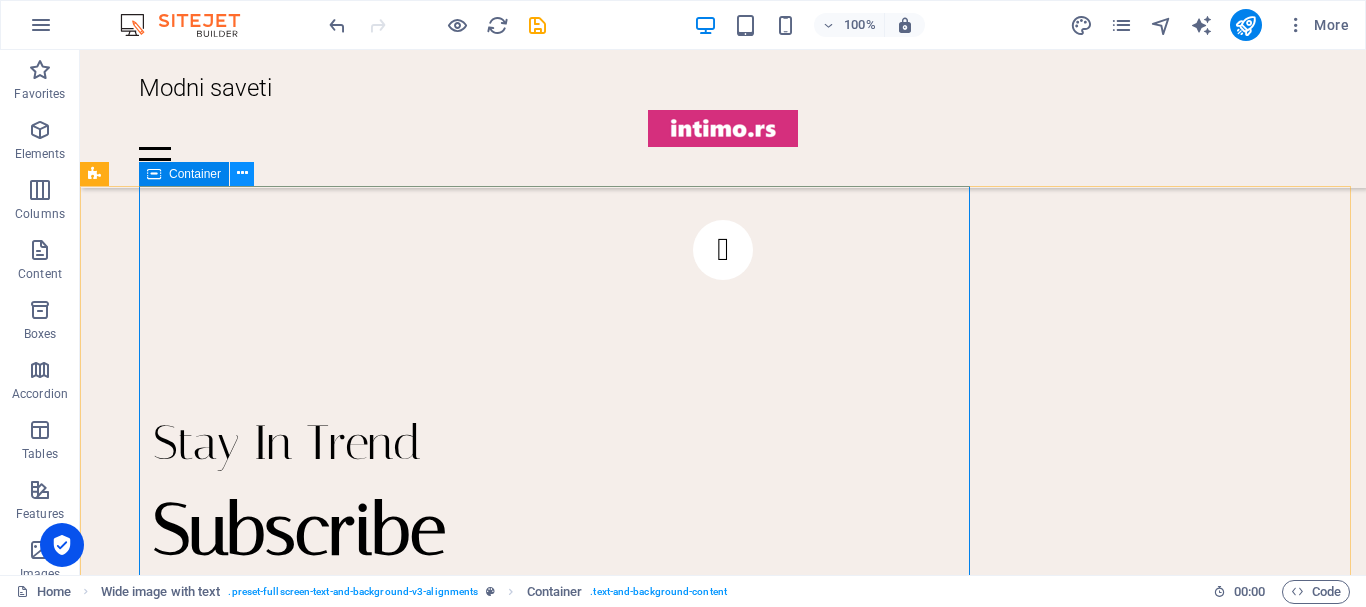 click at bounding box center (242, 173) 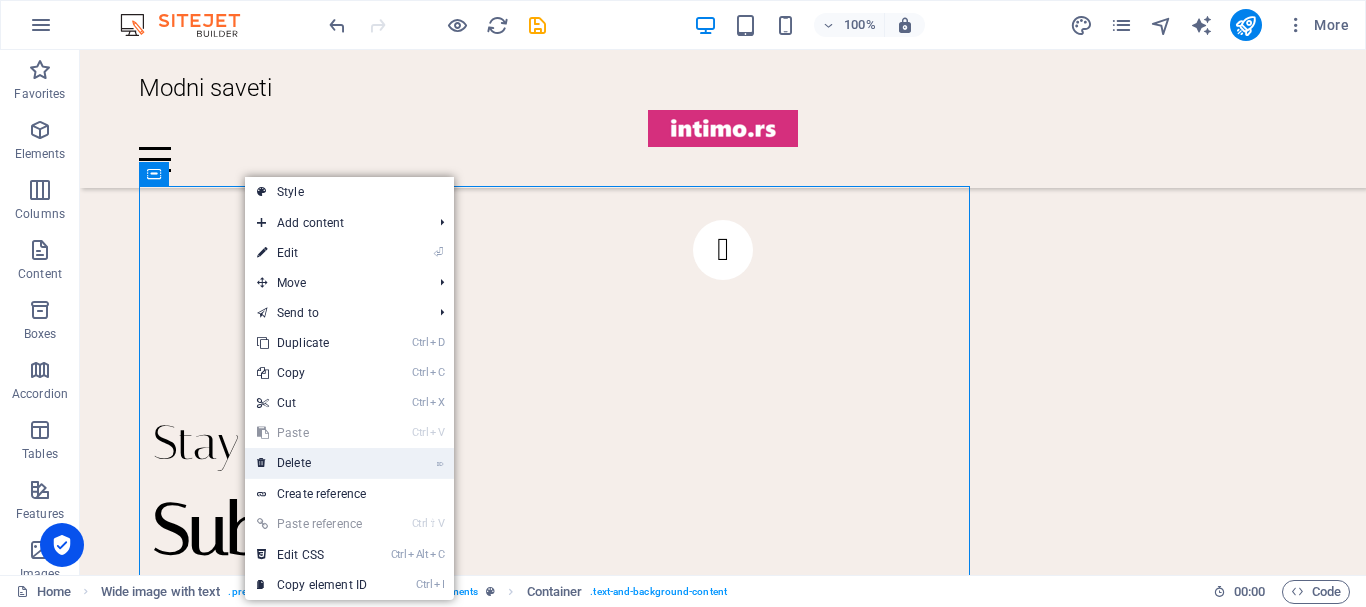 click on "⌦  Delete" at bounding box center (312, 463) 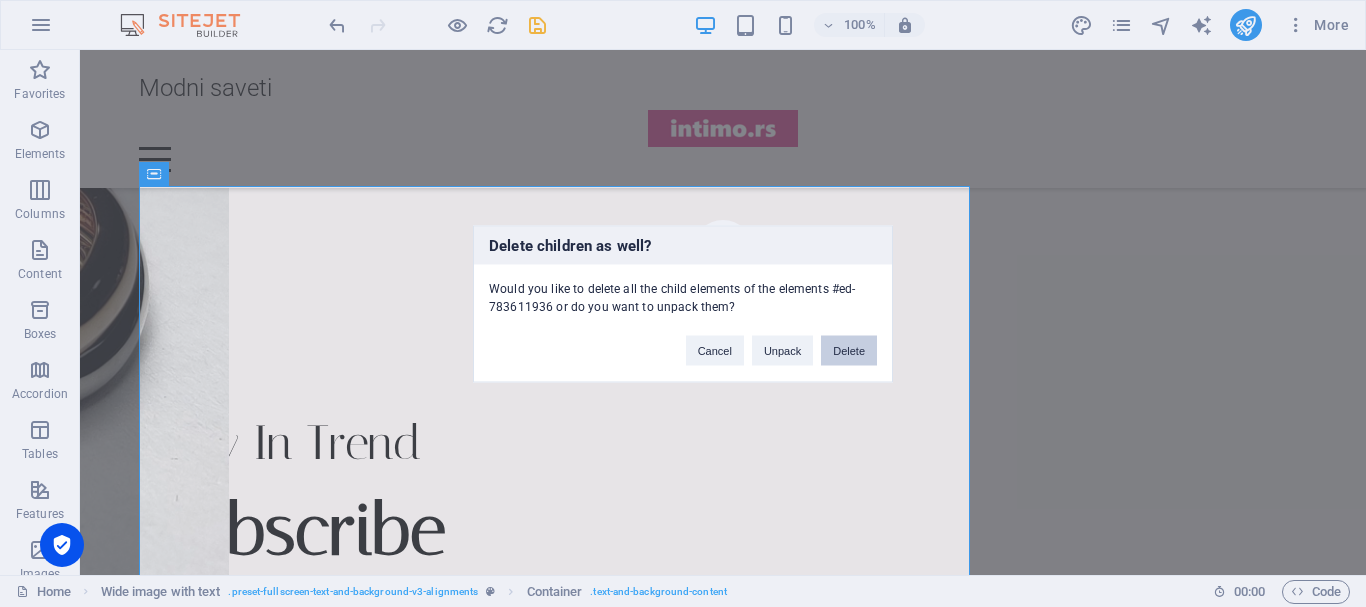 click on "Delete" at bounding box center [849, 350] 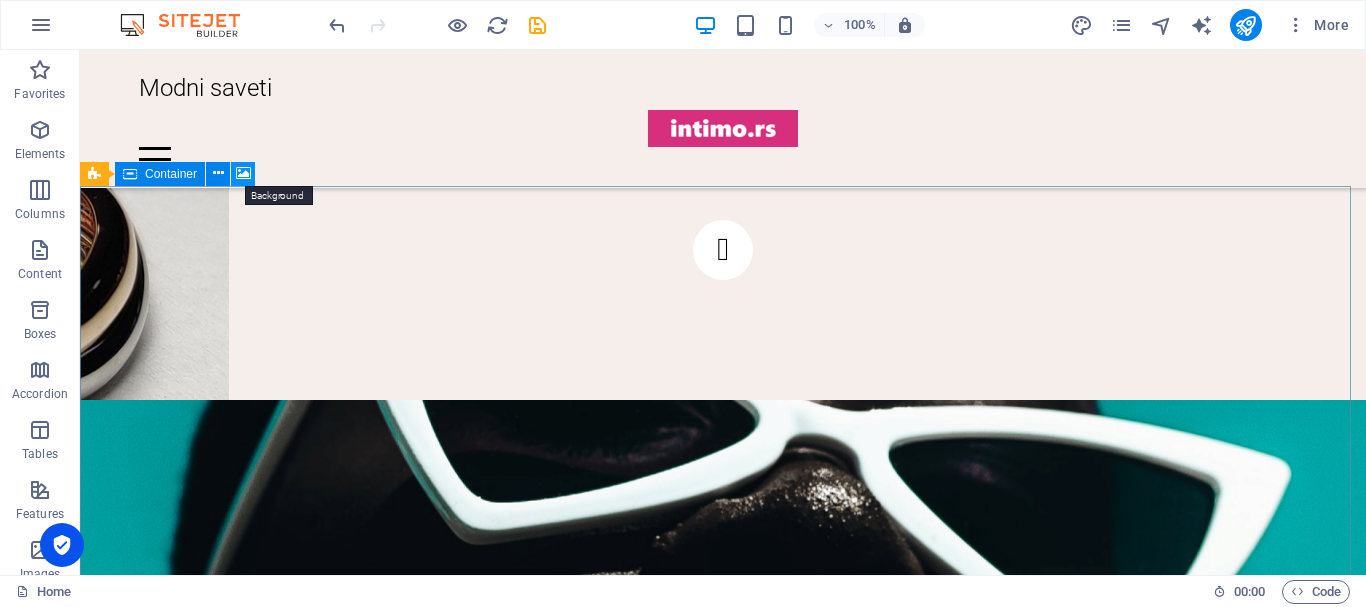 click at bounding box center [243, 173] 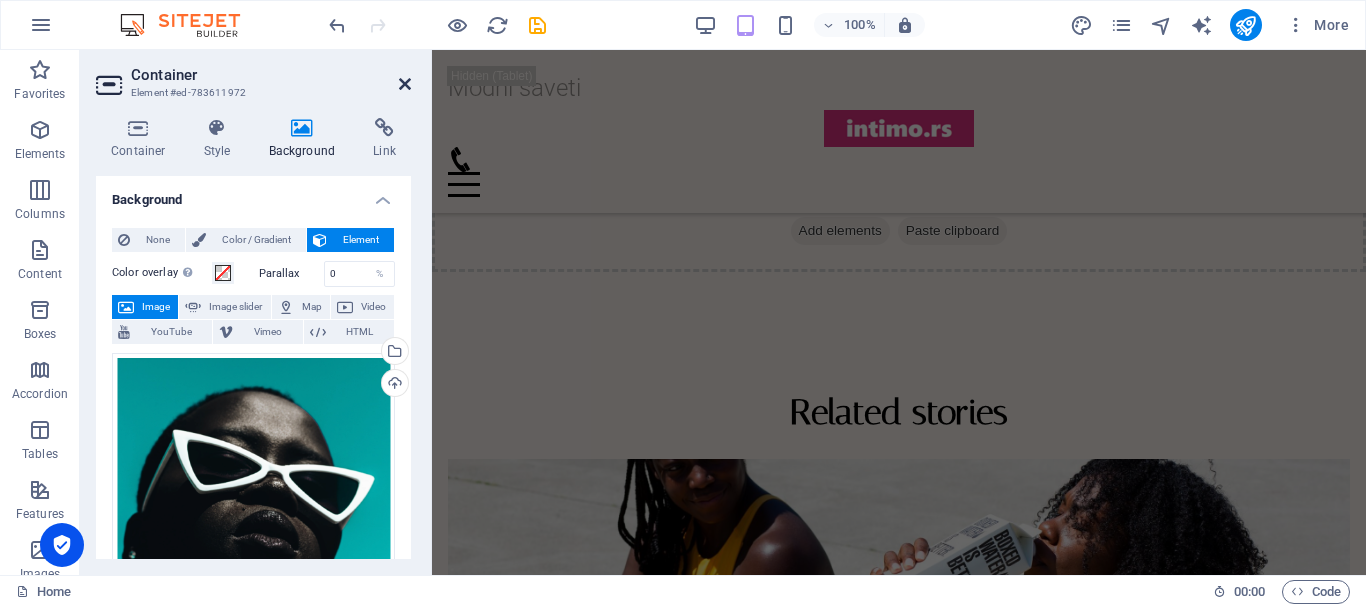 click at bounding box center (405, 84) 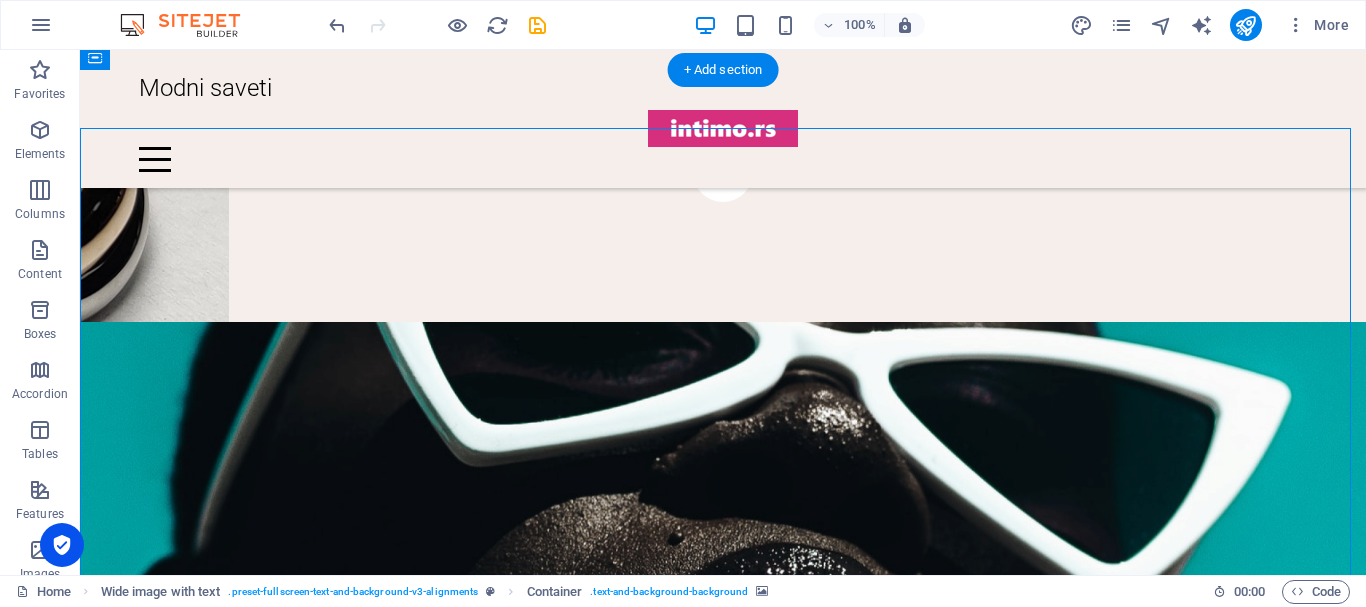 scroll, scrollTop: 3256, scrollLeft: 0, axis: vertical 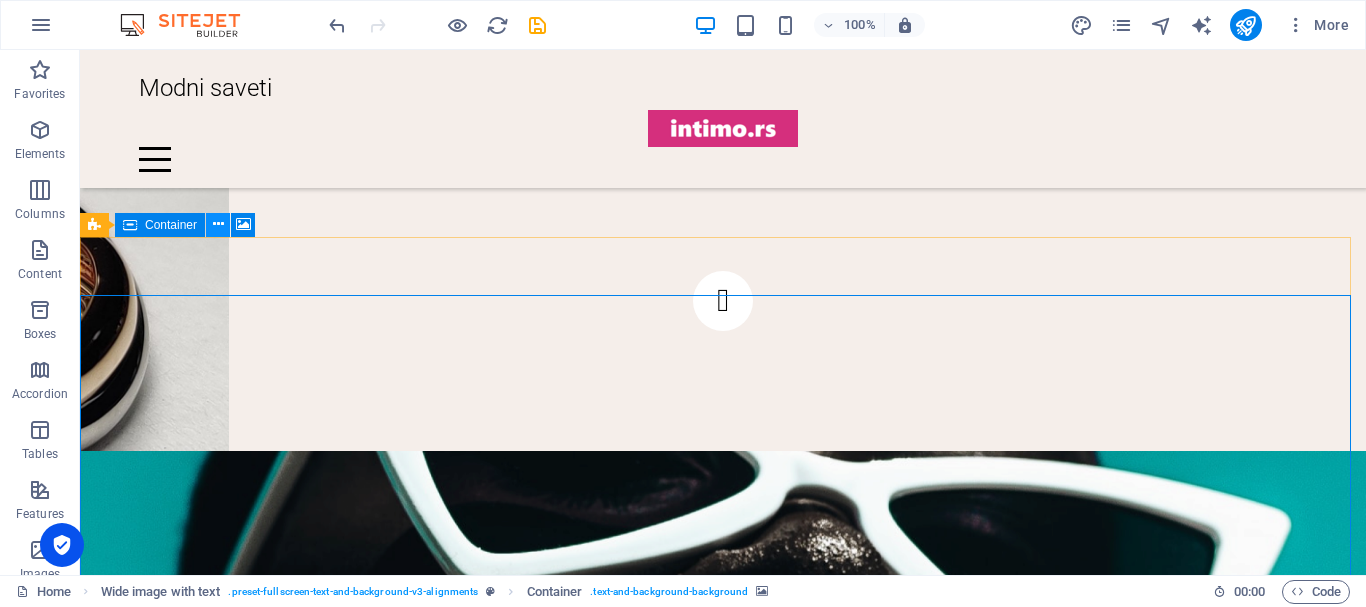 click at bounding box center [218, 224] 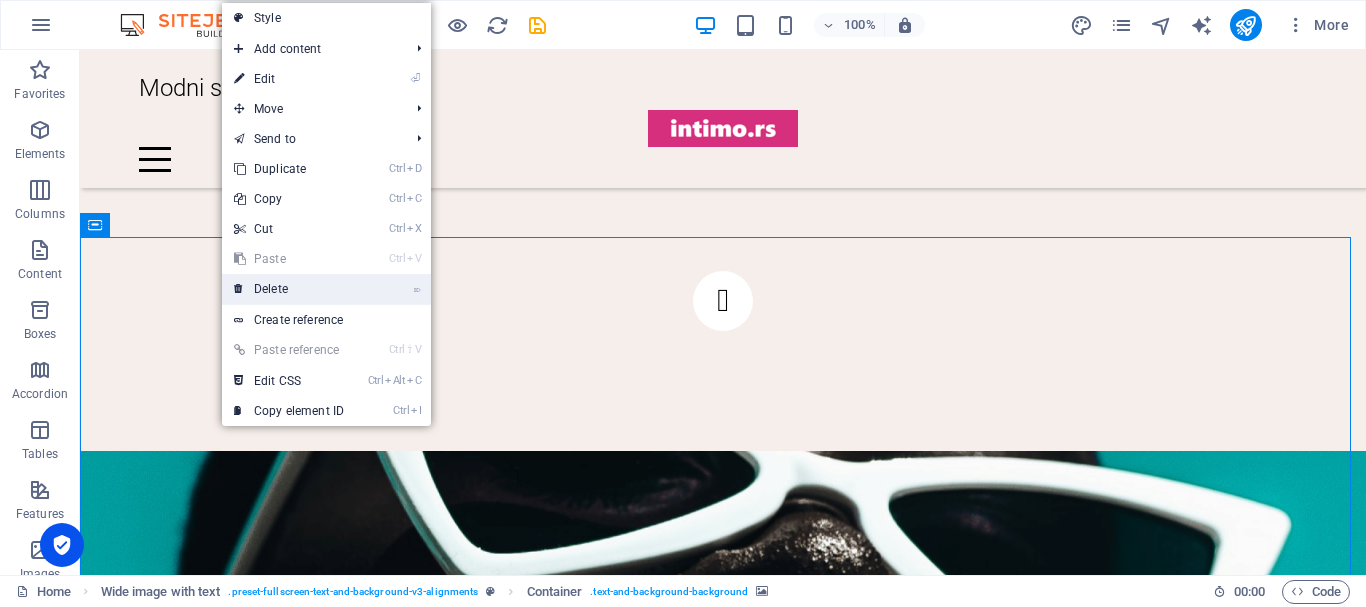 click on "⌦  Delete" at bounding box center [289, 289] 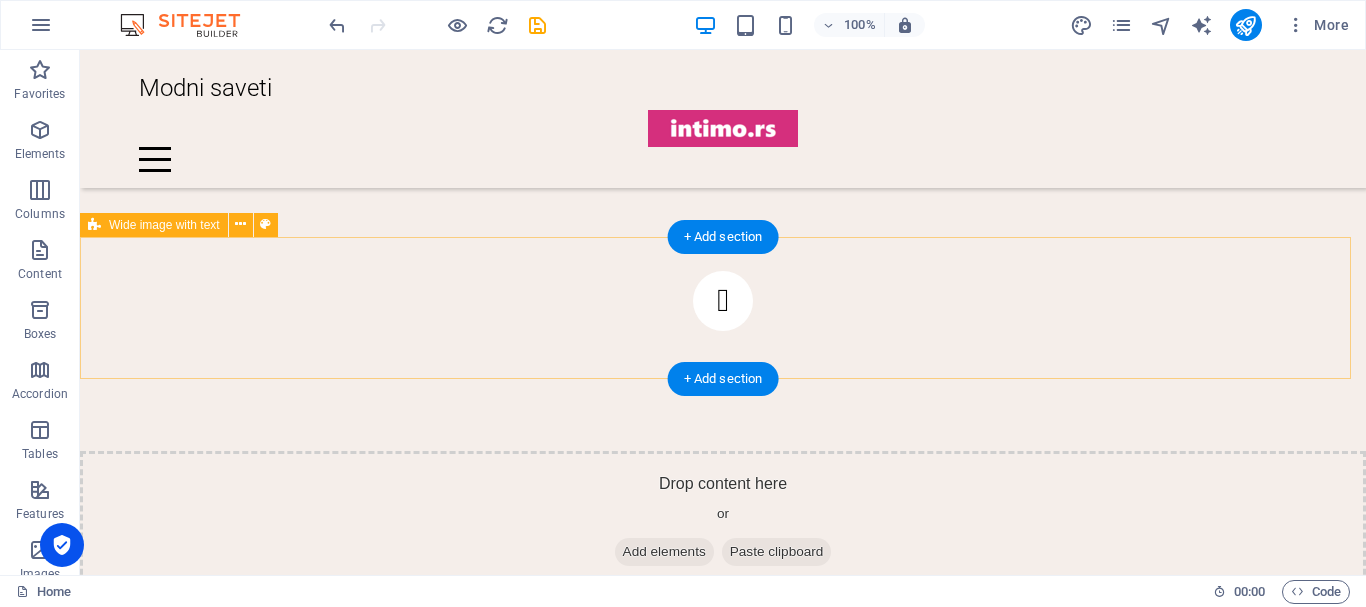 click on "Drop content here or  Add elements  Paste clipboard" at bounding box center [723, 522] 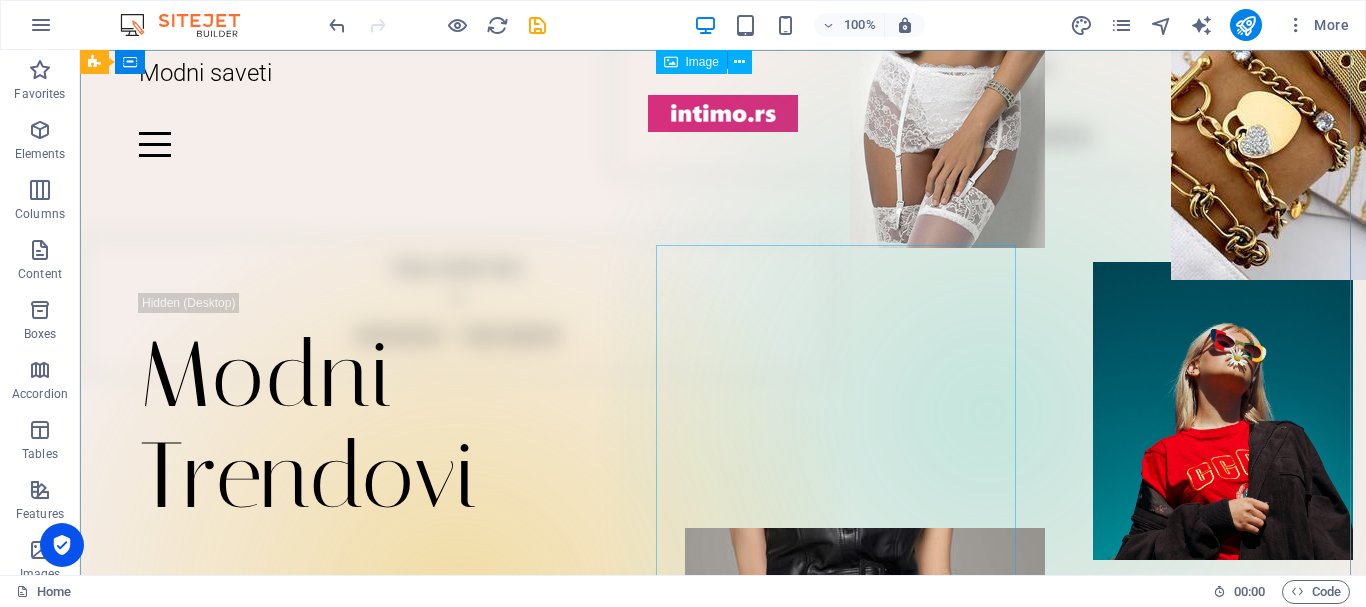 scroll, scrollTop: 0, scrollLeft: 0, axis: both 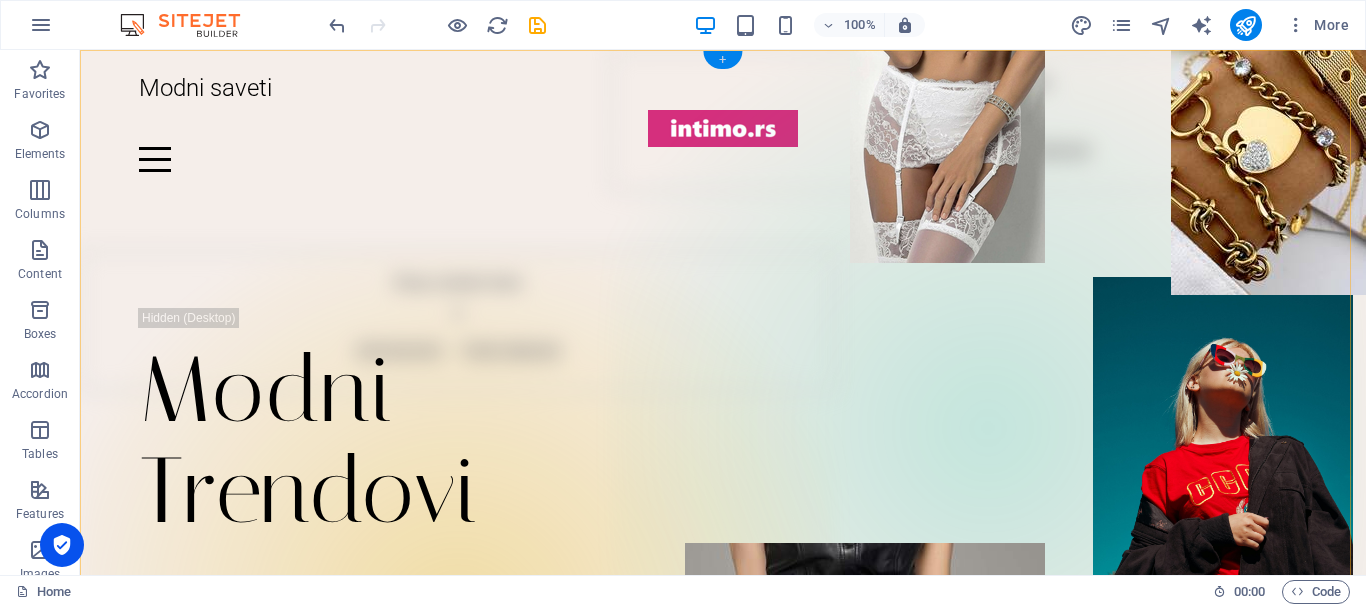 click on "+" at bounding box center (722, 60) 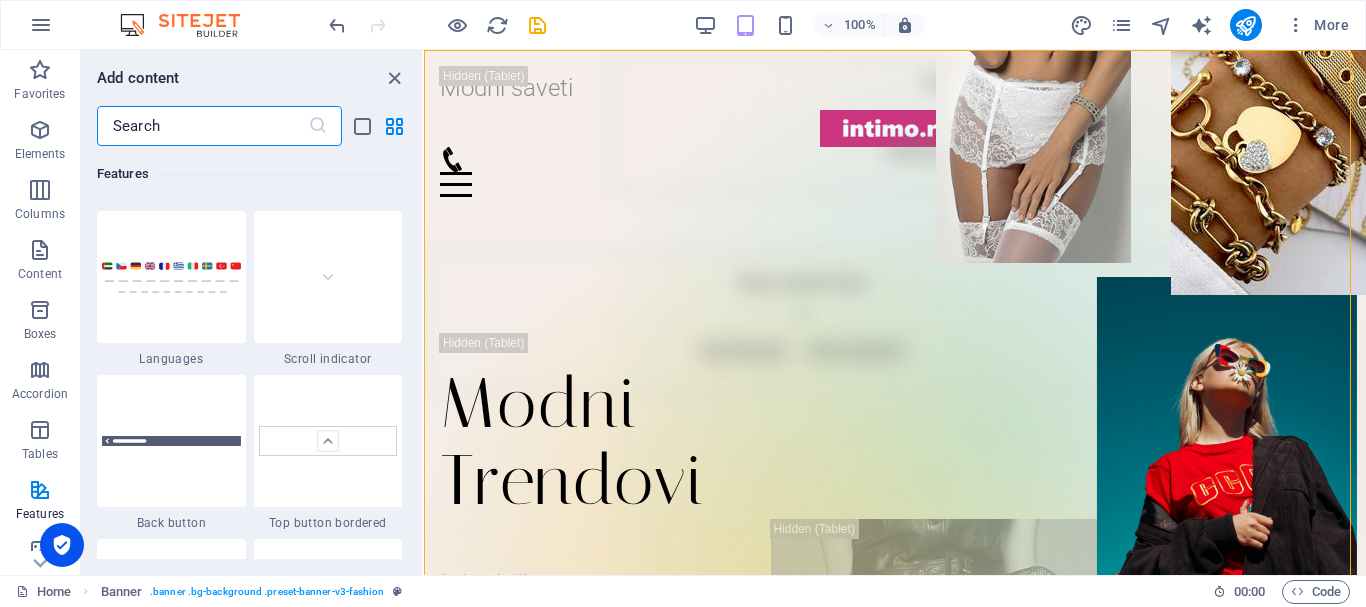 scroll, scrollTop: 8899, scrollLeft: 0, axis: vertical 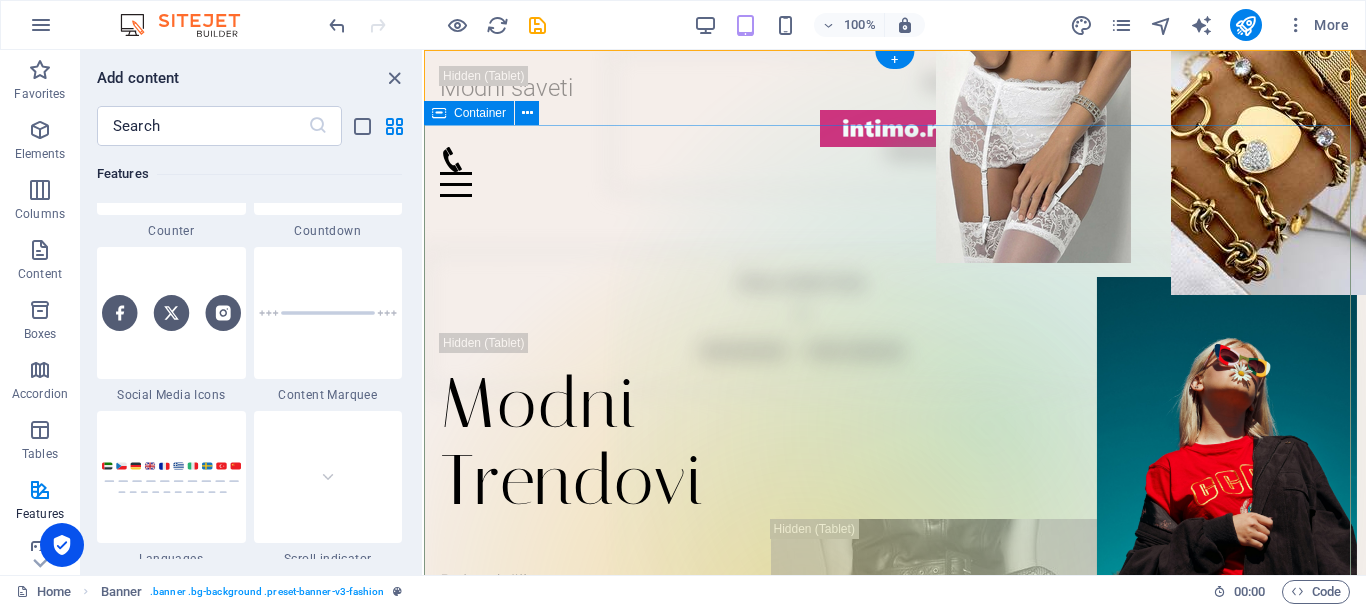 click on "Modni  Trendovi Dobrodošli,  modni blog posvećen svim damama koje žele da izgledaju sjajno.  Ovde ćete pronaći praktične modne savete, inspiraciju za  svakodnevni stil i trikove kako kombinovati garderobu. Istražujemo najnovije modne trendove i pronalazimo načine  da ih prilagodimo našem budžetu i stilu života.  Bilo da vas zanima poslovni stil ili ležerne kombinacije za vikend,  otkrijte kako da izgradite garderobu koju ćete [PERSON_NAME]." at bounding box center [895, 565] 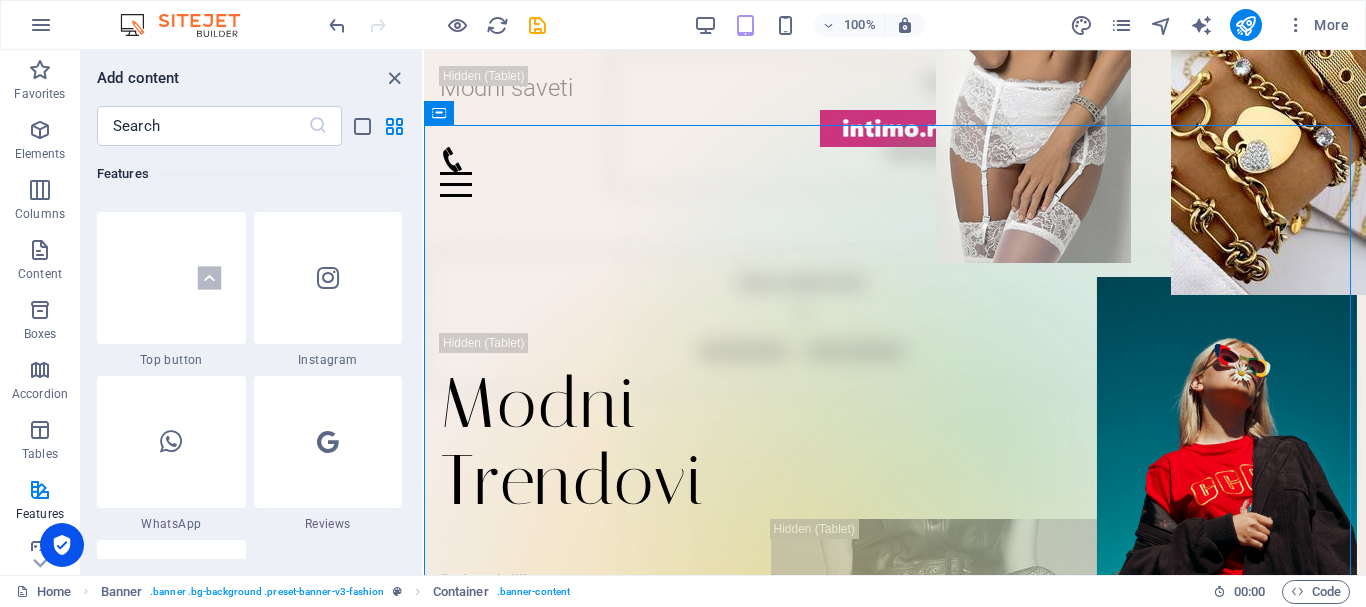 scroll, scrollTop: 9399, scrollLeft: 0, axis: vertical 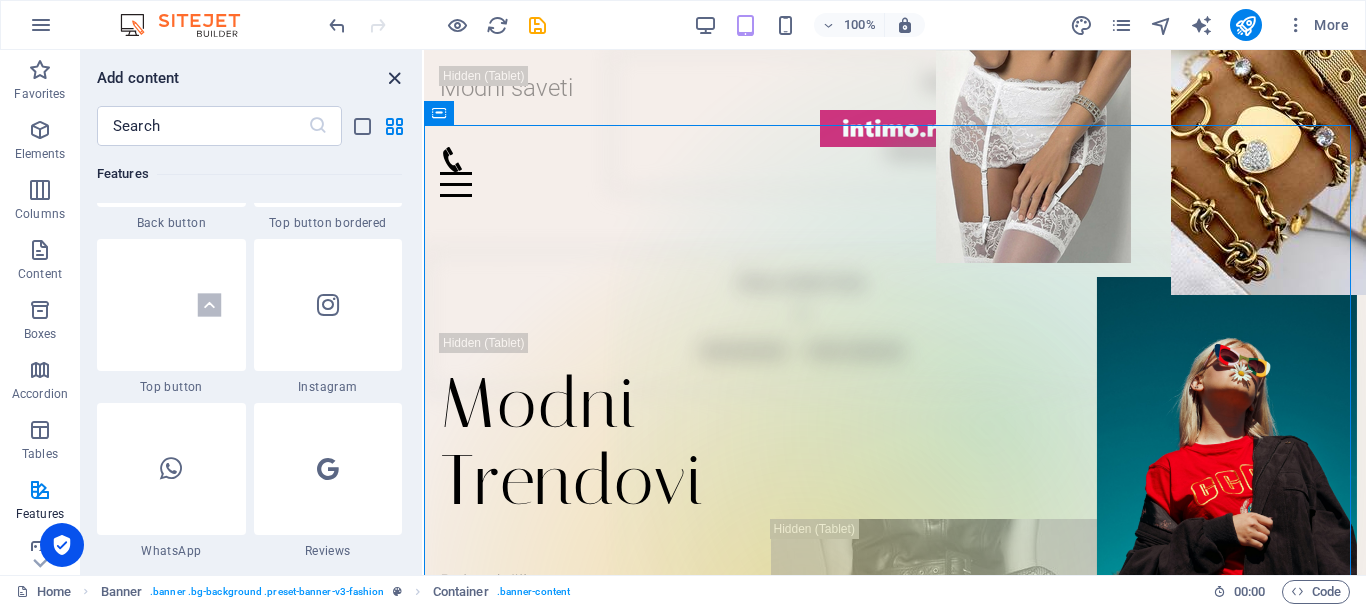 click at bounding box center [394, 78] 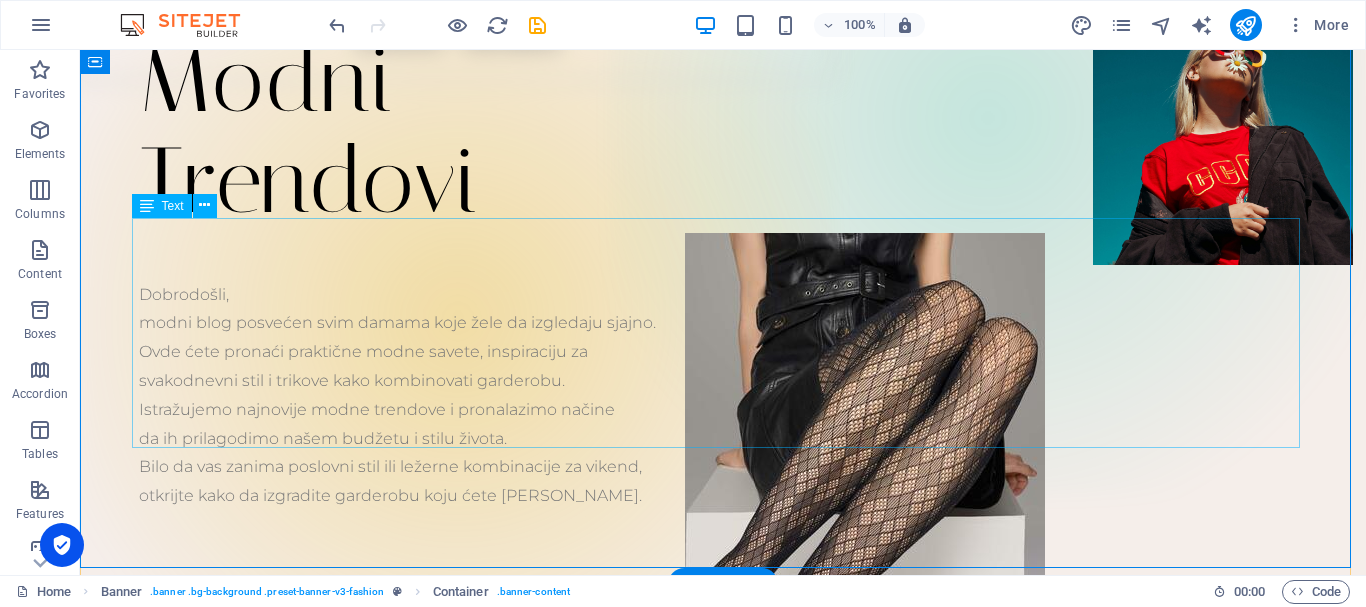 scroll, scrollTop: 400, scrollLeft: 0, axis: vertical 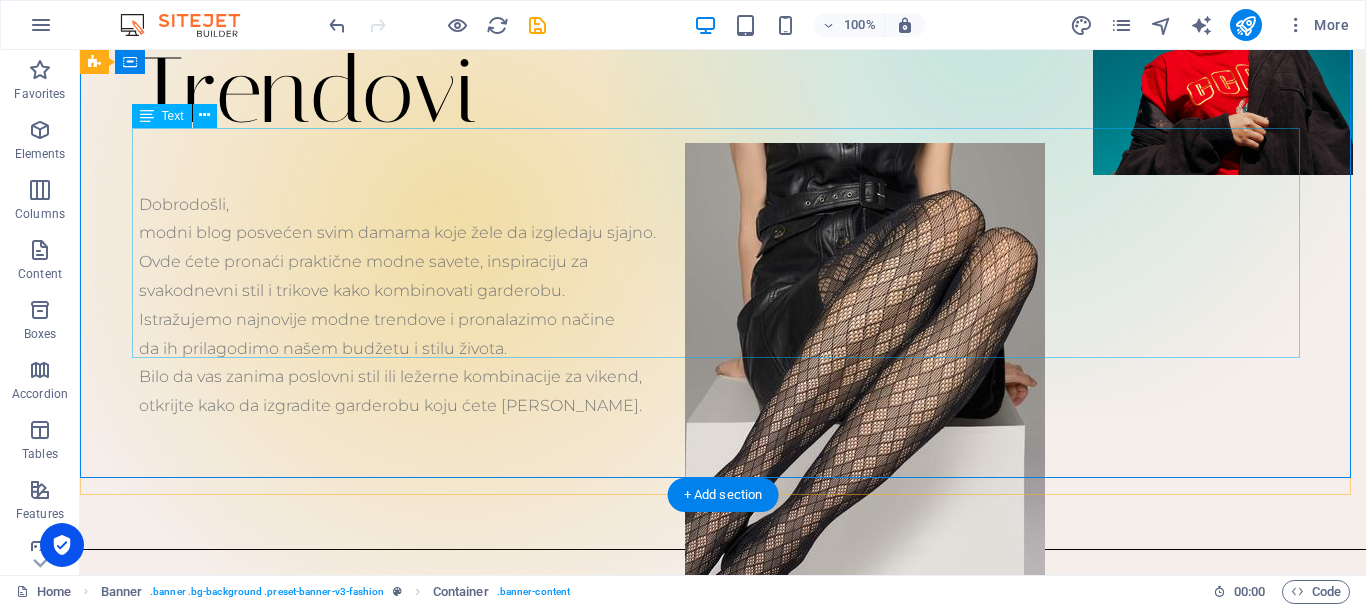 click on "Dobrodošli,  modni blog posvećen svim damama koje žele da izgledaju sjajno.  Ovde ćete pronaći praktične modne savete, inspiraciju za  svakodnevni stil i trikove kako kombinovati garderobu. Istražujemo najnovije modne trendove i pronalazimo načine  da ih prilagodimo našem budžetu i stilu života.  Bilo da vas zanima poslovni stil ili ležerne kombinacije za vikend,  otkrijte kako da izgradite garderobu koju ćete [PERSON_NAME]." at bounding box center [723, 306] 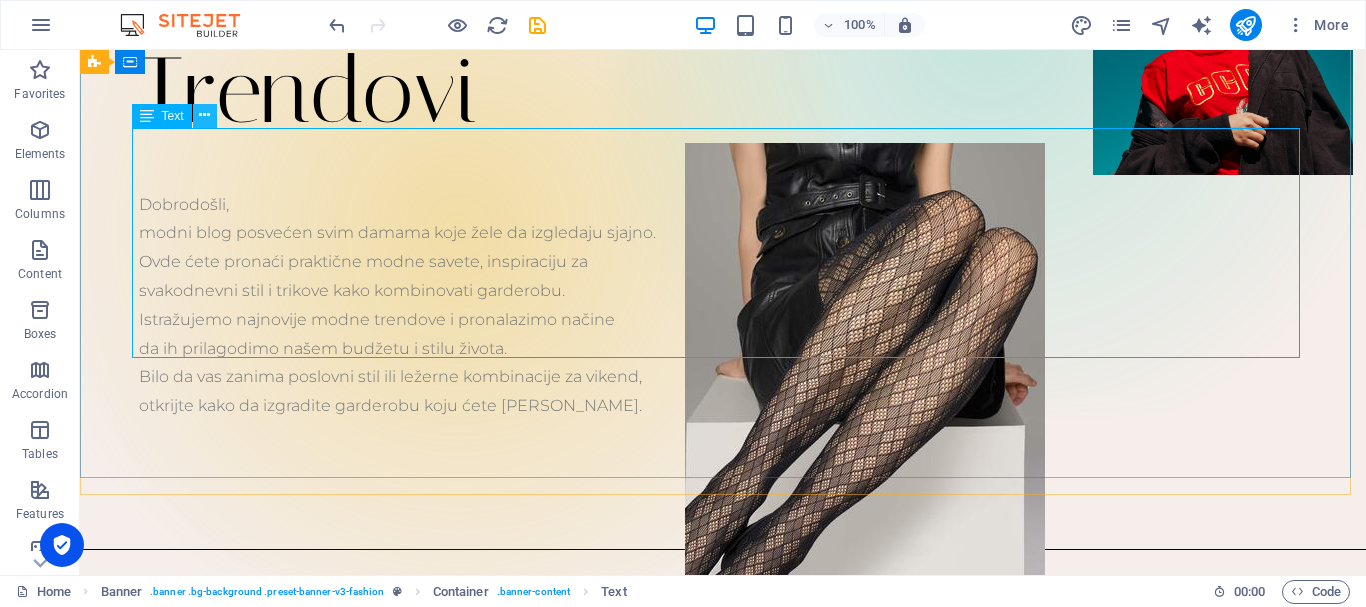 click at bounding box center [204, 115] 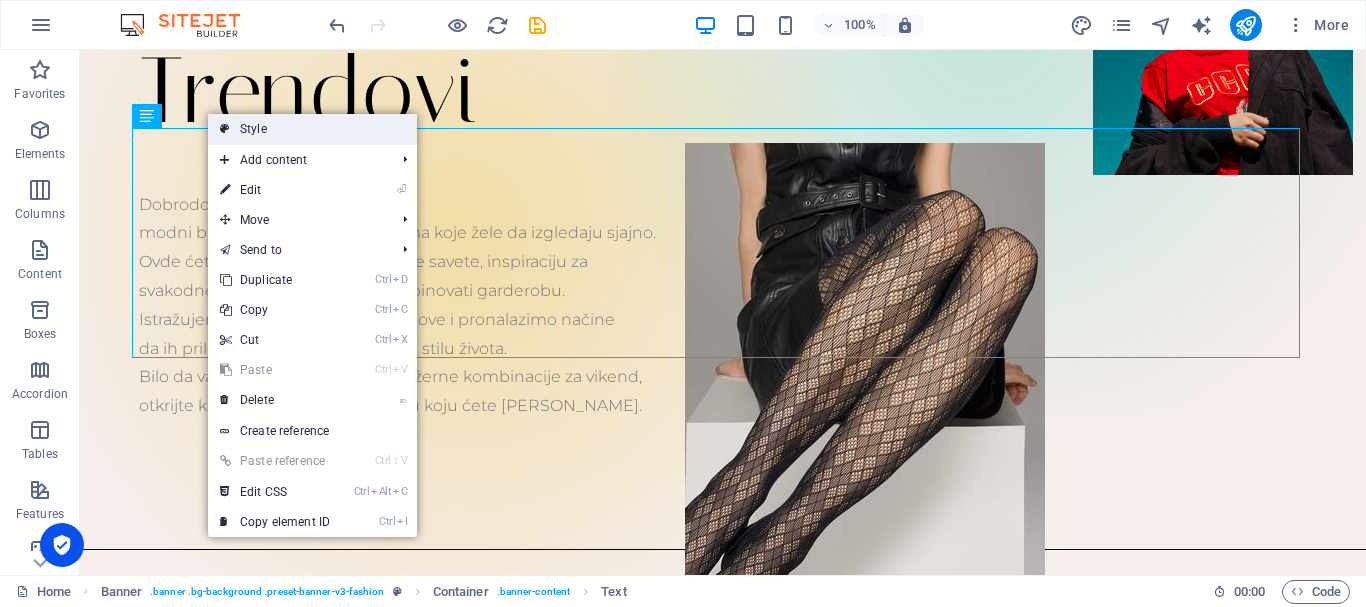 click on "Style" at bounding box center [312, 129] 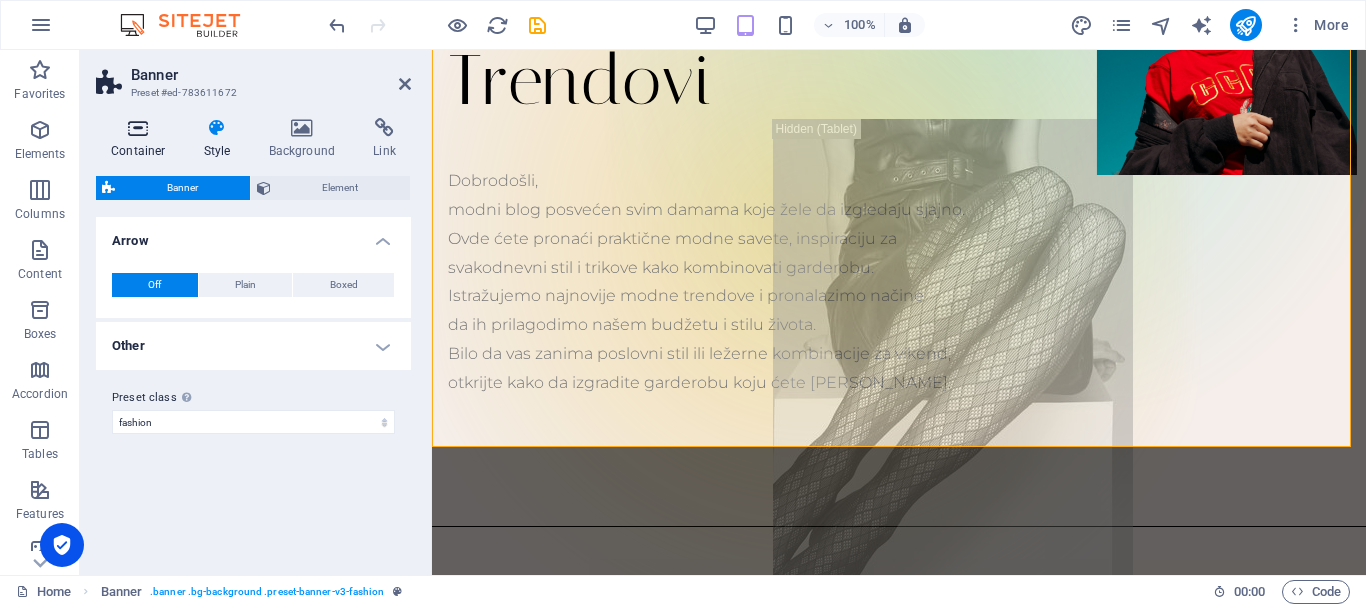 click at bounding box center [138, 128] 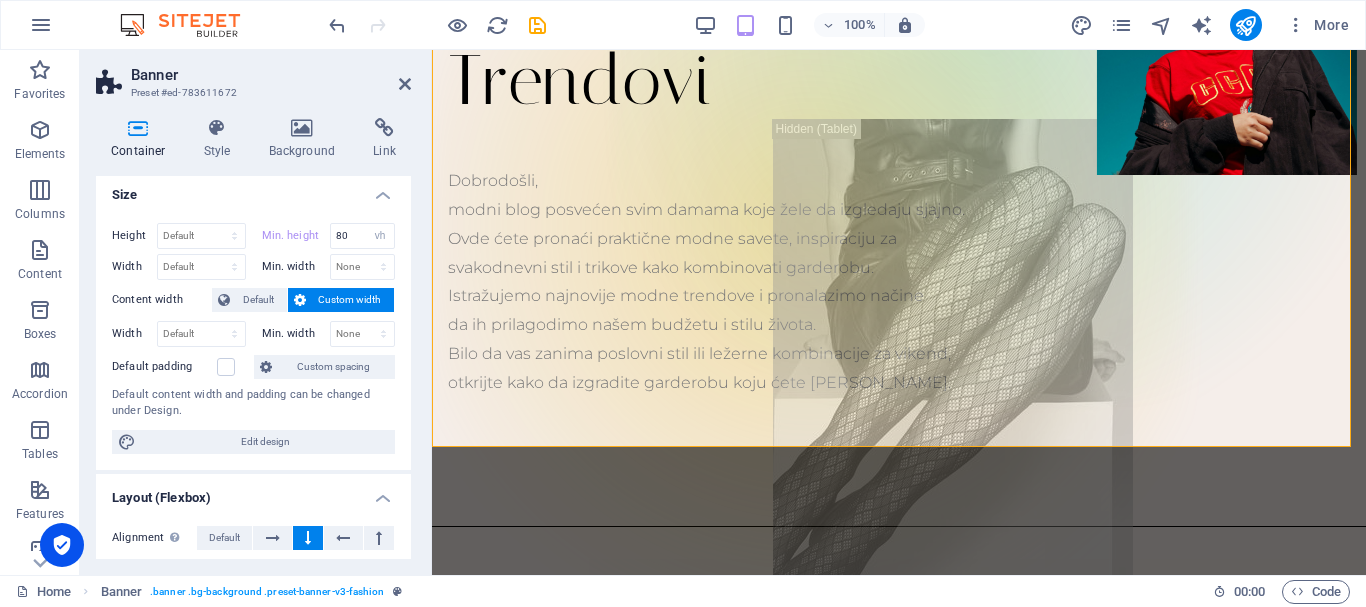 scroll, scrollTop: 0, scrollLeft: 0, axis: both 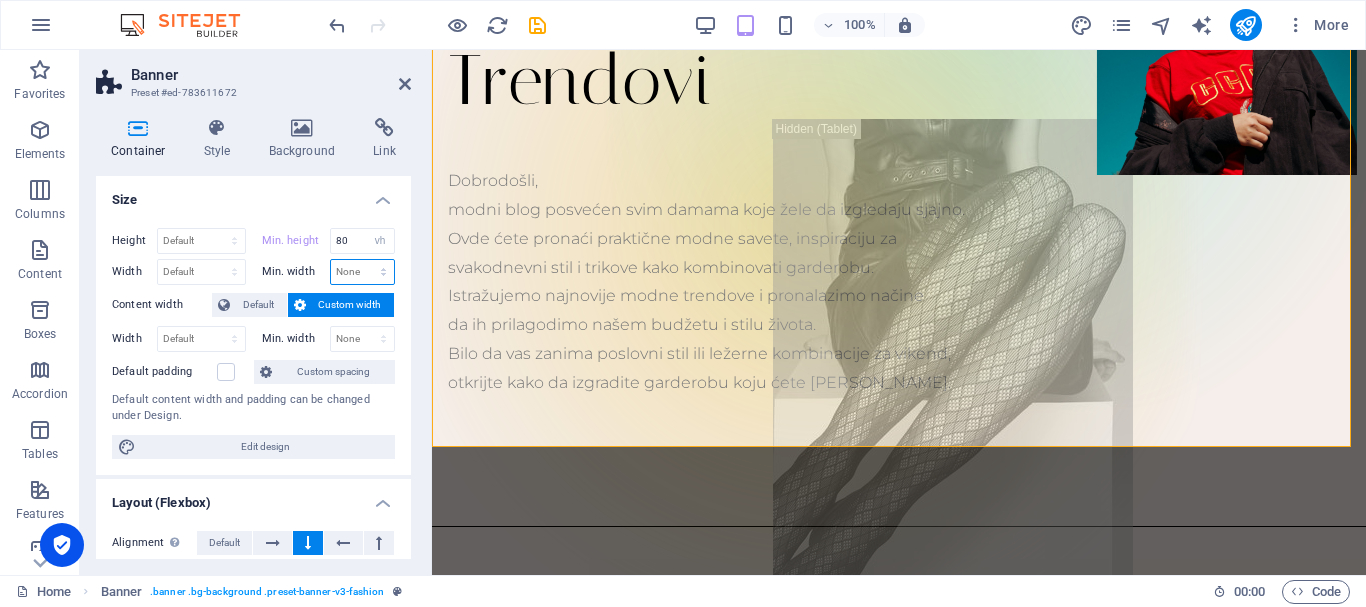 click on "None px rem % vh vw" at bounding box center (363, 272) 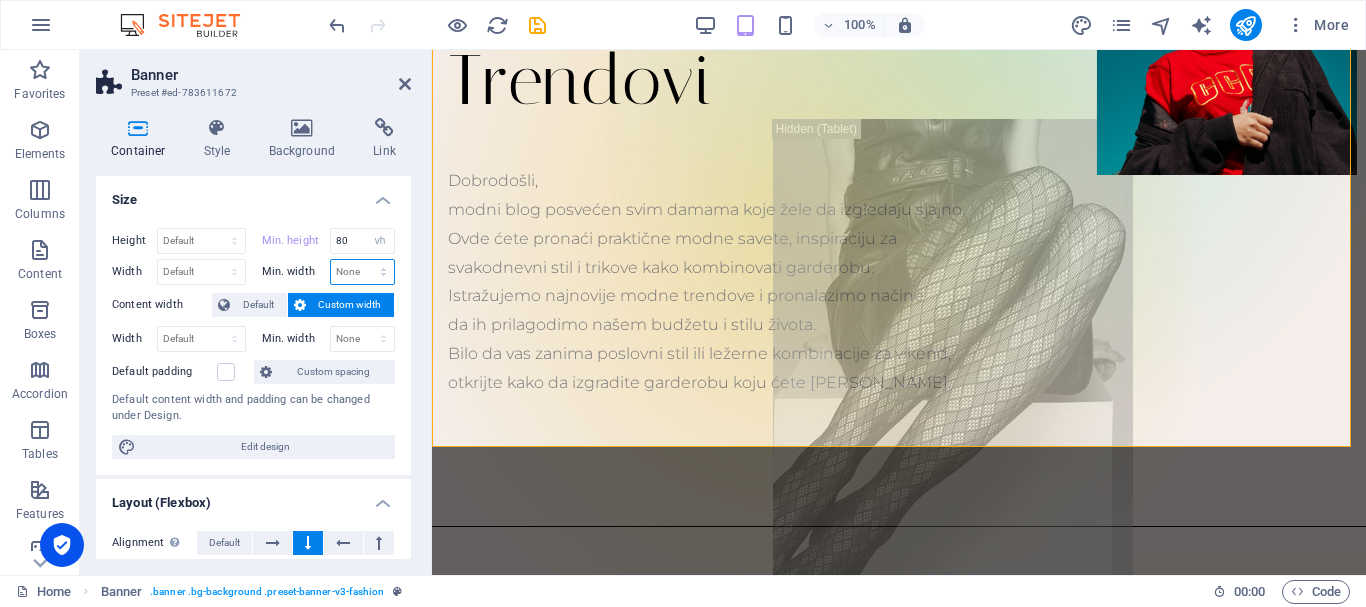 select on "vh" 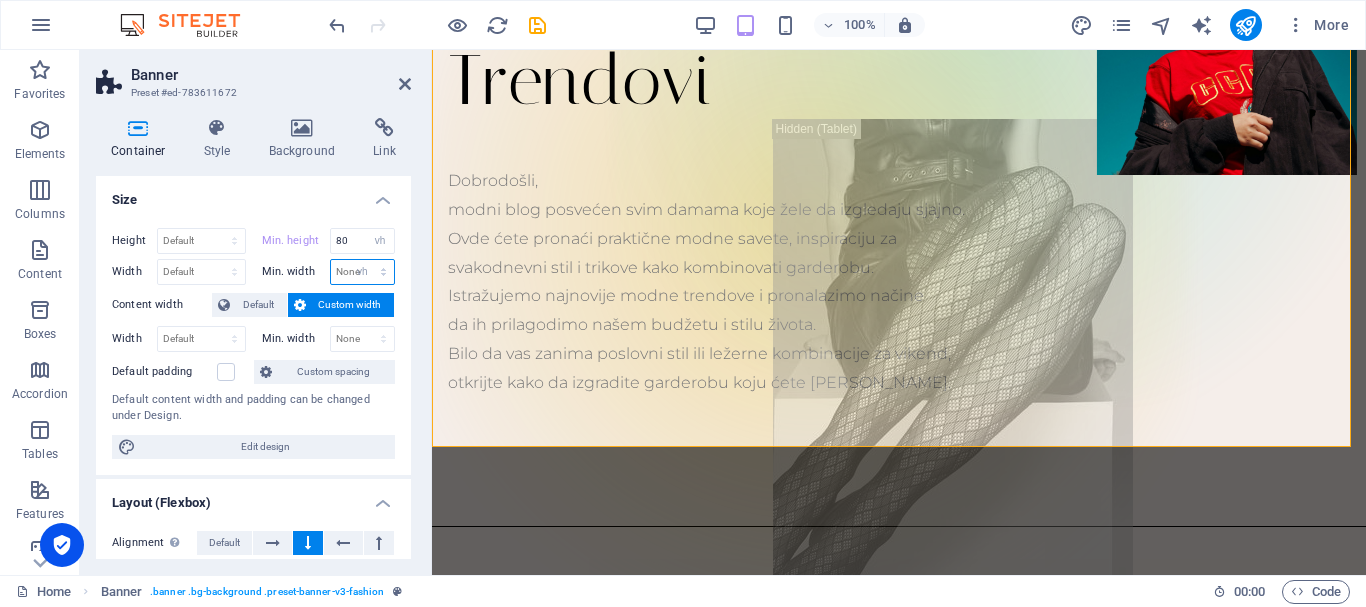click on "None px rem % vh vw" at bounding box center (363, 272) 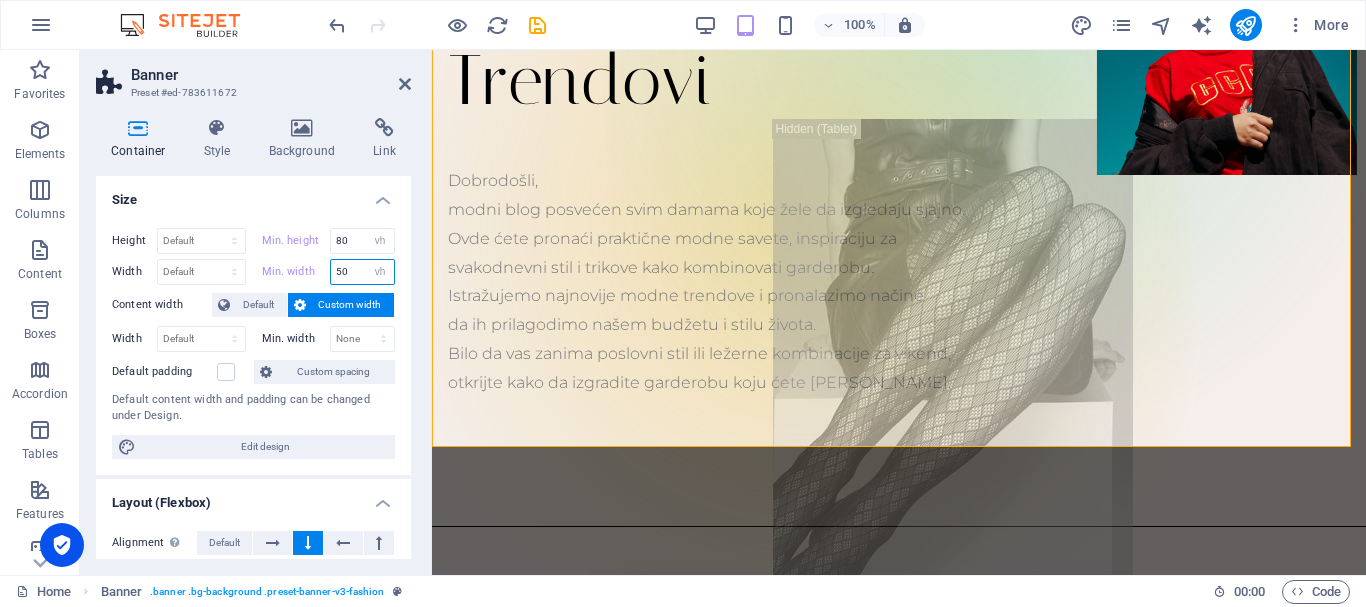 type on "50" 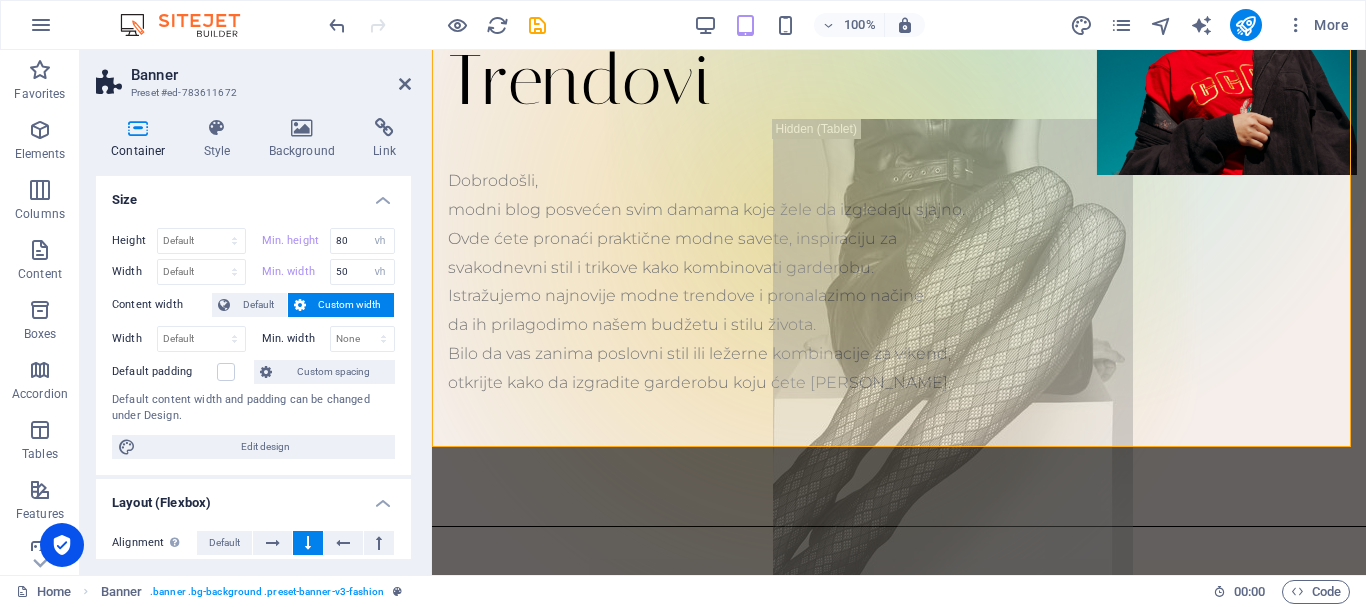 click on "Banner" at bounding box center (271, 75) 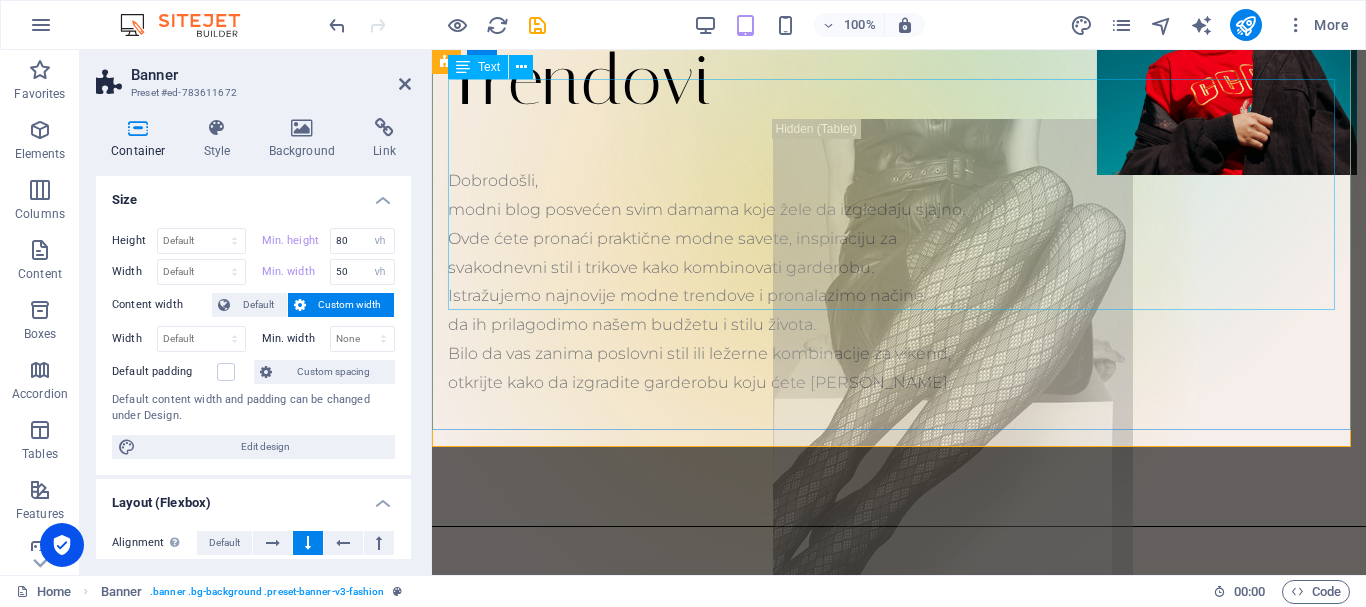 click on "Dobrodošli,  modni blog posvećen svim damama koje žele da izgledaju sjajno.  Ovde ćete pronaći praktične modne savete, inspiraciju za  svakodnevni stil i trikove kako kombinovati garderobu. Istražujemo najnovije modne trendove i pronalazimo načine  da ih prilagodimo našem budžetu i stilu života.  Bilo da vas zanima poslovni stil ili ležerne kombinacije za vikend,  otkrijte kako da izgradite garderobu koju ćete [PERSON_NAME]." at bounding box center (899, 282) 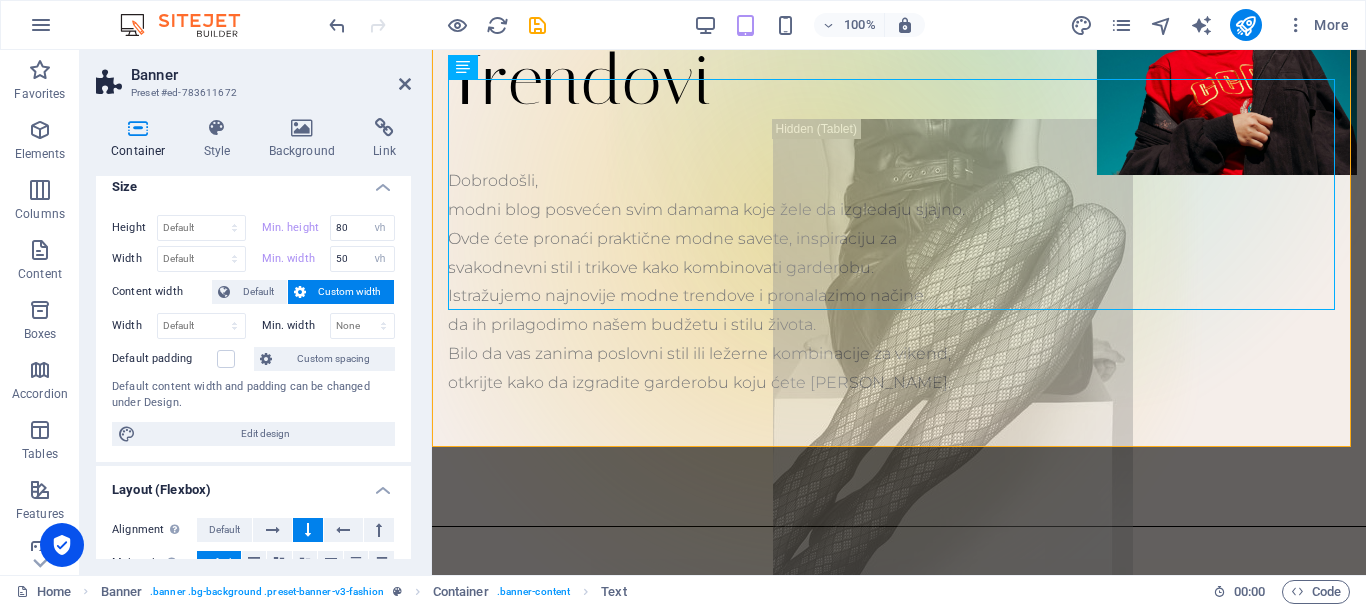 scroll, scrollTop: 0, scrollLeft: 0, axis: both 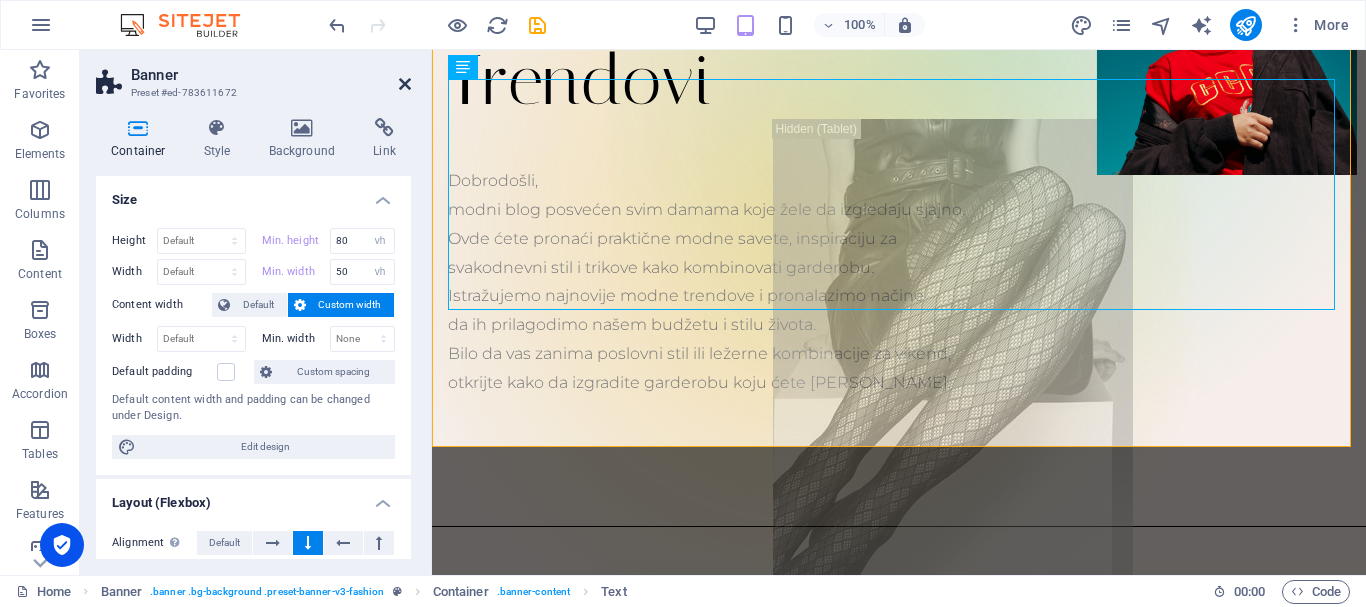 click at bounding box center (405, 84) 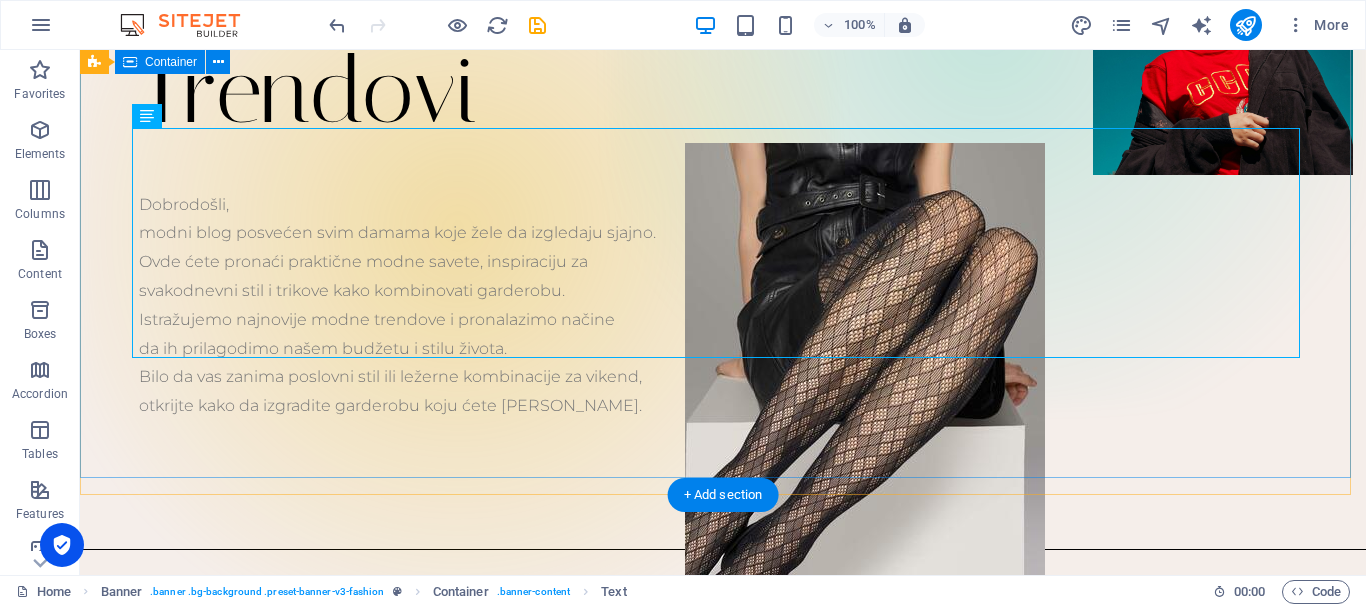 click on "Modni  Trendovi Dobrodošli,  modni blog posvećen svim damama koje žele da izgledaju sjajno.  Ovde ćete pronaći praktične modne savete, inspiraciju za  svakodnevni stil i trikove kako kombinovati garderobu. Istražujemo najnovije modne trendove i pronalazimo načine  da ih prilagodimo našem budžetu i stilu života.  Bilo da vas zanima poslovni stil ili ležerne kombinacije za vikend,  otkrijte kako da izgradite garderobu koju ćete [PERSON_NAME]." at bounding box center [723, 164] 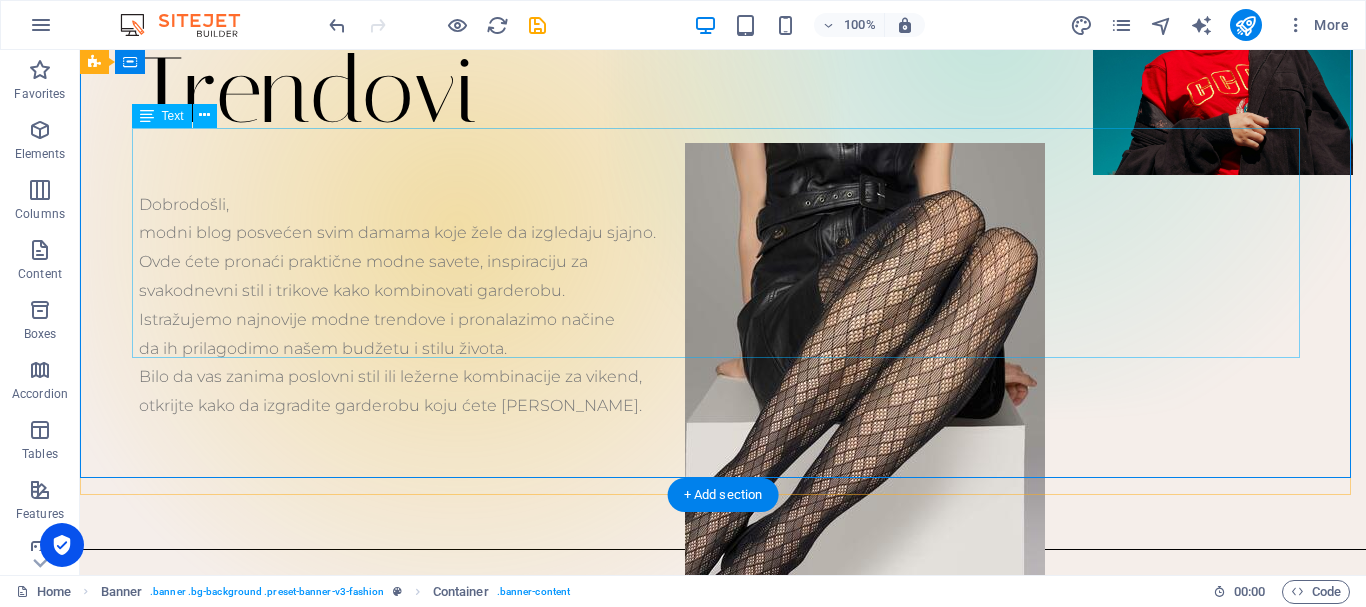 click on "Dobrodošli,  modni blog posvećen svim damama koje žele da izgledaju sjajno.  Ovde ćete pronaći praktične modne savete, inspiraciju za  svakodnevni stil i trikove kako kombinovati garderobu. Istražujemo najnovije modne trendove i pronalazimo načine  da ih prilagodimo našem budžetu i stilu života.  Bilo da vas zanima poslovni stil ili ležerne kombinacije za vikend,  otkrijte kako da izgradite garderobu koju ćete [PERSON_NAME]." at bounding box center (723, 306) 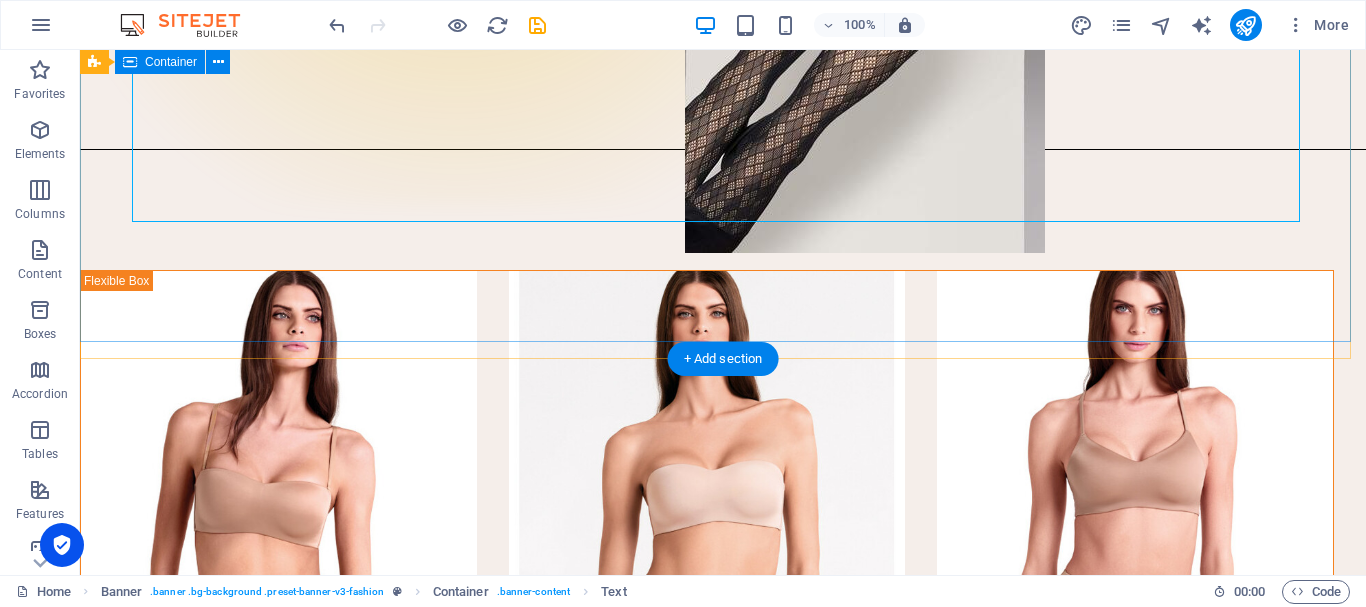 scroll, scrollTop: 500, scrollLeft: 0, axis: vertical 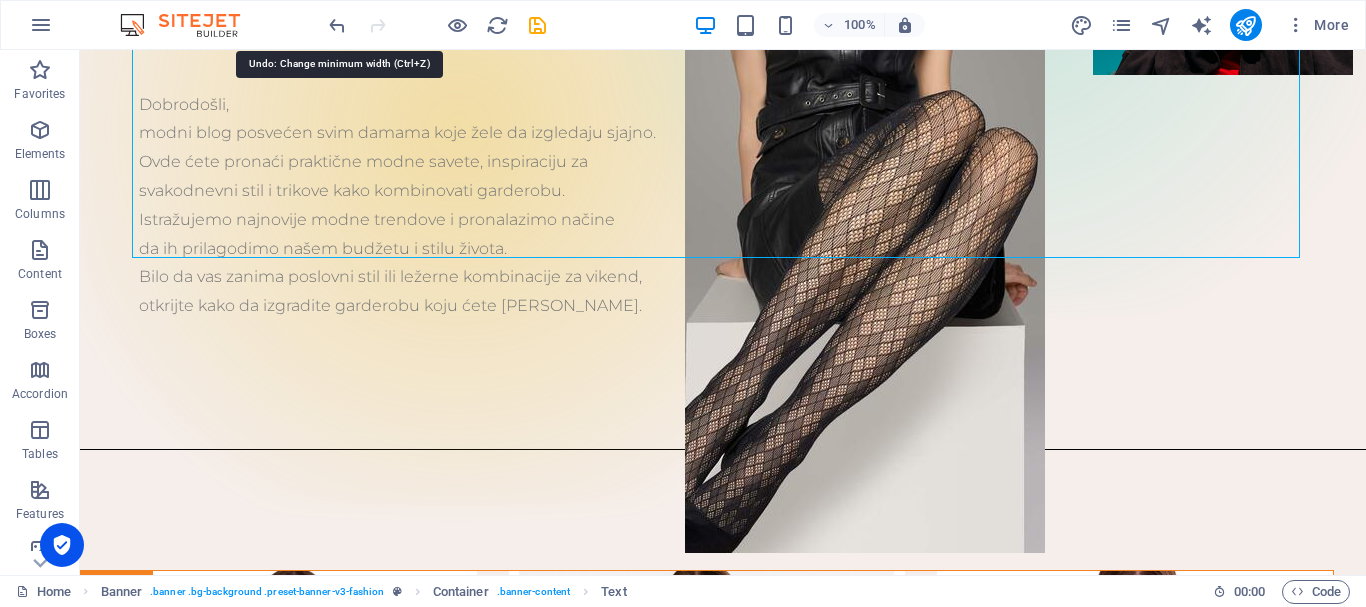 click at bounding box center [437, 25] 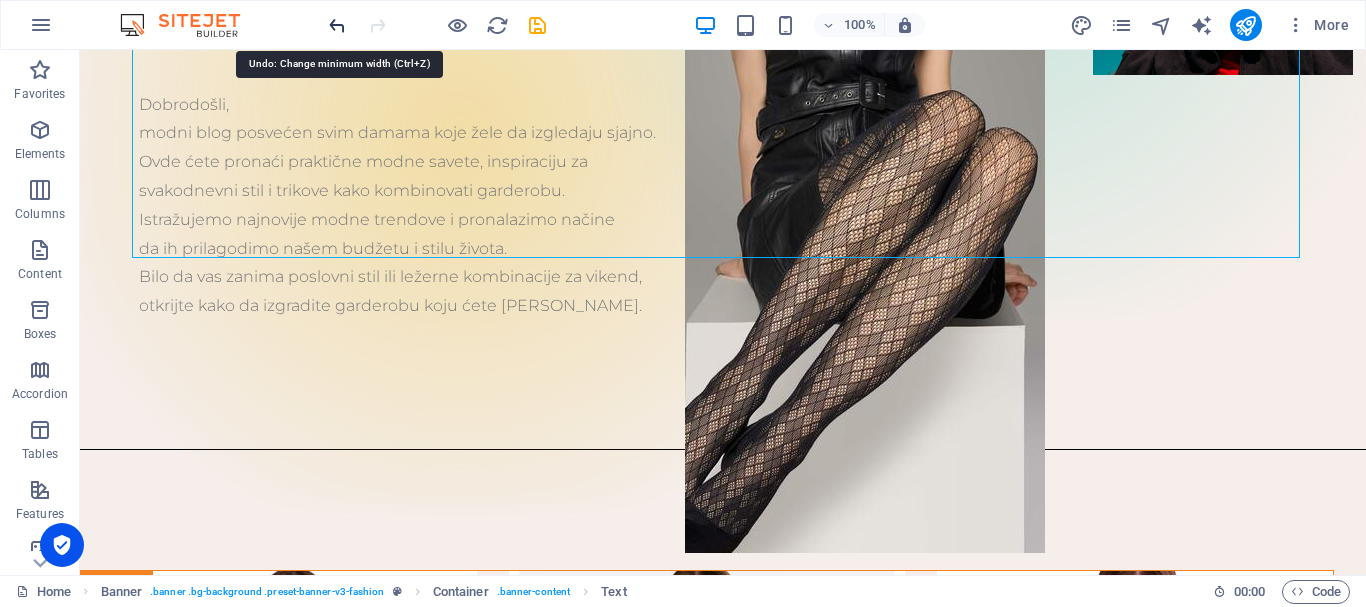 click at bounding box center (337, 25) 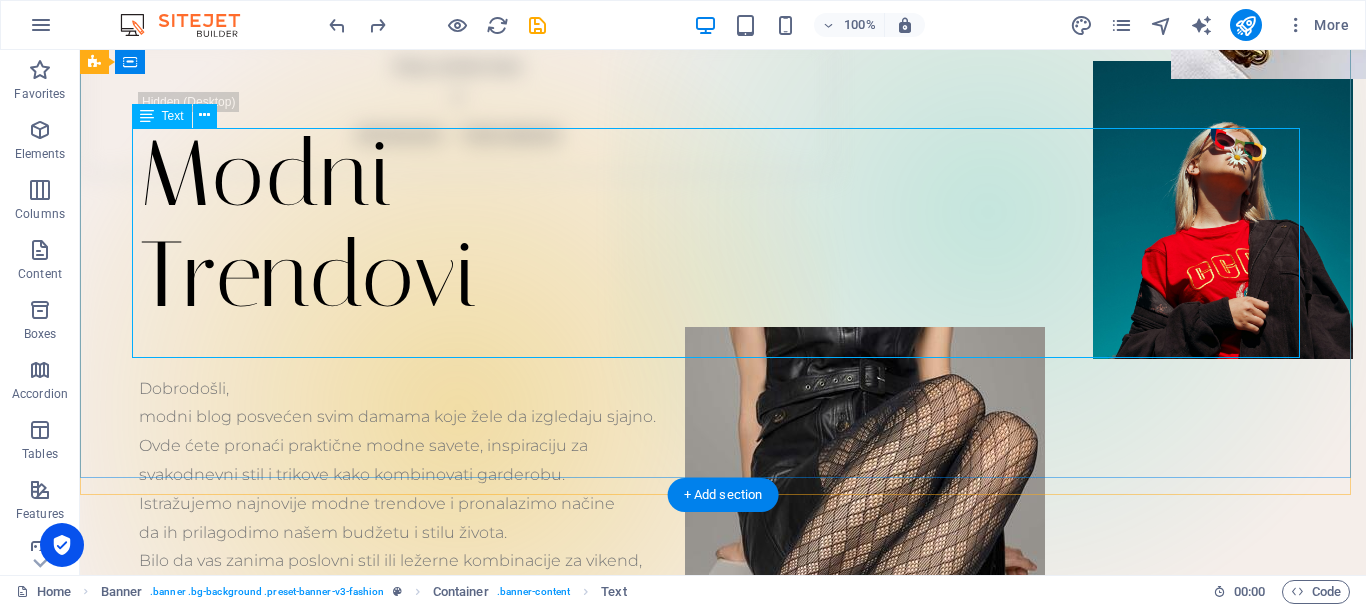 scroll, scrollTop: 400, scrollLeft: 0, axis: vertical 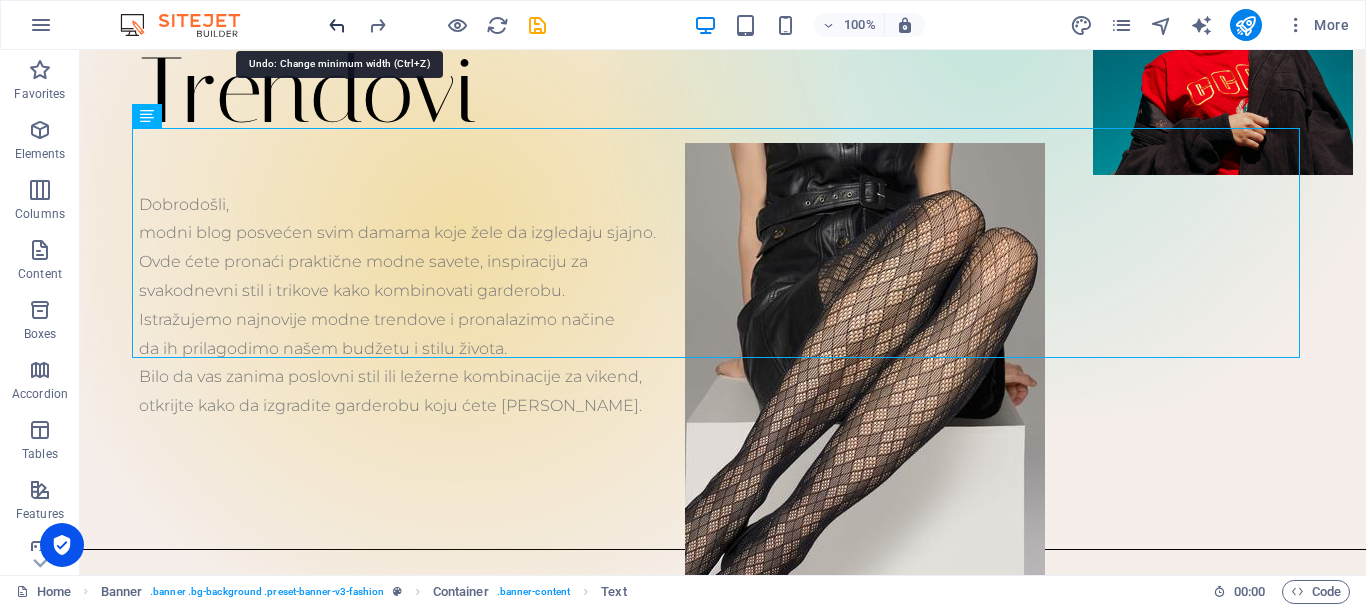 click at bounding box center (337, 25) 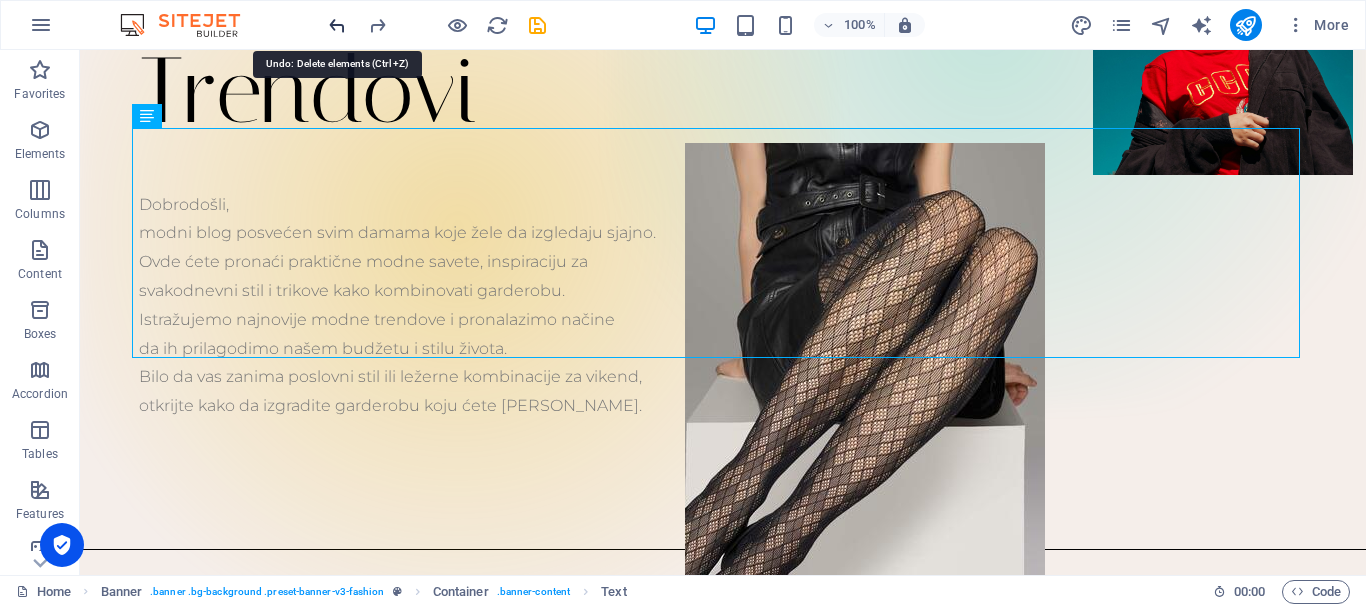 click at bounding box center [337, 25] 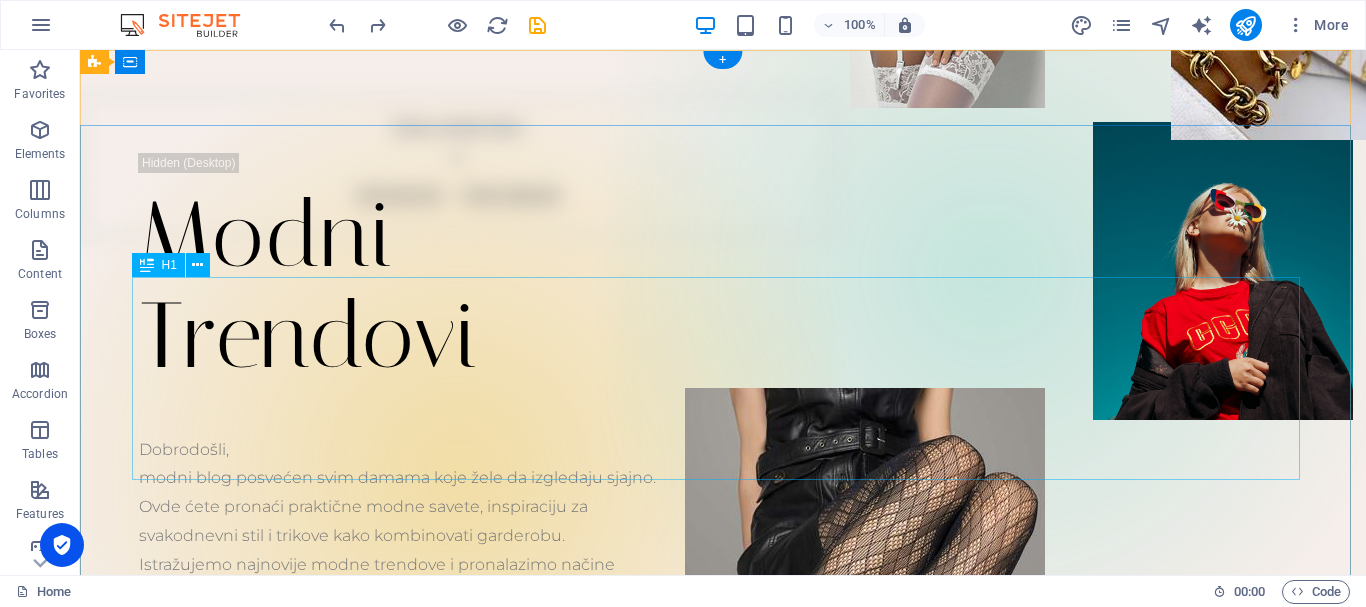 scroll, scrollTop: 0, scrollLeft: 0, axis: both 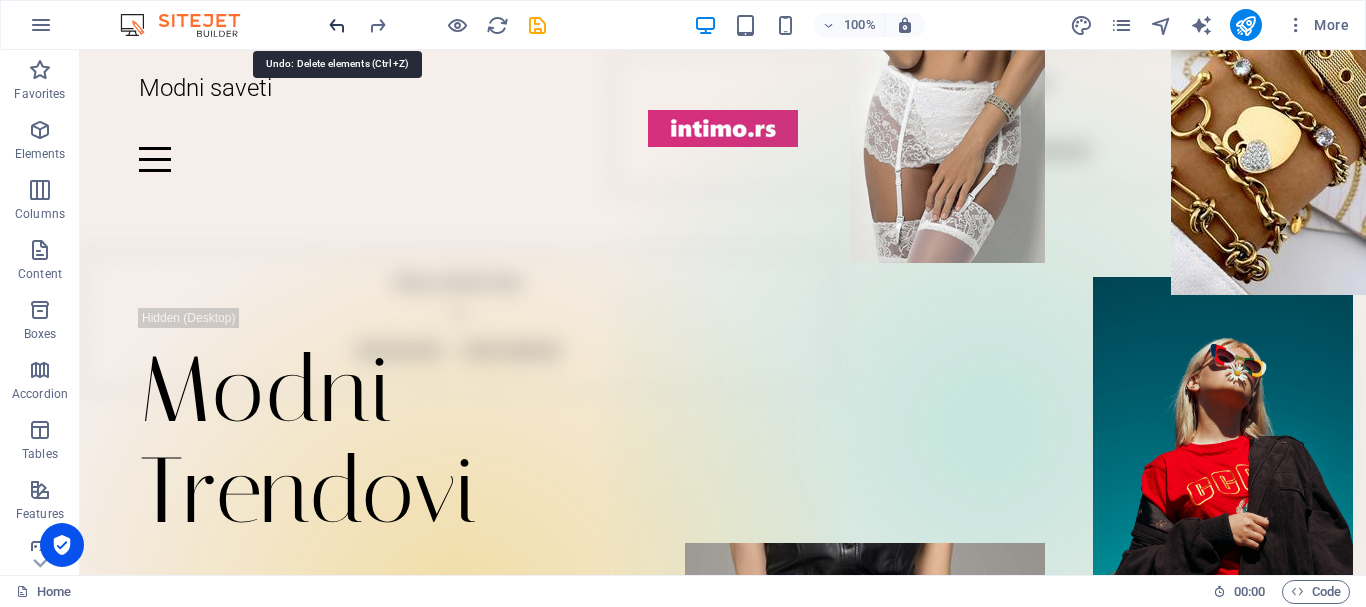 click at bounding box center [337, 25] 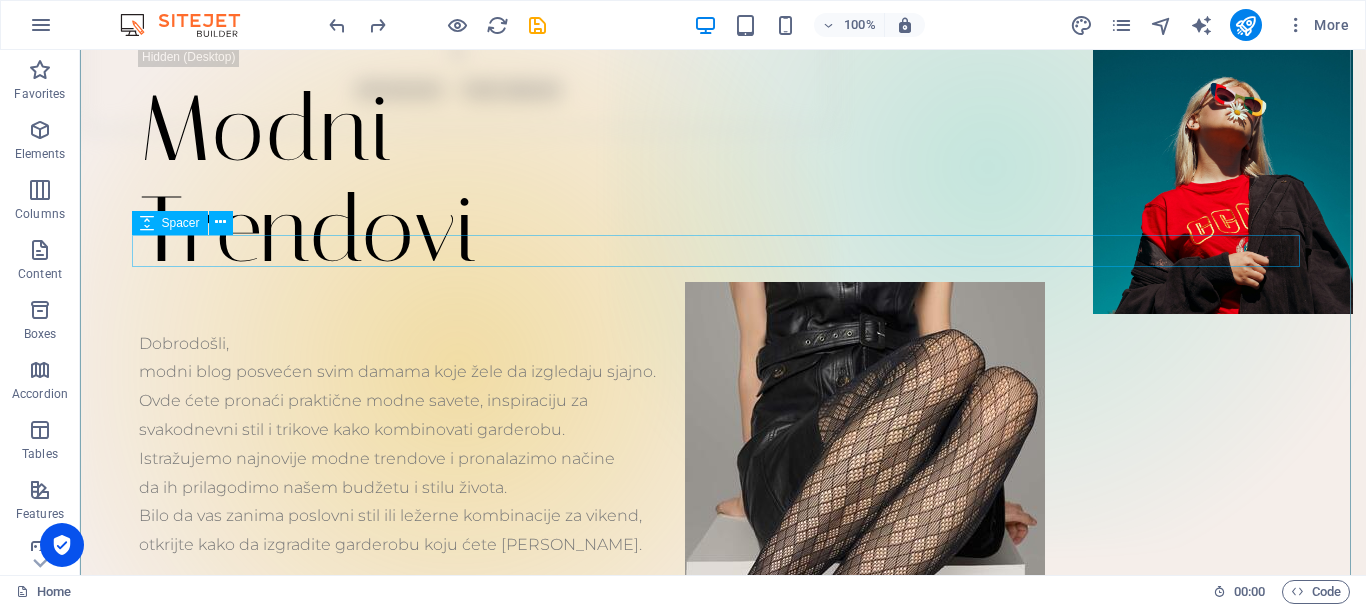 scroll, scrollTop: 255, scrollLeft: 0, axis: vertical 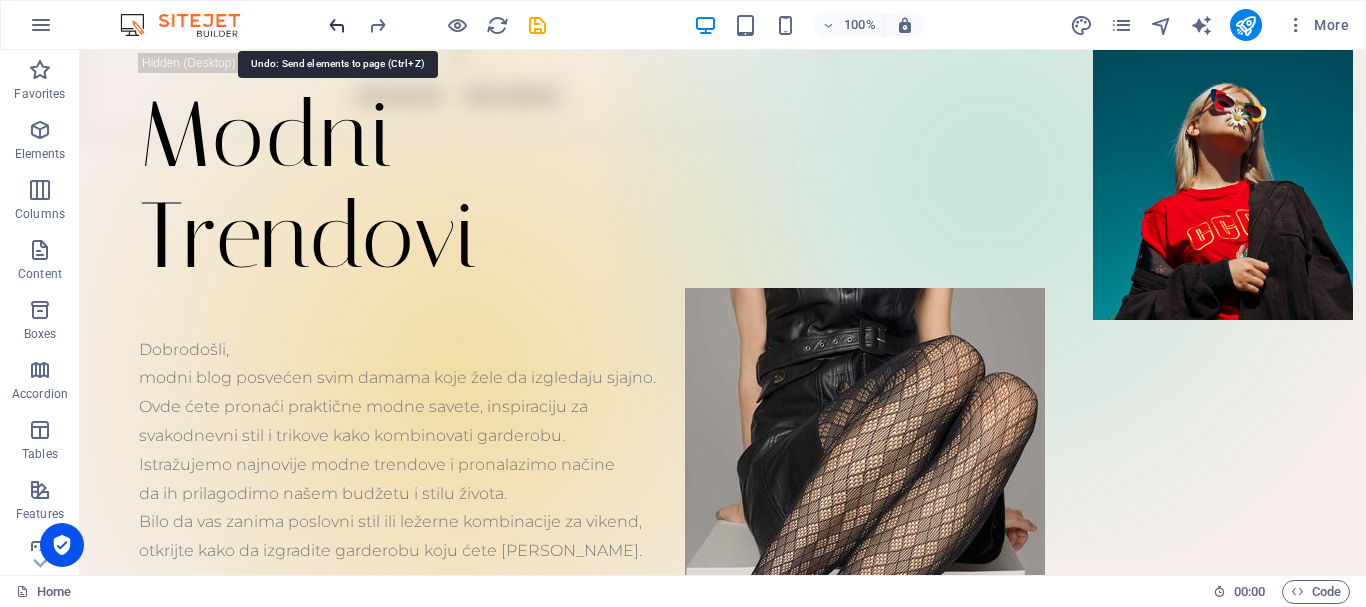 click at bounding box center (337, 25) 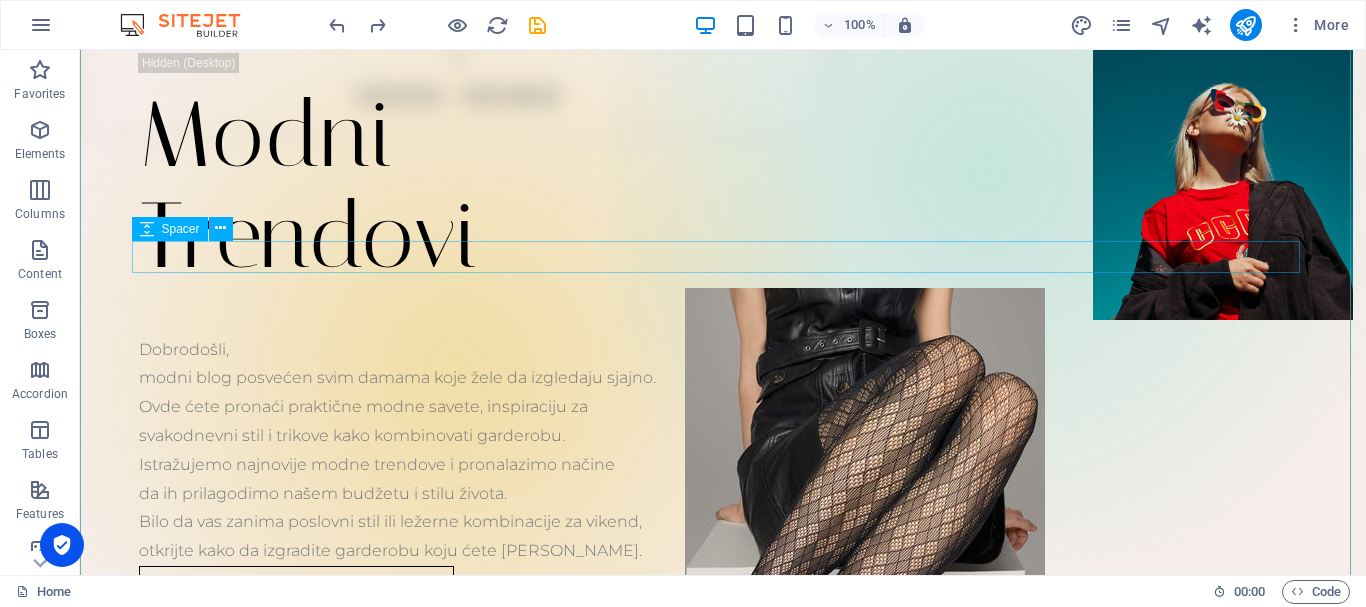 click at bounding box center (723, 320) 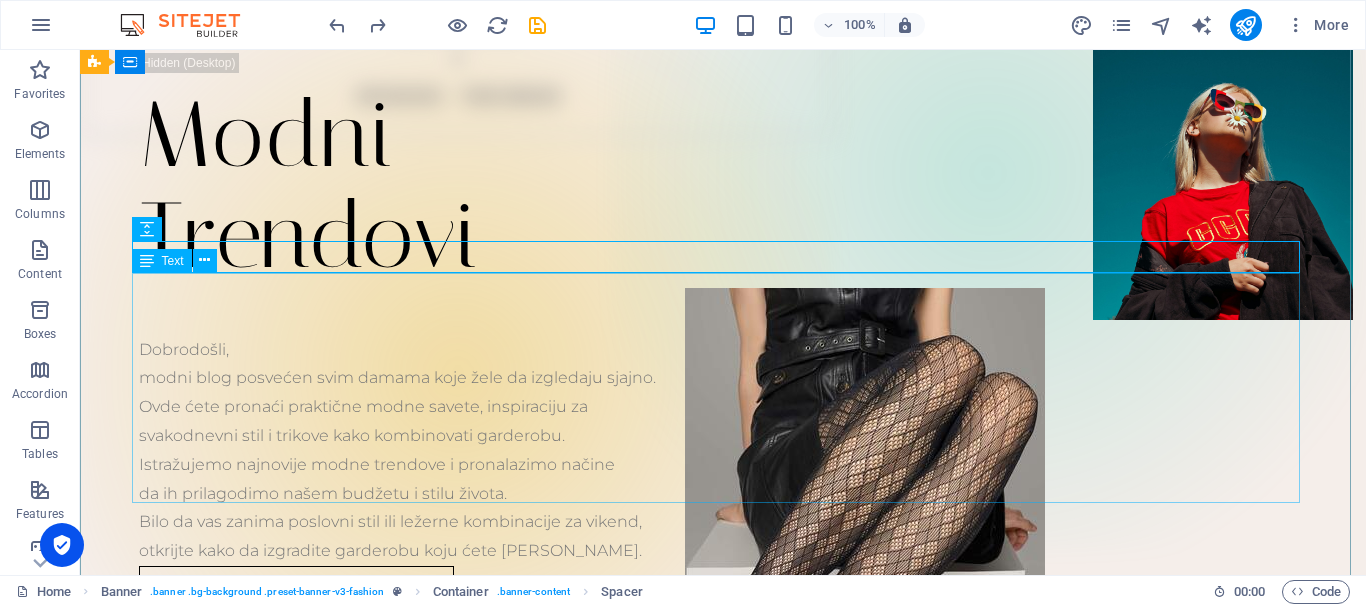 click on "Dobrodošli,  modni blog posvećen svim damama koje žele da izgledaju sjajno.  Ovde ćete pronaći praktične modne savete, inspiraciju za  svakodnevni stil i trikove kako kombinovati garderobu. Istražujemo najnovije modne trendove i pronalazimo načine  da ih prilagodimo našem budžetu i stilu života.  Bilo da vas zanima poslovni stil ili ležerne kombinacije za vikend,  otkrijte kako da izgradite garderobu koju ćete [PERSON_NAME]." at bounding box center (723, 451) 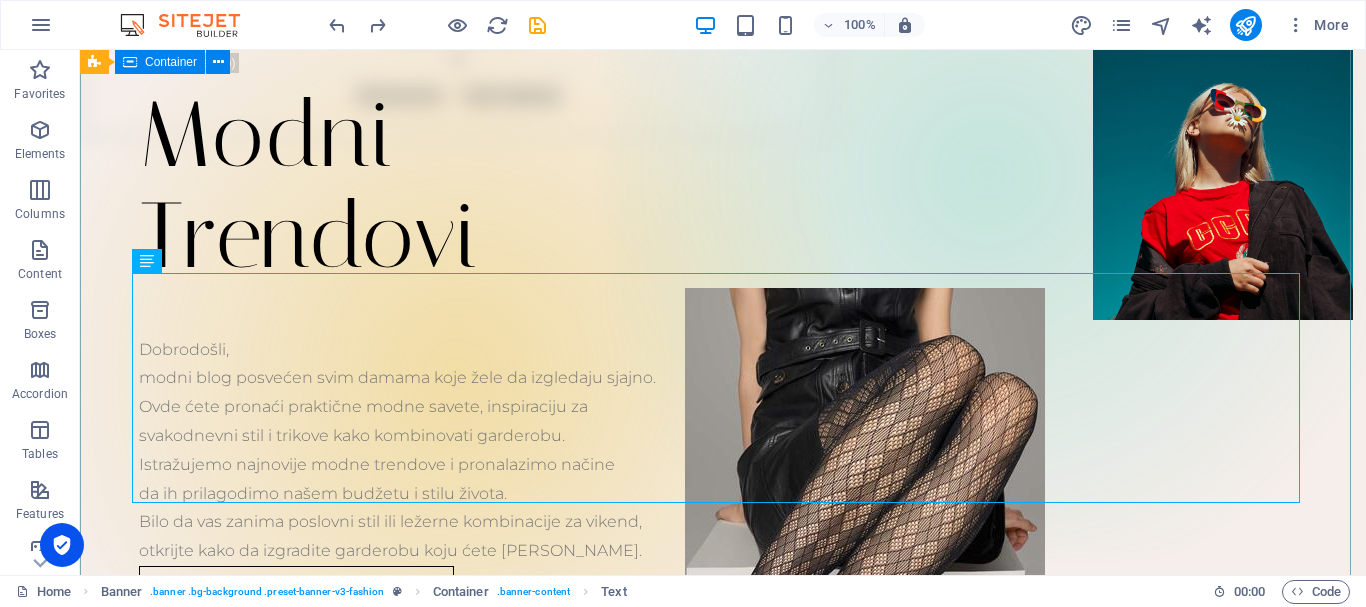 click on "Modni  Trendovi Dobrodošli,  modni blog posvećen svim damama koje žele da izgledaju sjajno.  Ovde ćete pronaći praktične modne savete, inspiraciju za  svakodnevni stil i trikove kako kombinovati garderobu. Istražujemo najnovije modne trendove i pronalazimo načine  da ih prilagodimo našem budžetu i stilu života.  Bilo da vas zanima poslovni stil ili ležerne kombinacije za vikend,  otkrijte kako da izgradite garderobu koju ćete [PERSON_NAME]. POGLEDAJ NOVOSTI" at bounding box center [723, 338] 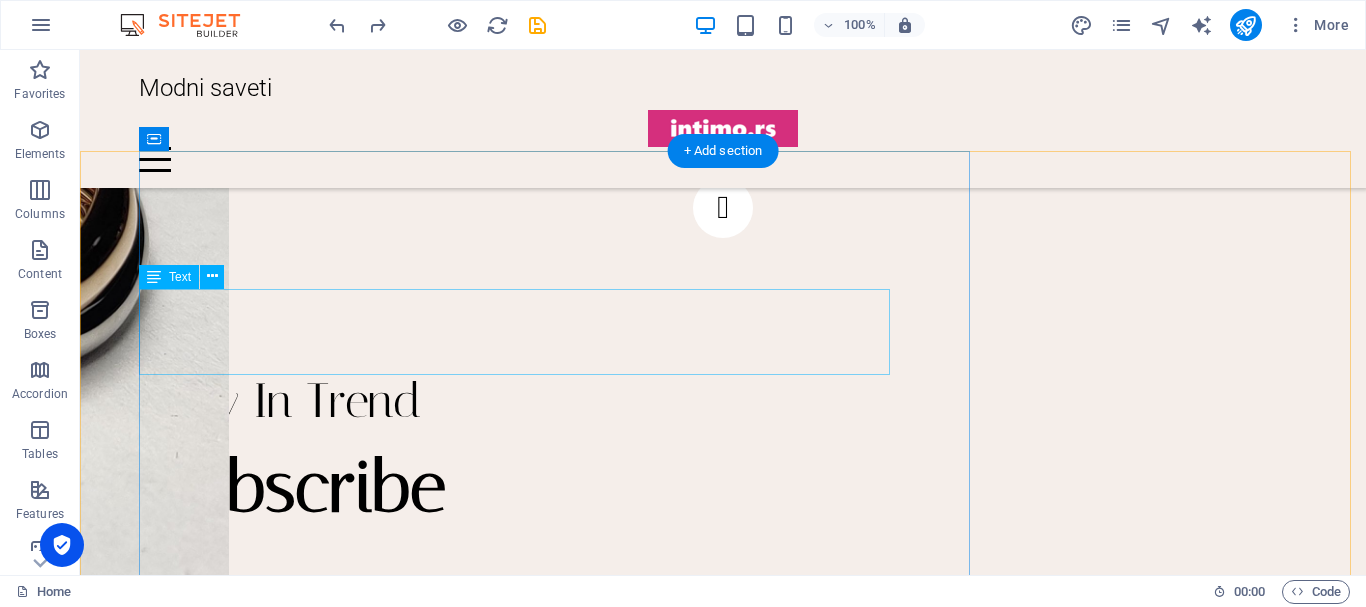 scroll, scrollTop: 3400, scrollLeft: 0, axis: vertical 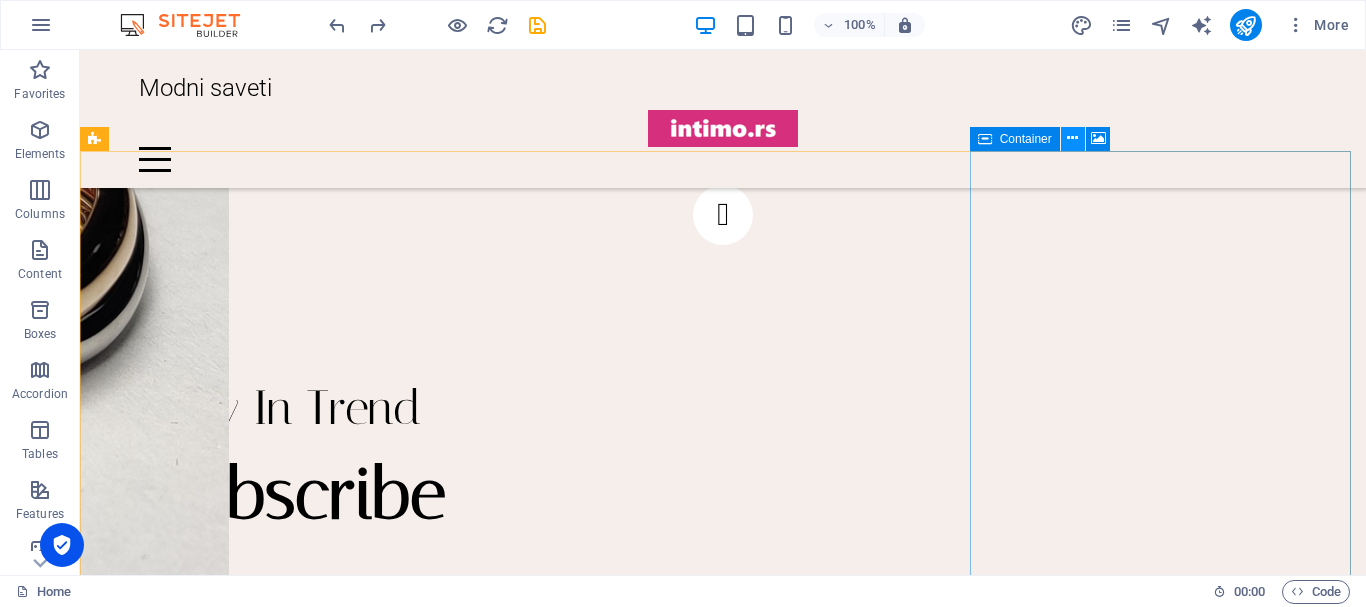 click at bounding box center (1072, 138) 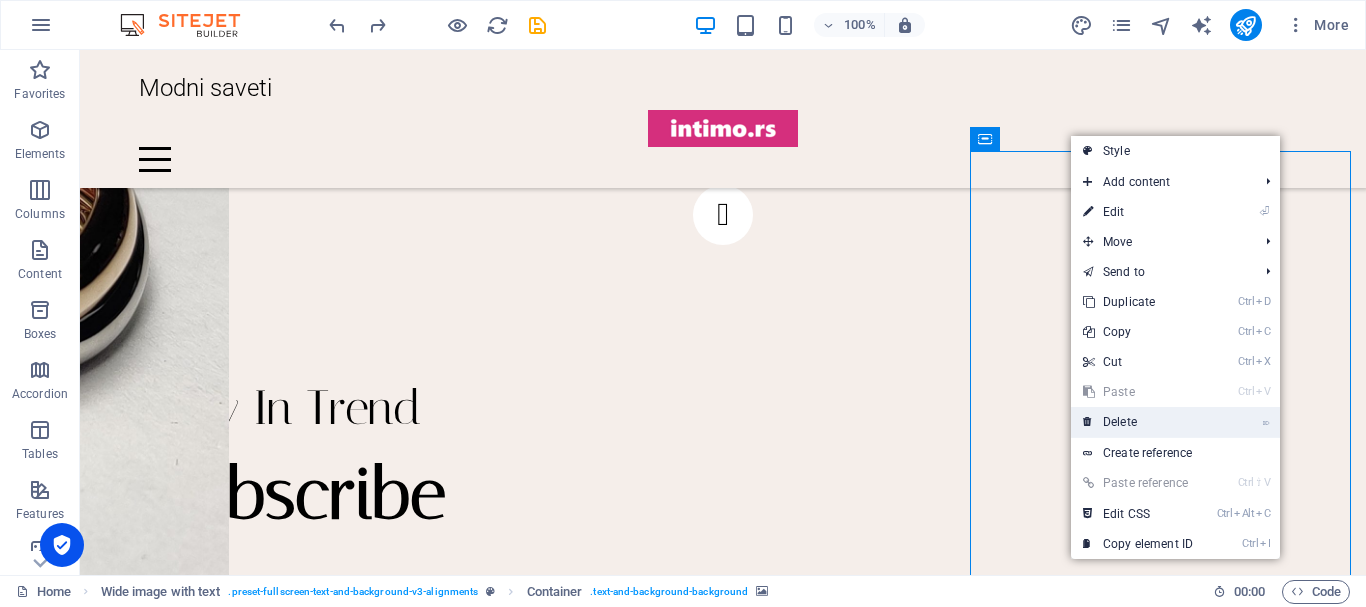 click on "⌦  Delete" at bounding box center (1138, 422) 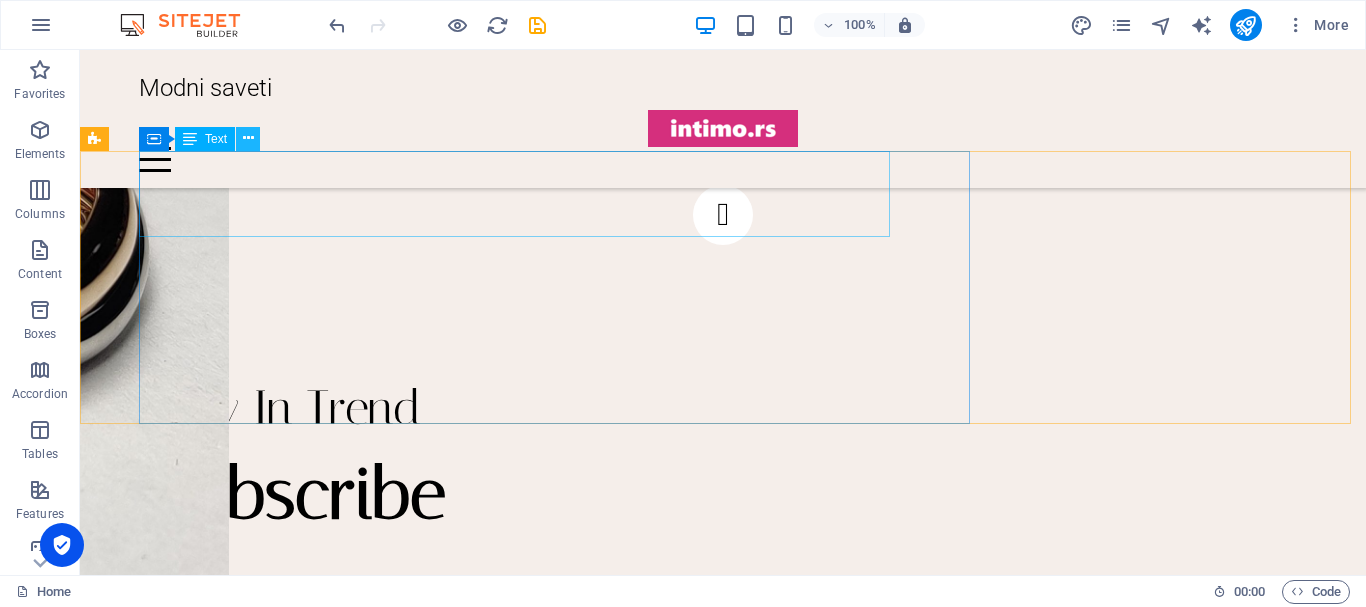 click at bounding box center [248, 138] 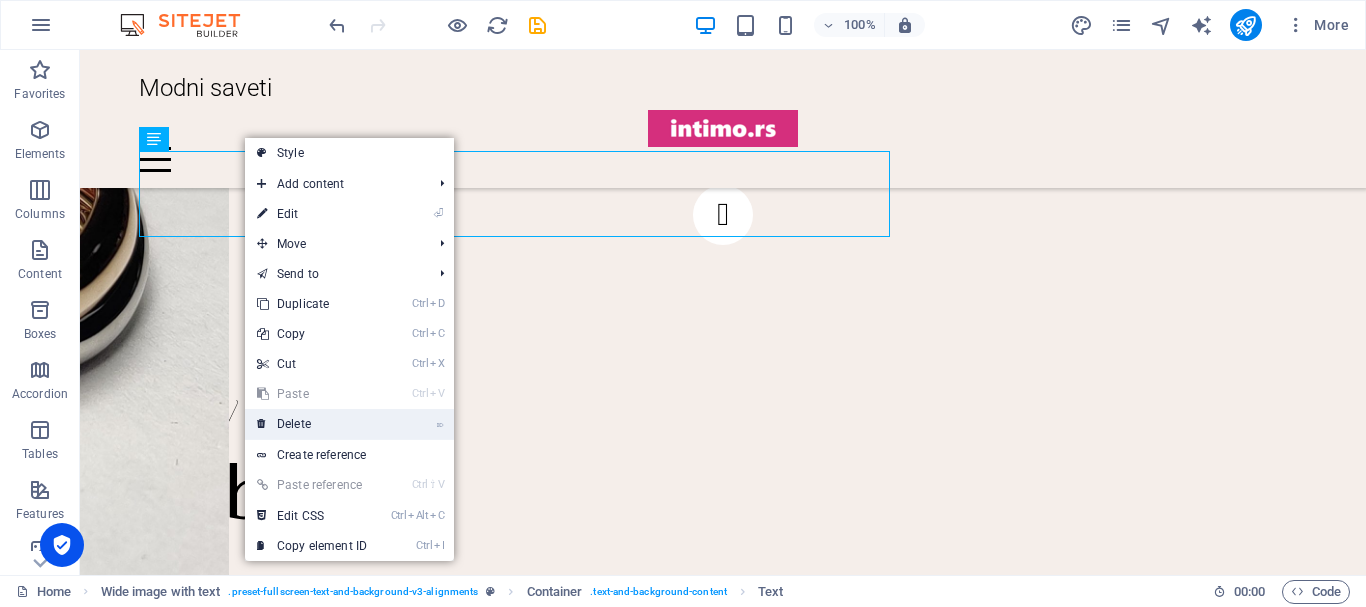 click on "⌦  Delete" at bounding box center [312, 424] 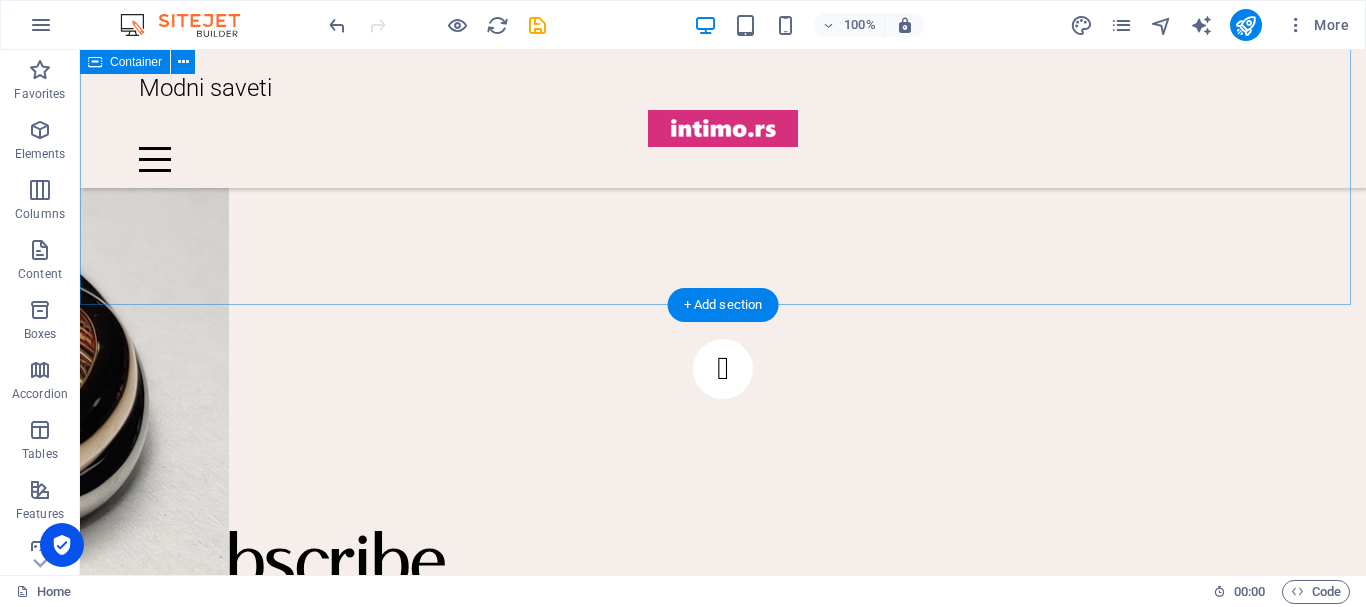 scroll, scrollTop: 3200, scrollLeft: 0, axis: vertical 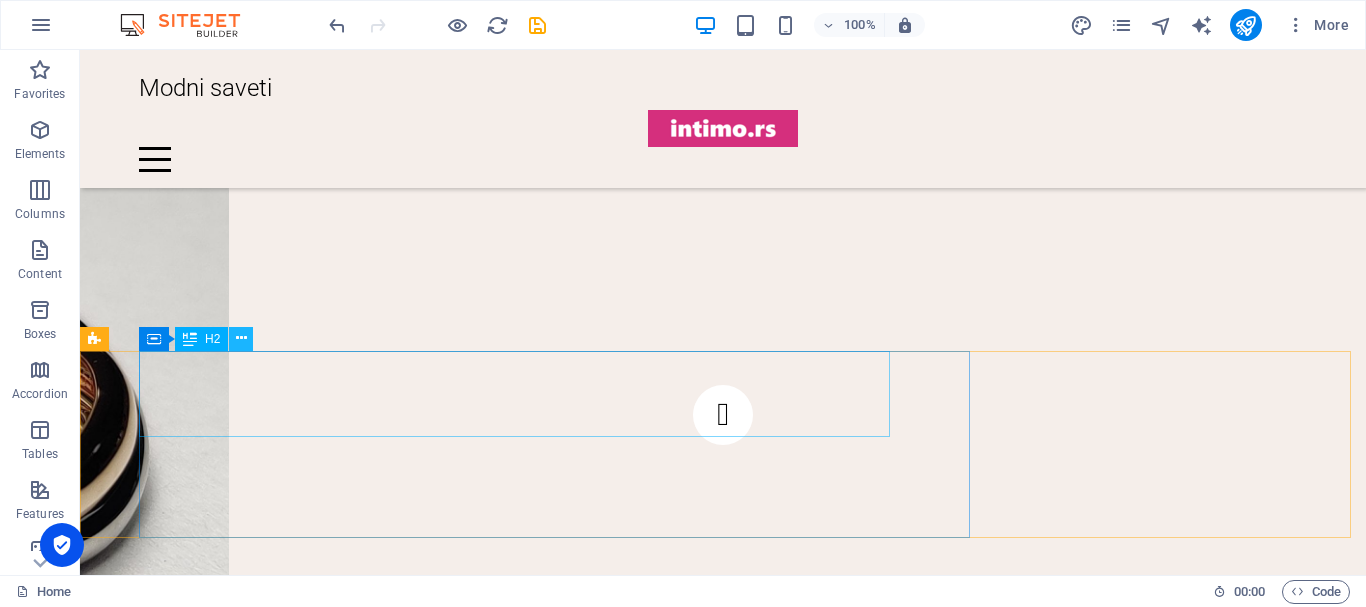 click at bounding box center (241, 338) 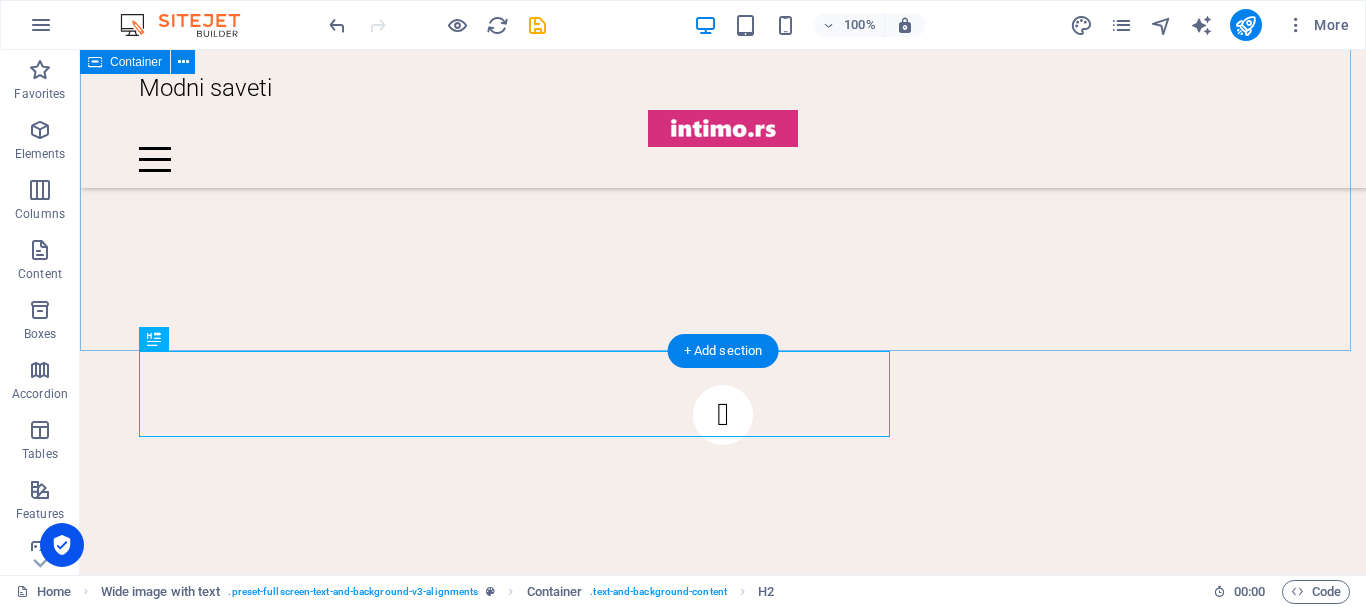 click on "Products FAUX SUEDE my Gold Earrings Lorem ipsum dolor sit amet, consectetur adipiscing elit. Condimentum diam orci pretium a pharetra, feugiat cursus. Dictumst risus, sem egestas odio cras adipiscing vulputate. Nisi, risus in suscipit non. $39.99 $20.99 Buy now FAUX SUEDE  Sunglasses Lorem ipsum dolor sit amet, consectetur adipiscing elit. Condimentum diam orci pretium a pharetra, feugiat cursus. Dictumst risus, sem egestas odio cras adipiscing vulputate. Nisi, risus in suscipit non. $49.99 $39.99 Buy now FAUX SUEDE CROSSbody bag with handle Lorem ipsum dolor sit amet, consectetur adipiscing elit. Condimentum diam orci pretium a pharetra, feugiat cursus. Dictumst risus, sem egestas odio cras adipiscing vulputate. Nisi, risus in suscipit non. $49.99 $39.99 Buy now FAUX SUEDE my Gold Earrings Lorem ipsum dolor sit amet, consectetur adipiscing elit. Condimentum diam orci pretium a pharetra, feugiat cursus. Dictumst risus, sem egestas odio cras adipiscing vulputate. Nisi, risus in suscipit non. $39.99 $20.99" at bounding box center [723, 129] 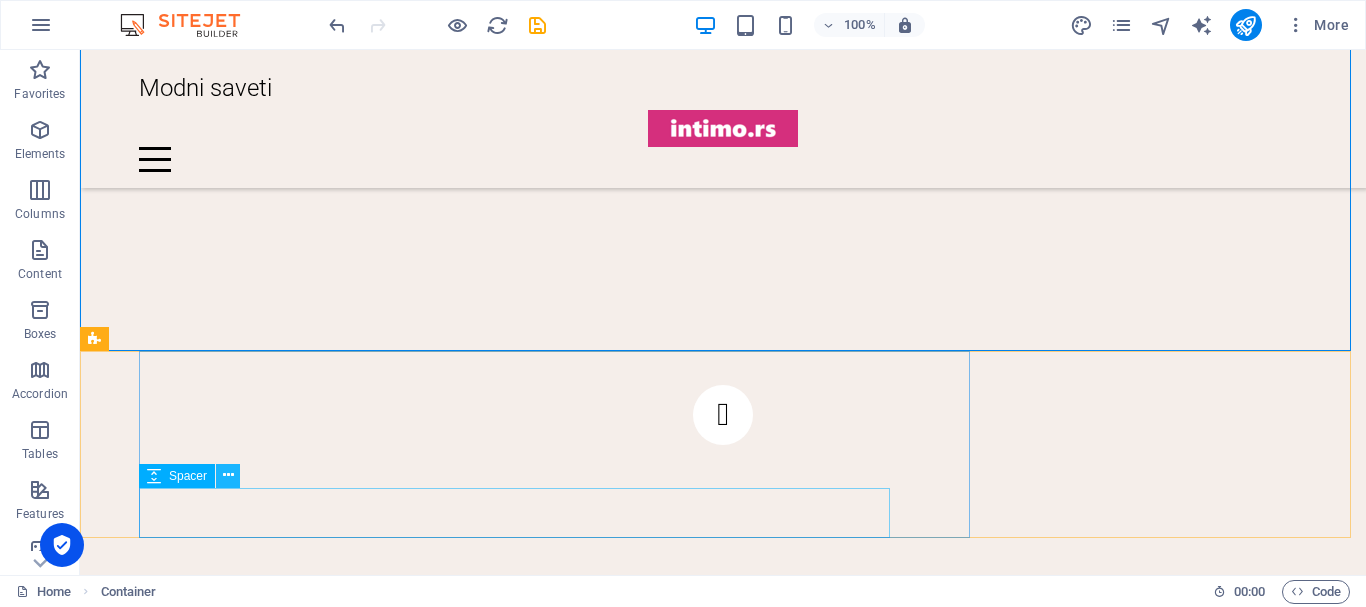 click at bounding box center (228, 475) 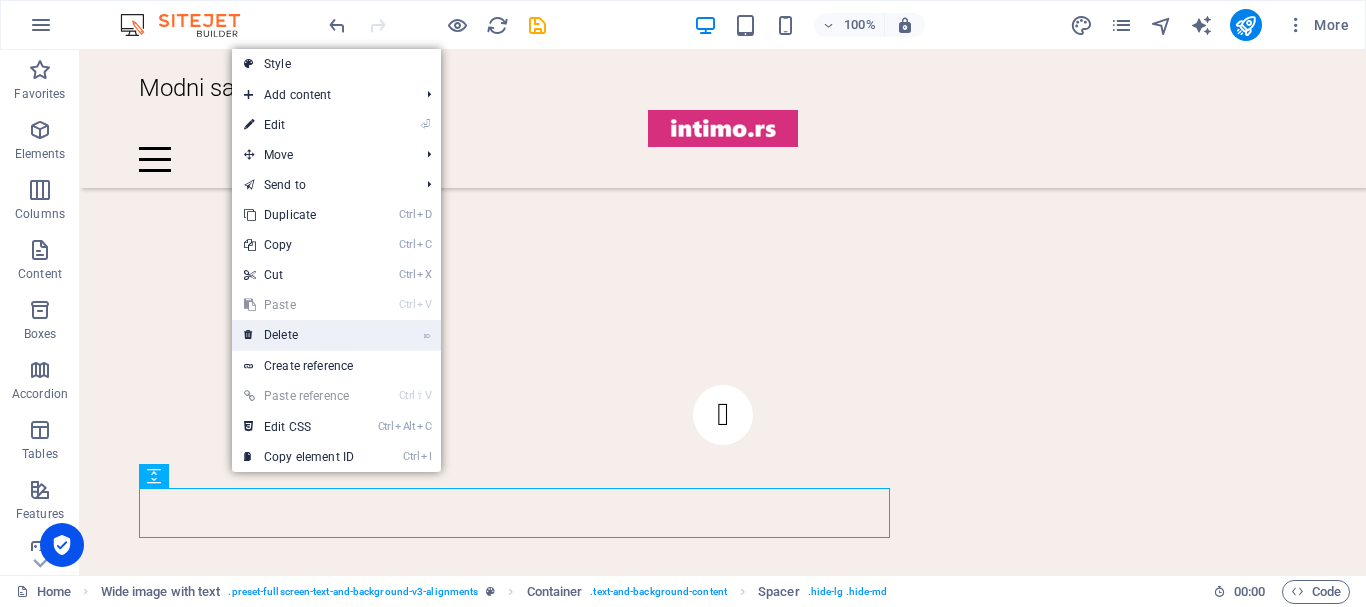 click on "⌦  Delete" at bounding box center [299, 335] 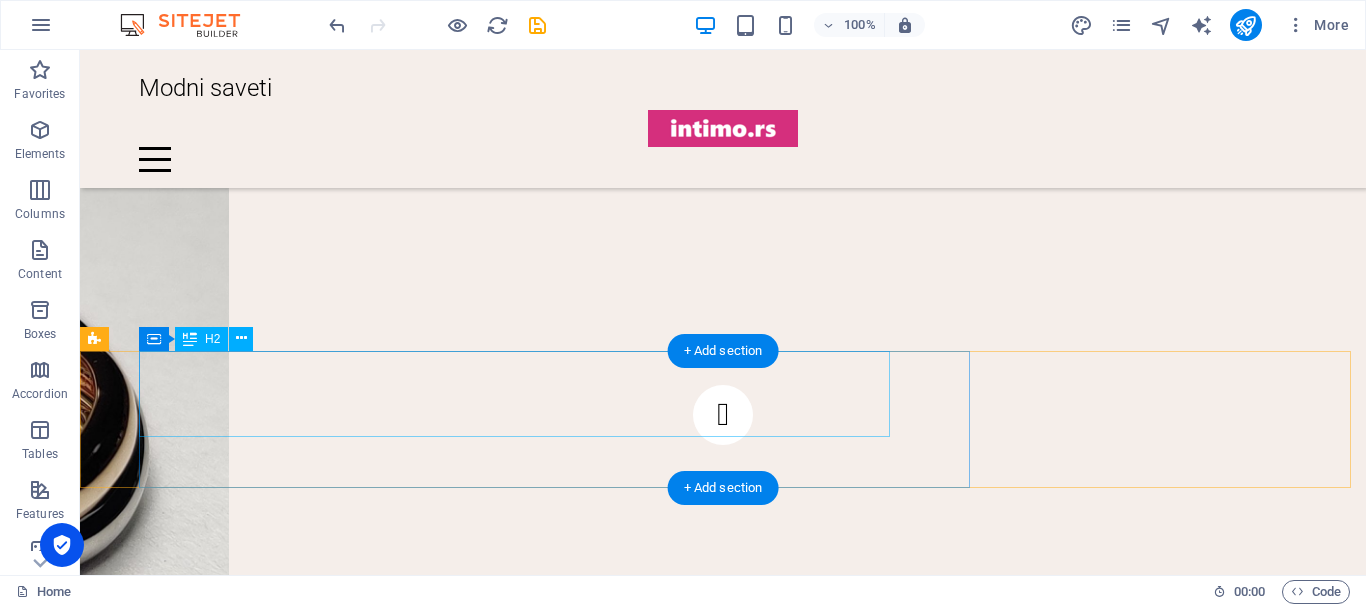 click on "Subscribe" at bounding box center (713, 608) 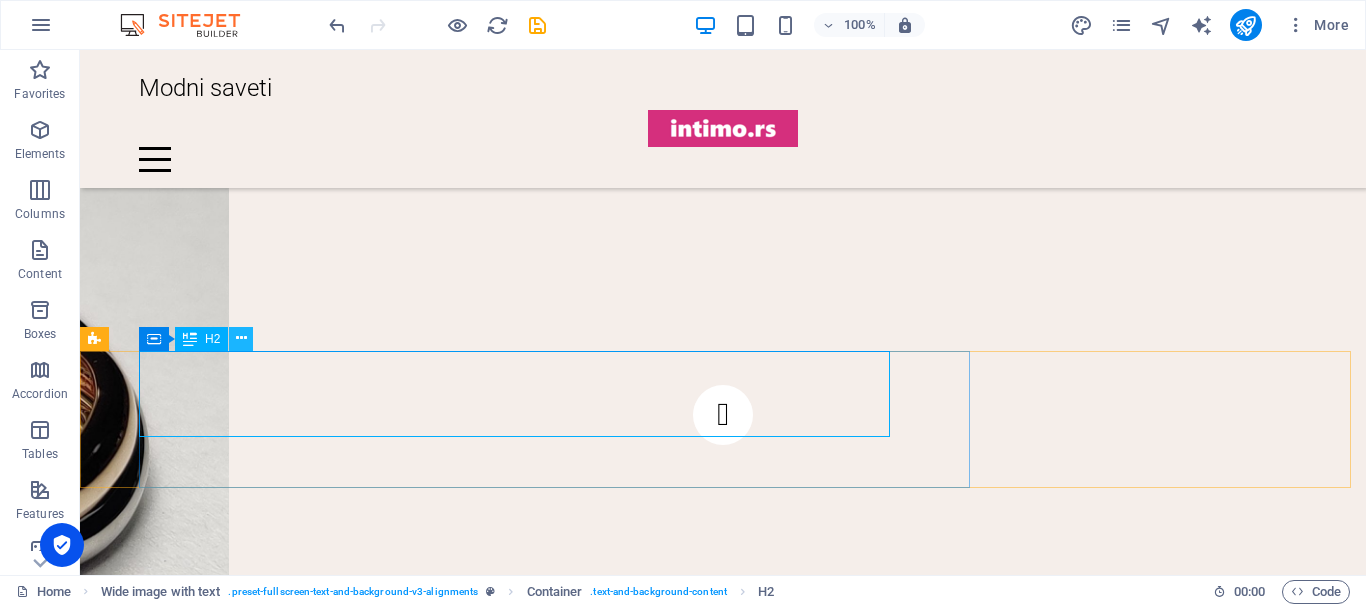 click at bounding box center (241, 338) 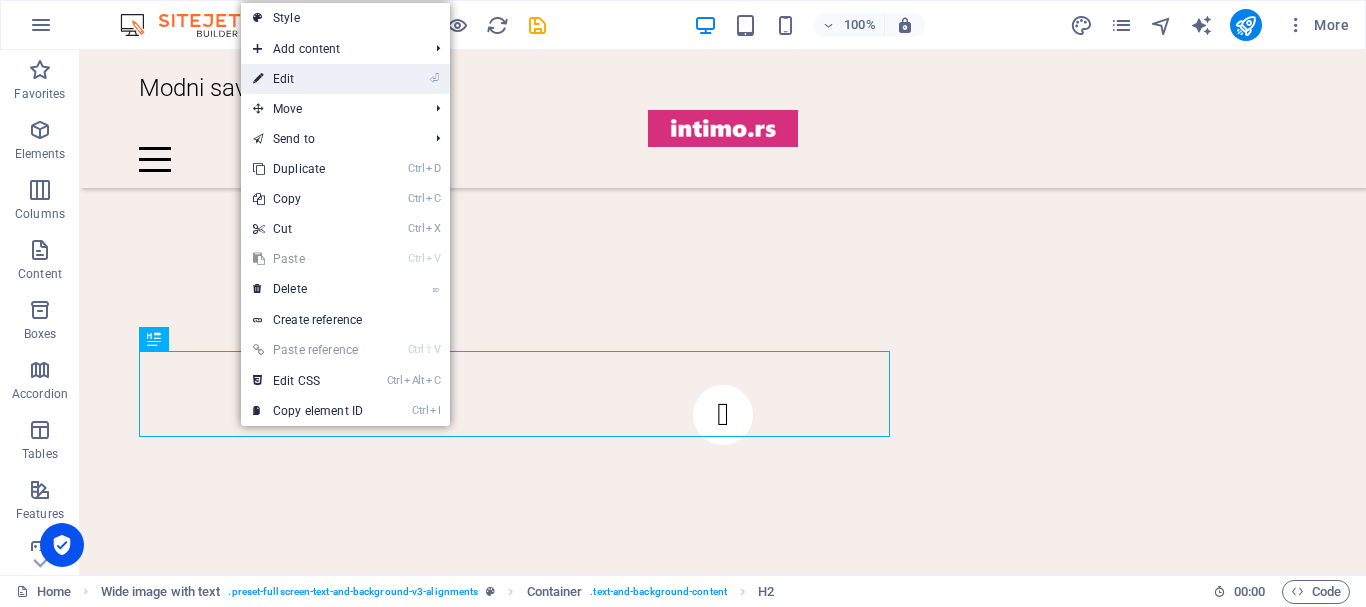 click on "⏎  Edit" at bounding box center (308, 79) 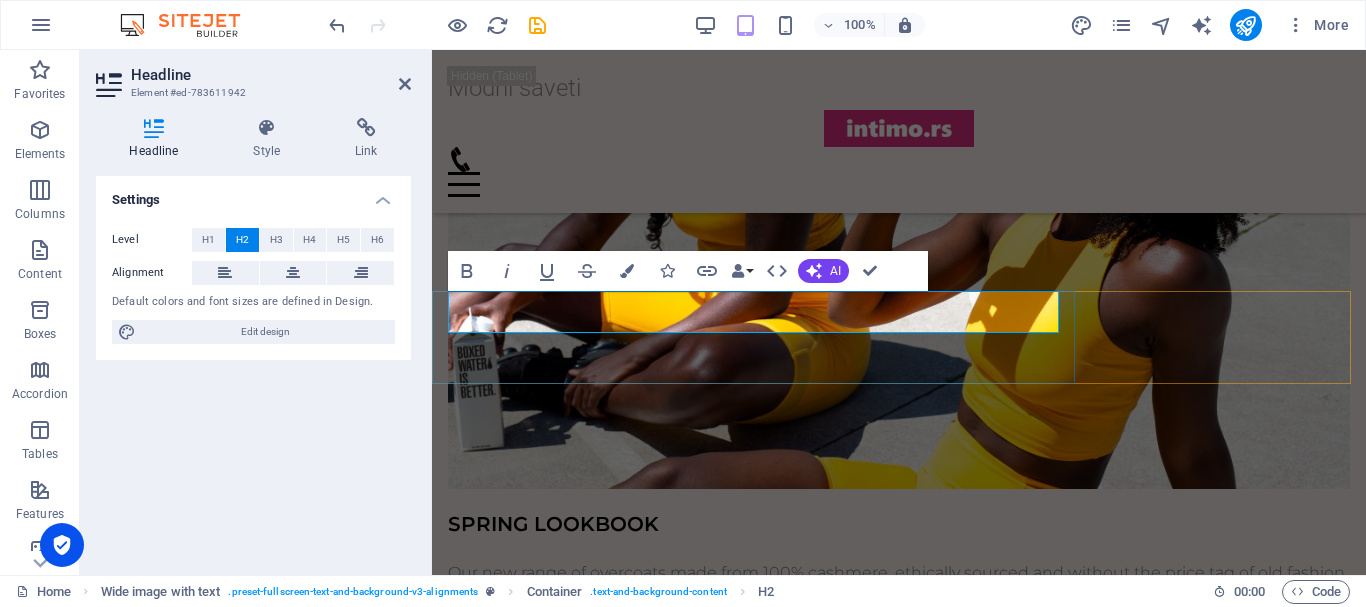 scroll, scrollTop: 2434, scrollLeft: 0, axis: vertical 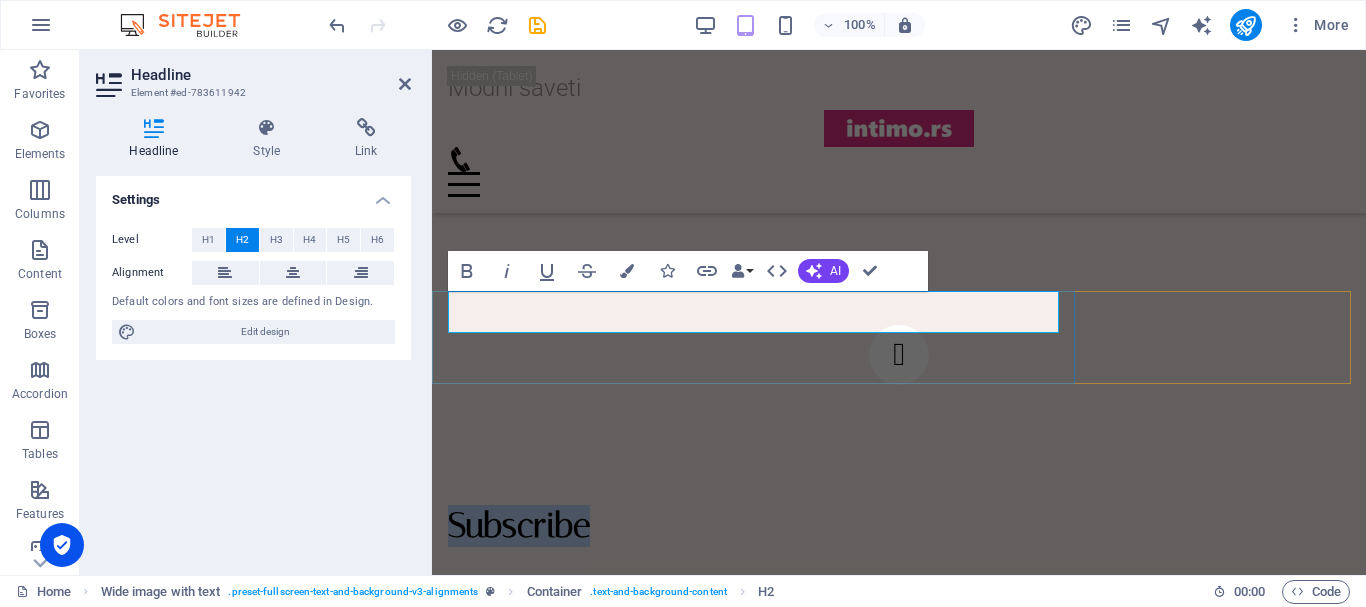 click on "Subscribe" at bounding box center (899, 526) 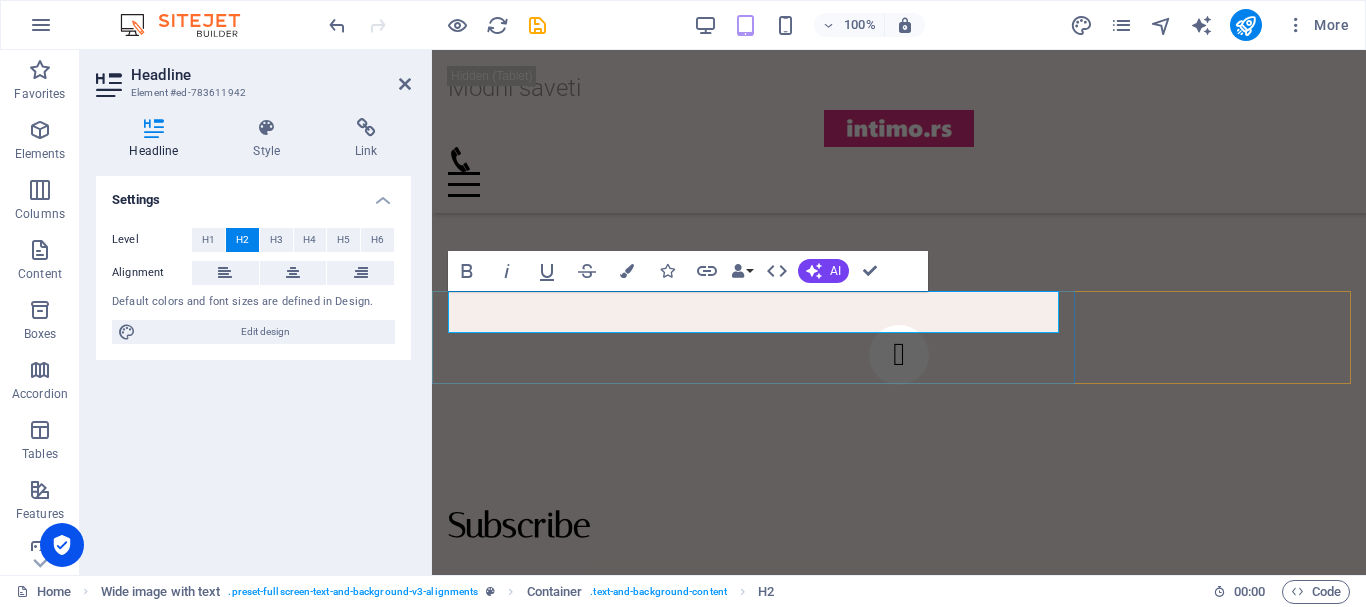 click on "Subscribe" at bounding box center [899, 526] 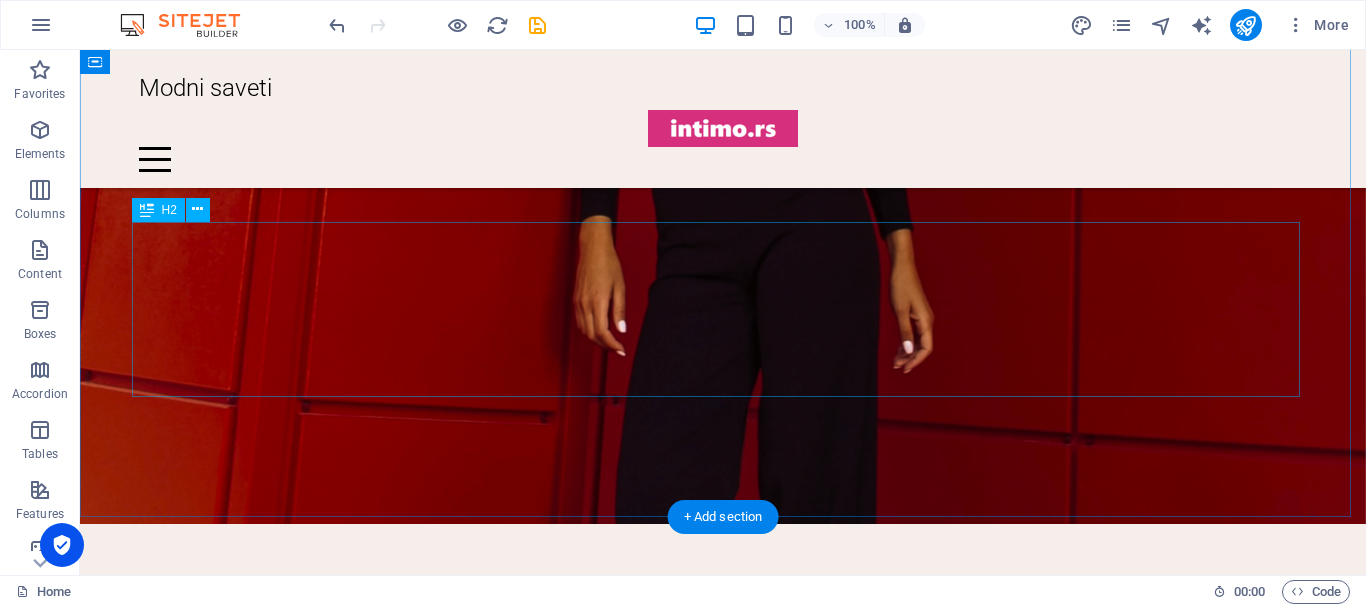 scroll, scrollTop: 2269, scrollLeft: 0, axis: vertical 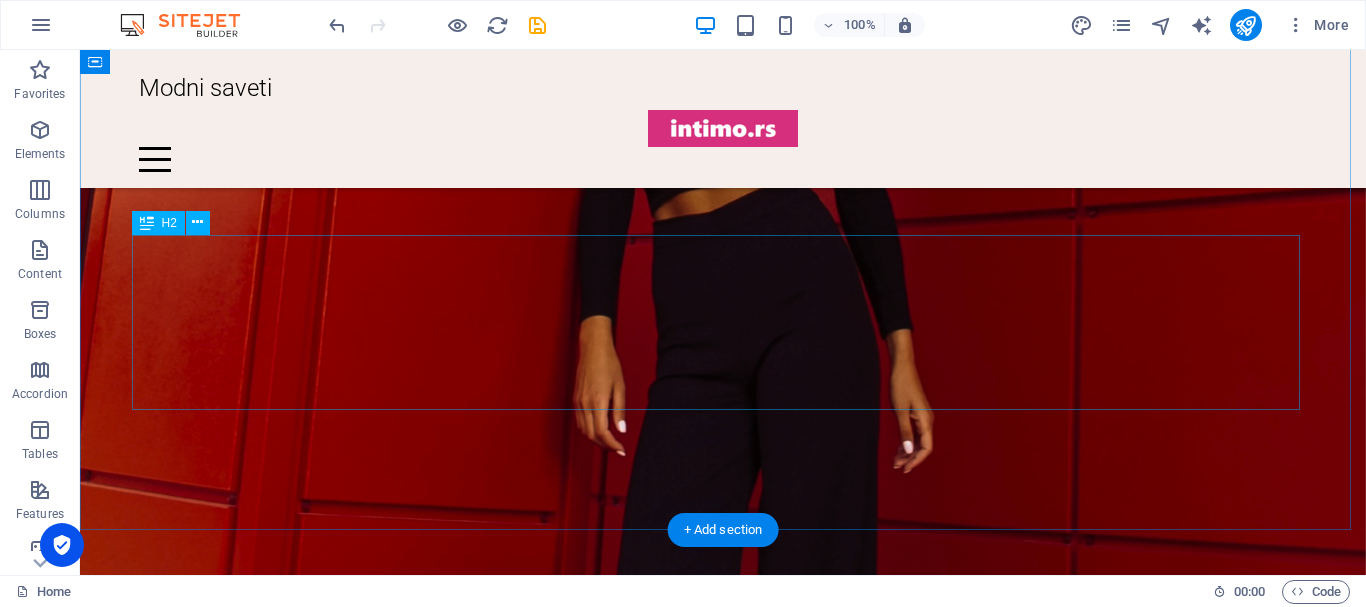 click on "Uživajte u prirodnoj nezi sa 15% popusta! Nature of Agiva" at bounding box center (723, 831) 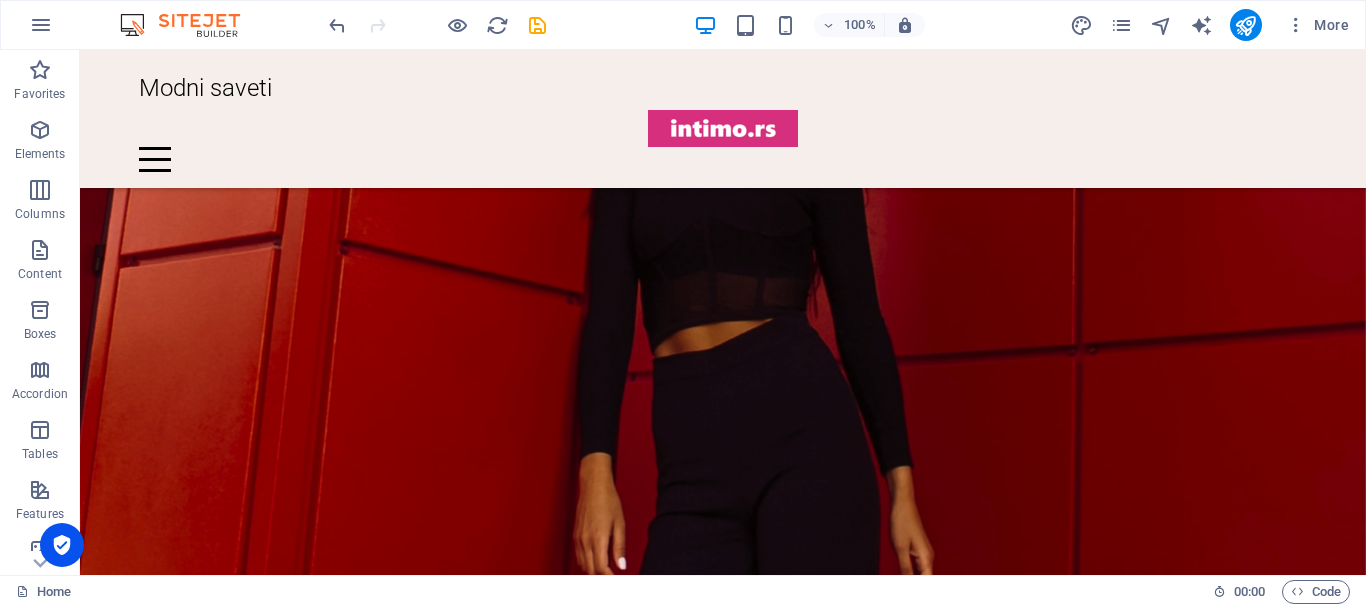 scroll, scrollTop: 2169, scrollLeft: 0, axis: vertical 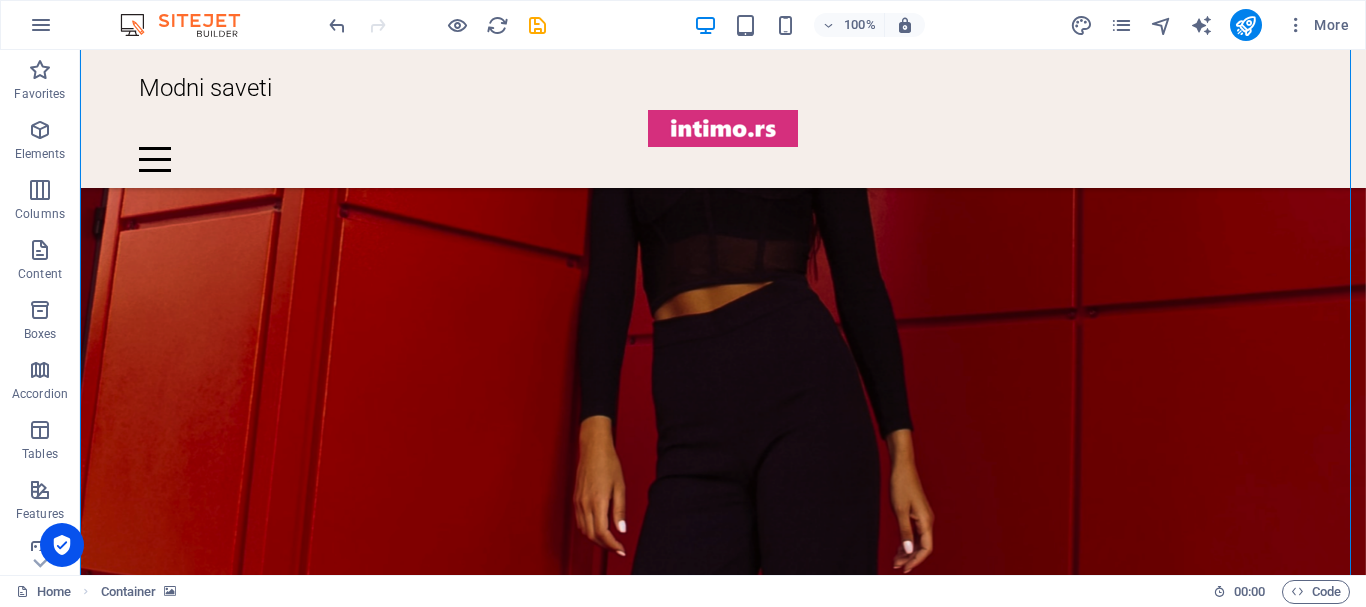click at bounding box center (723, 274) 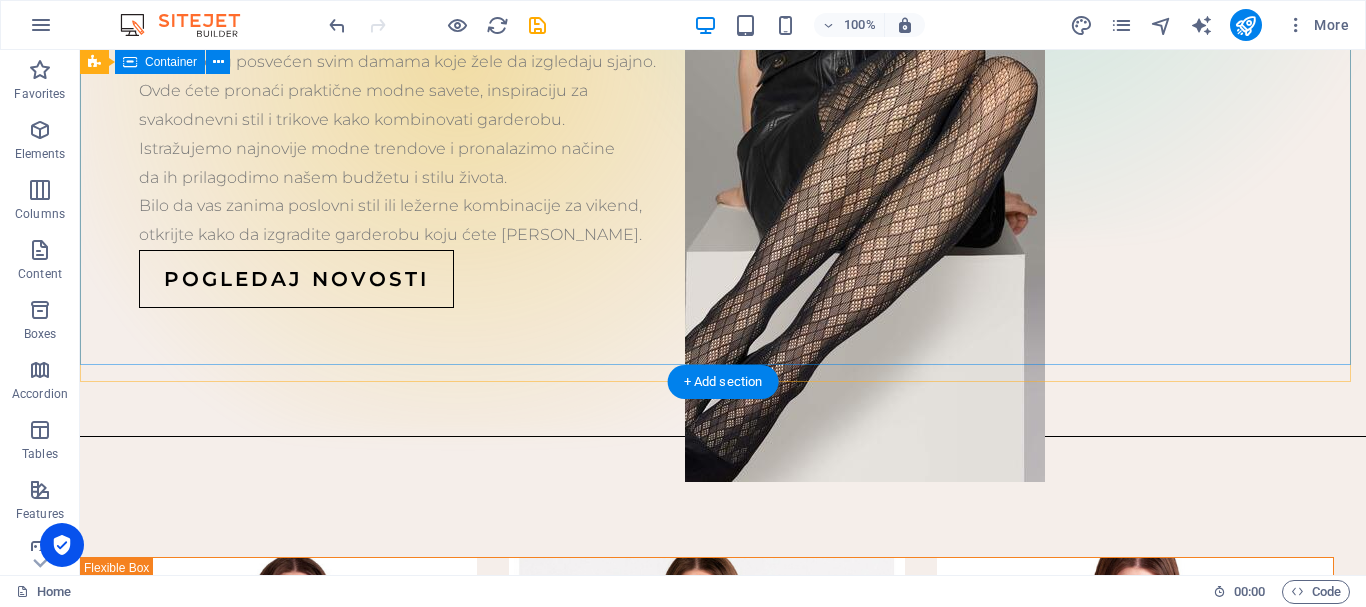 scroll, scrollTop: 569, scrollLeft: 0, axis: vertical 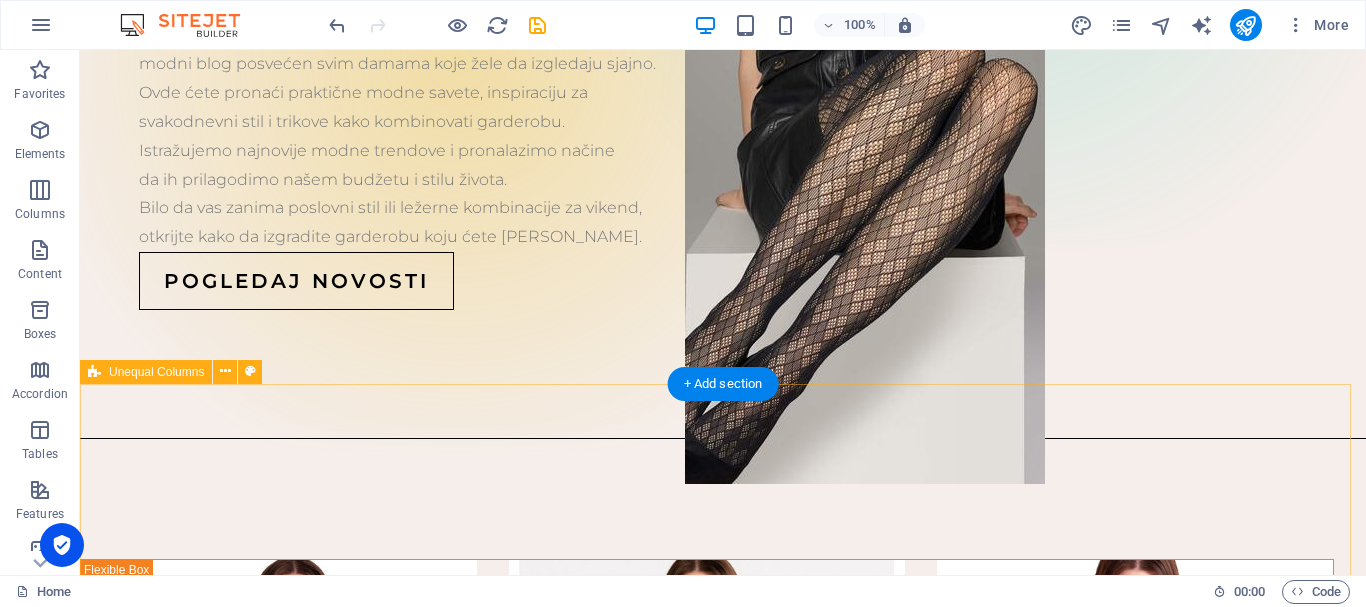drag, startPoint x: 602, startPoint y: 438, endPoint x: 559, endPoint y: 315, distance: 130.29965 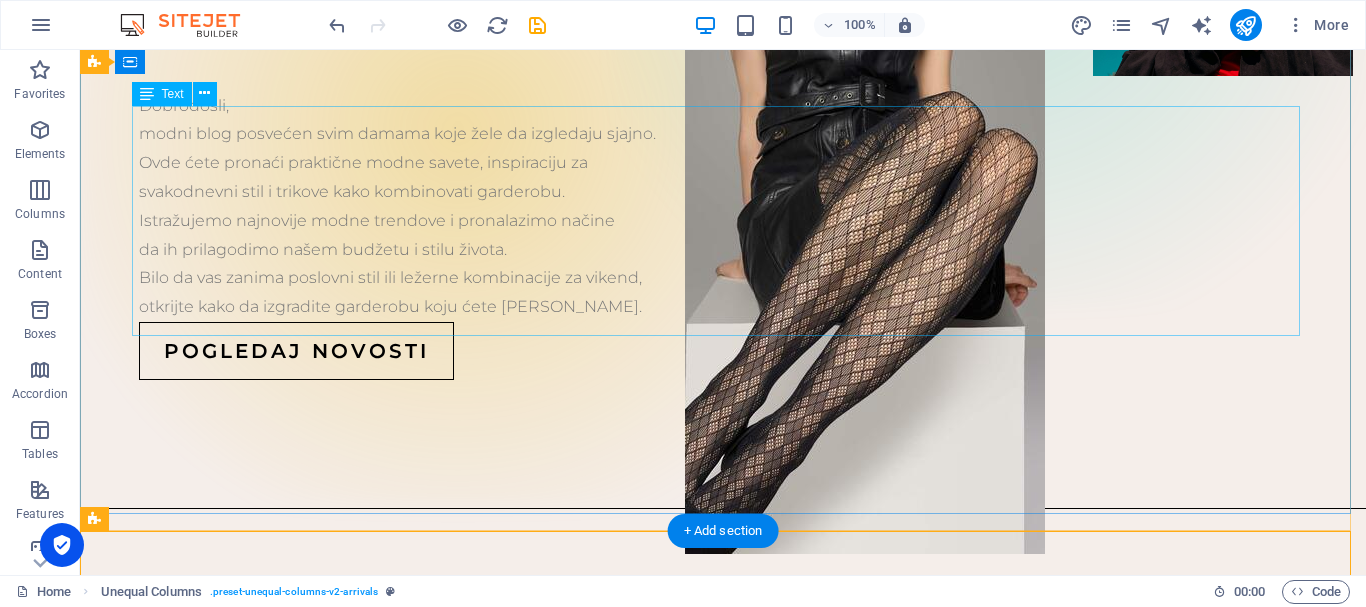 scroll, scrollTop: 369, scrollLeft: 0, axis: vertical 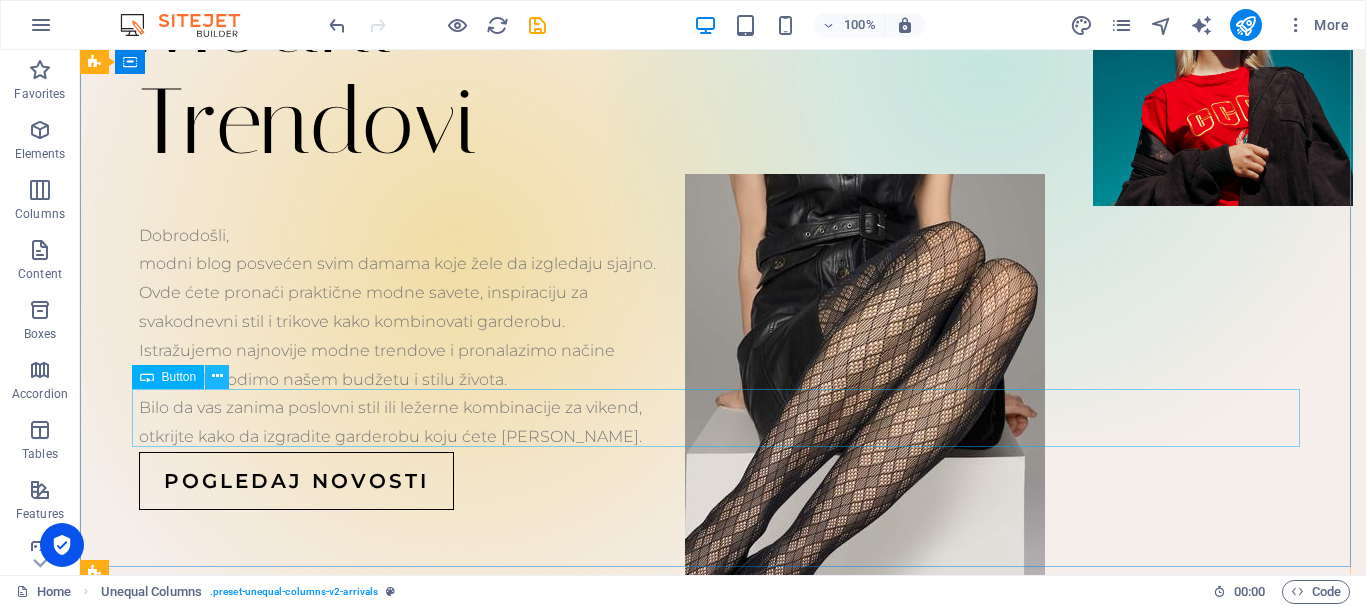 click at bounding box center (217, 376) 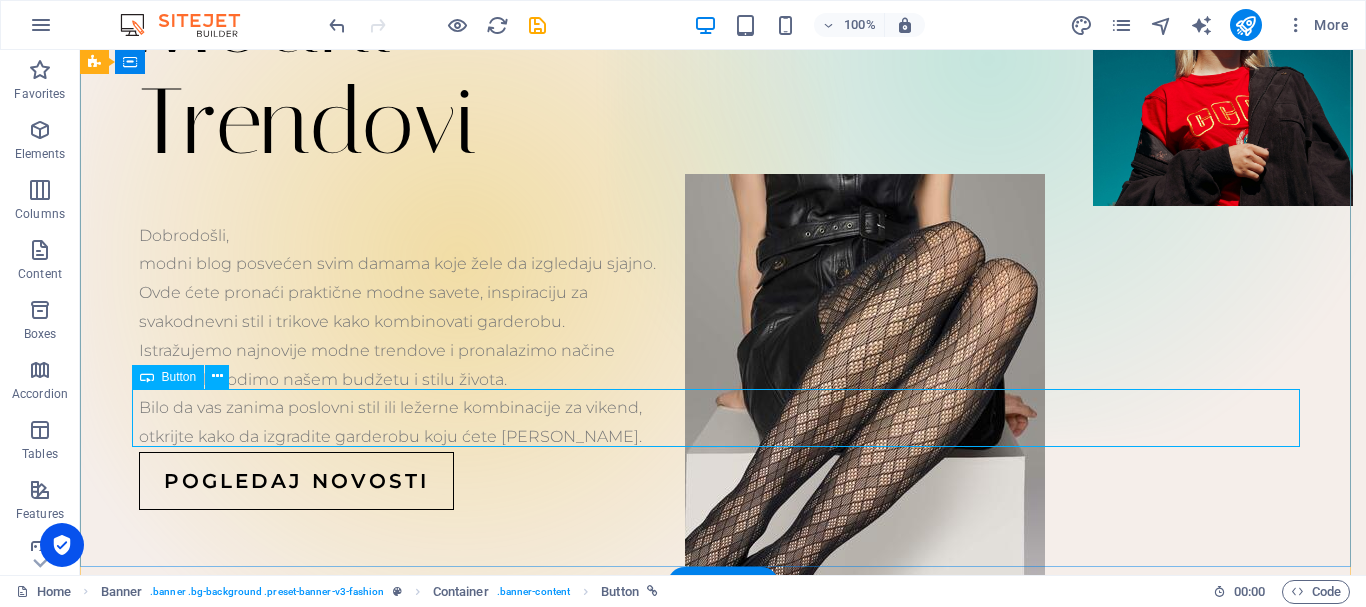 drag, startPoint x: 499, startPoint y: 421, endPoint x: 453, endPoint y: 402, distance: 49.76947 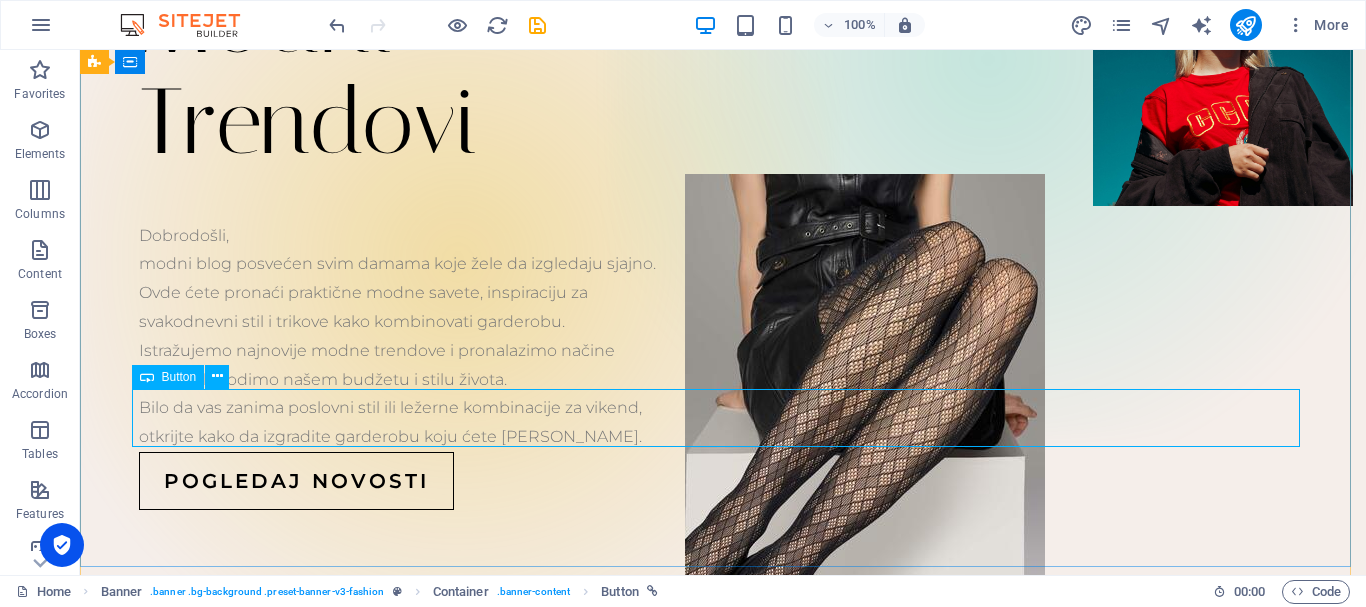 click on "Button" at bounding box center (179, 377) 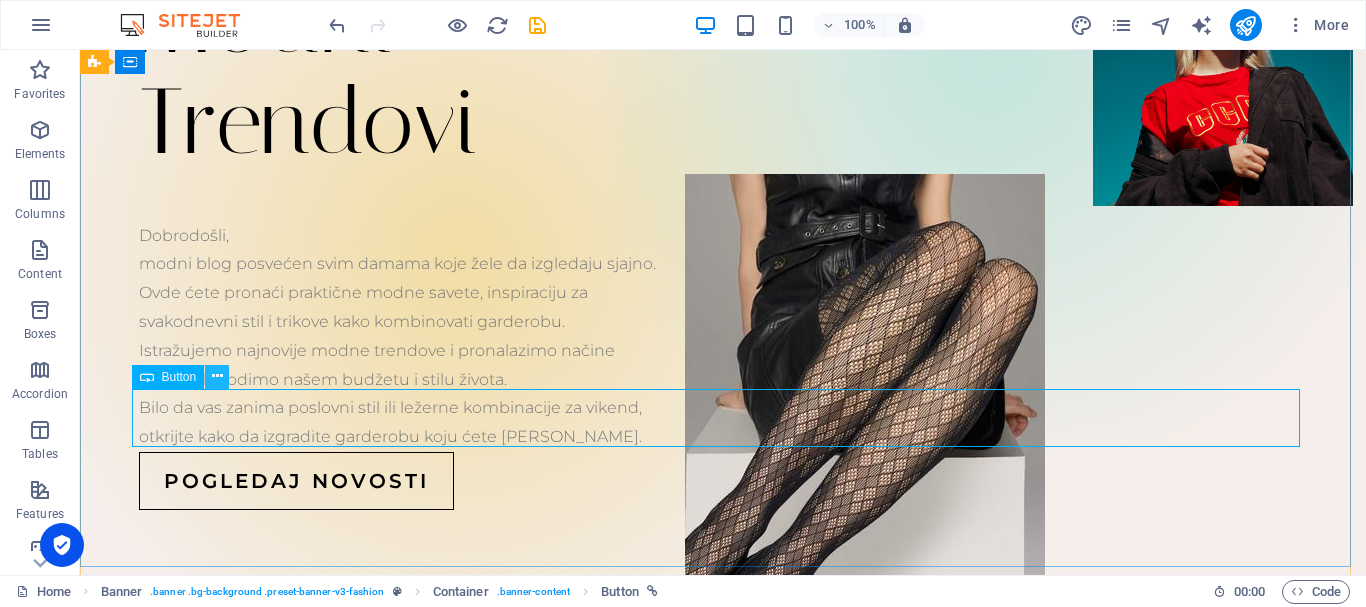 click at bounding box center (217, 376) 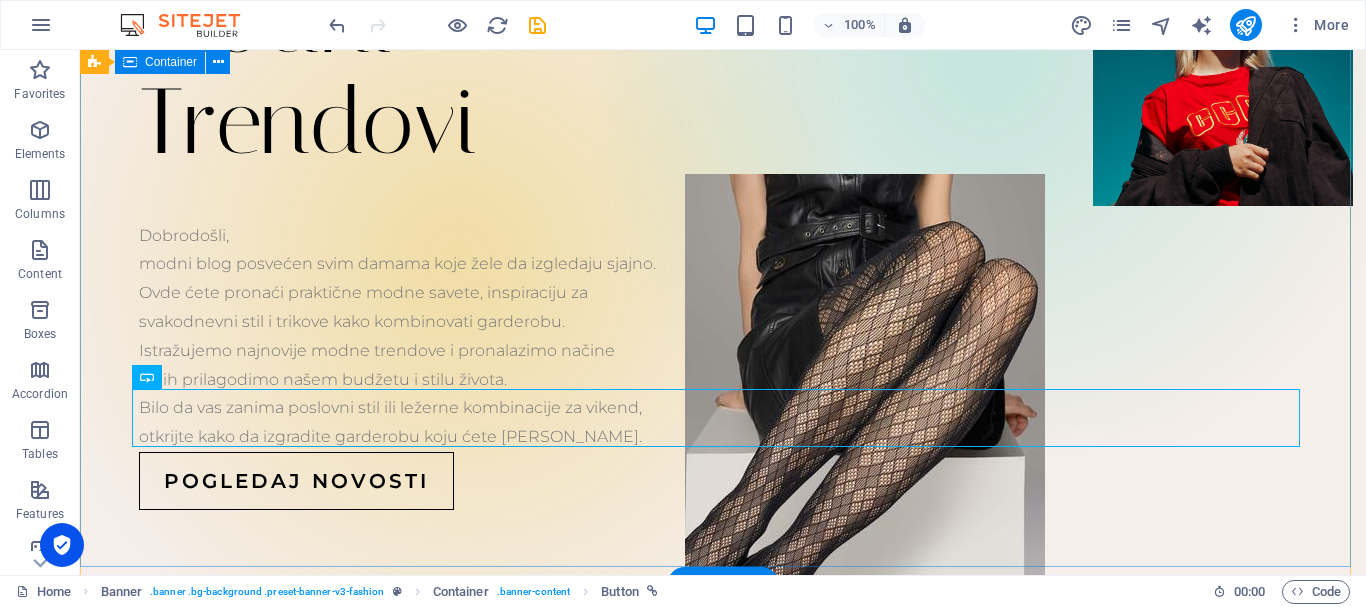 click on "Modni  Trendovi Dobrodošli,  modni blog posvećen svim damama koje žele da izgledaju sjajno.  Ovde ćete pronaći praktične modne savete, inspiraciju za  svakodnevni stil i trikove kako kombinovati garderobu. Istražujemo najnovije modne trendove i pronalazimo načine  da ih prilagodimo našem budžetu i stilu života.  Bilo da vas zanima poslovni stil ili ležerne kombinacije za vikend,  otkrijte kako da izgradite garderobu koju ćete [PERSON_NAME]. POGLEDAJ NOVOSTI" at bounding box center (723, 224) 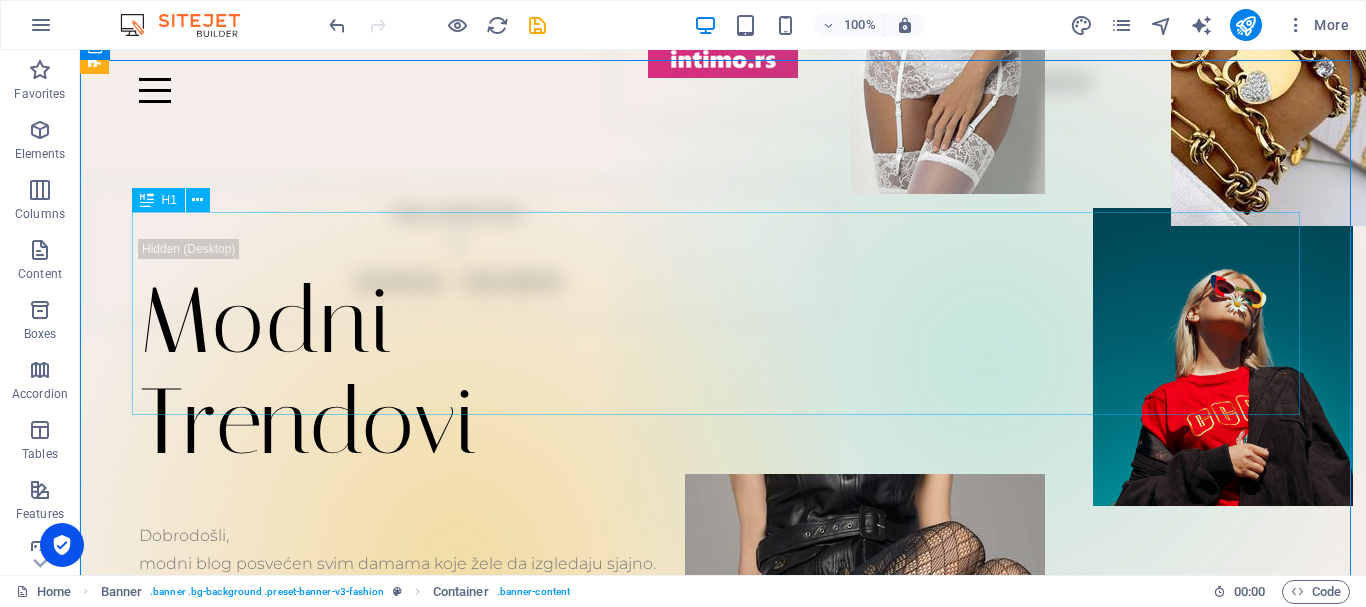 scroll, scrollTop: 0, scrollLeft: 0, axis: both 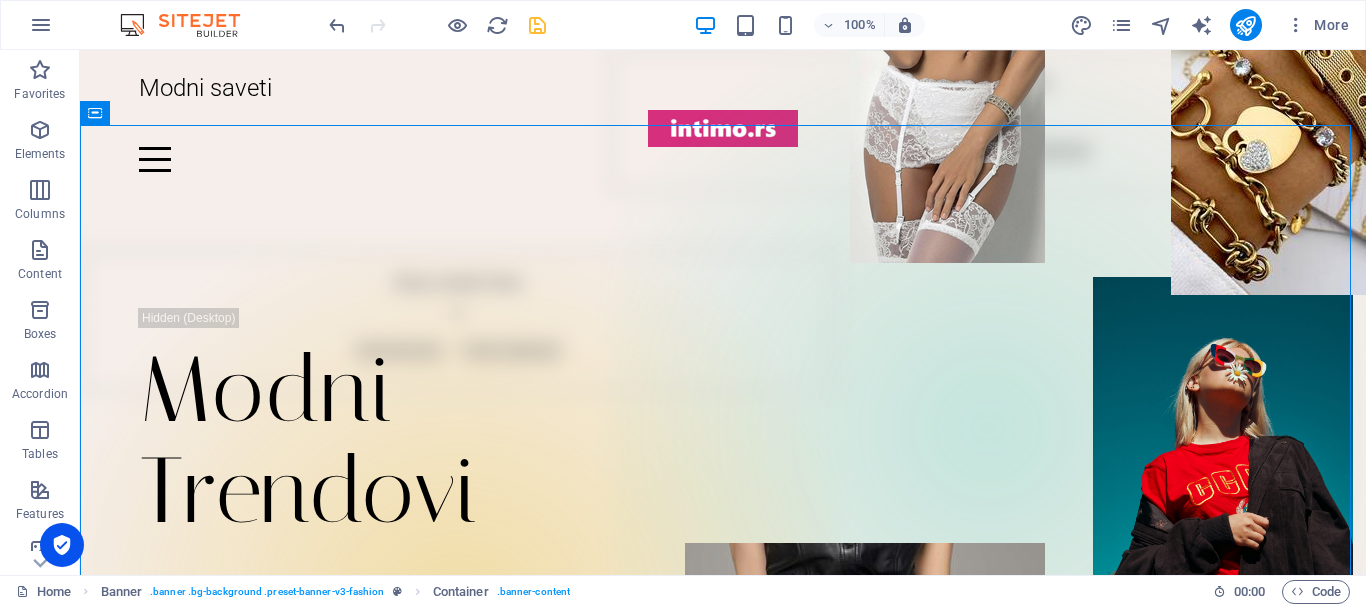 drag, startPoint x: 535, startPoint y: 23, endPoint x: 1244, endPoint y: 18, distance: 709.01764 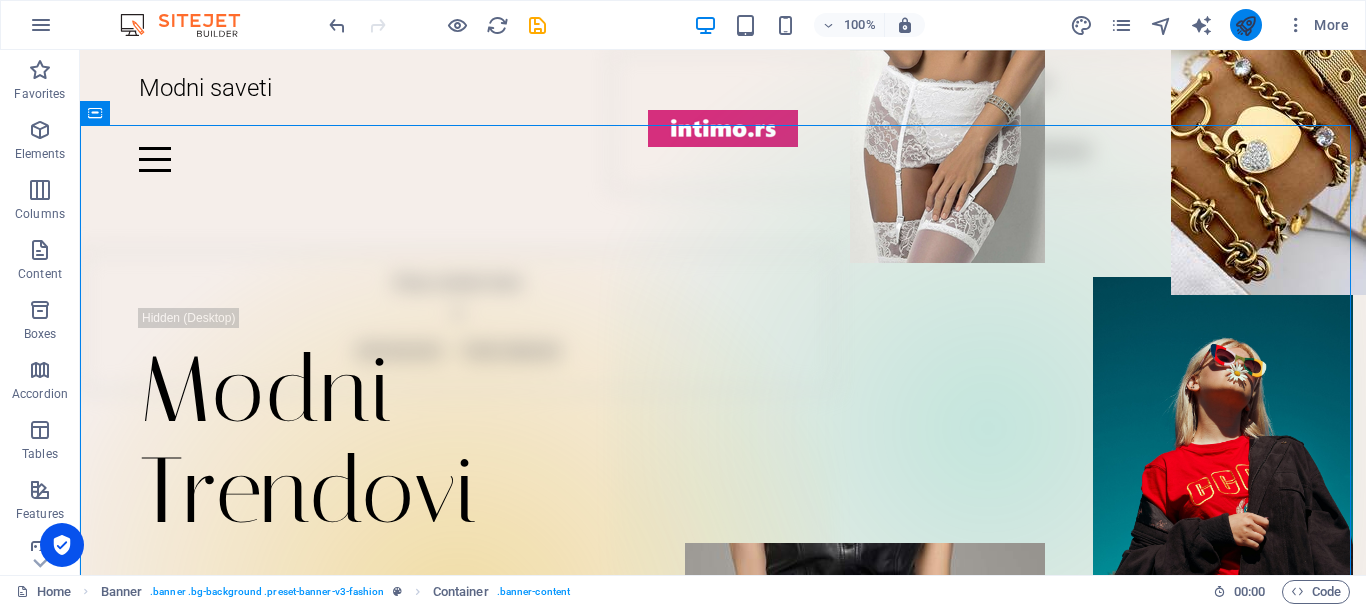click at bounding box center [537, 25] 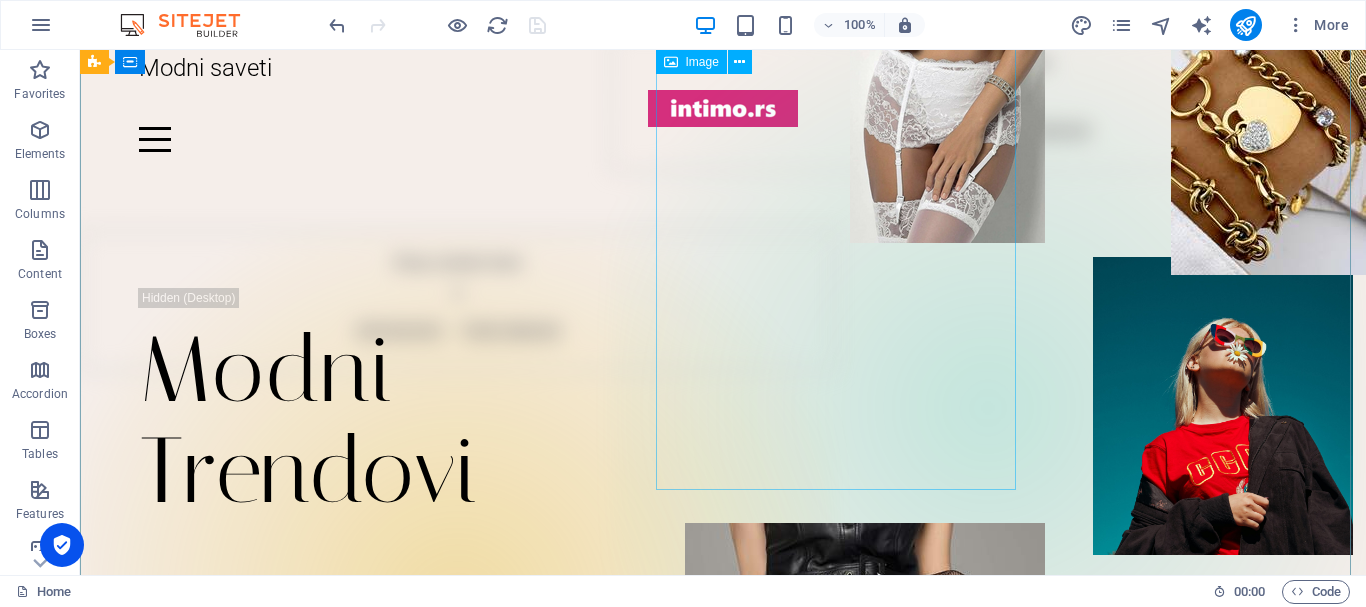 scroll, scrollTop: 0, scrollLeft: 0, axis: both 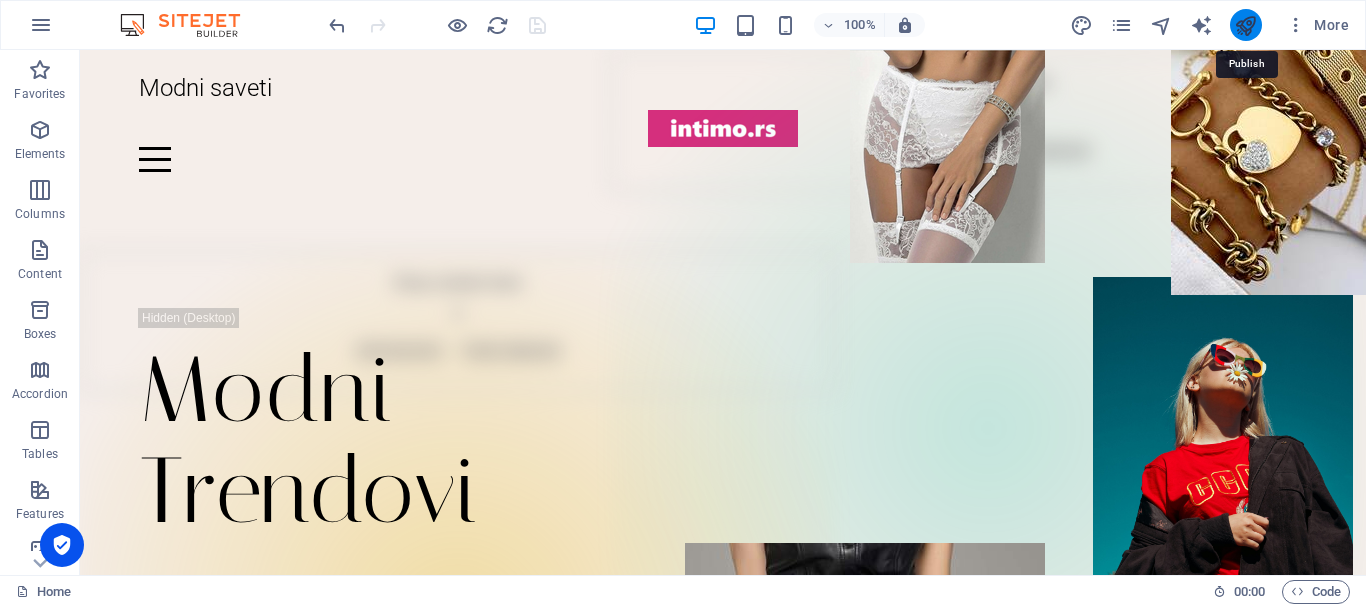 click at bounding box center [1245, 25] 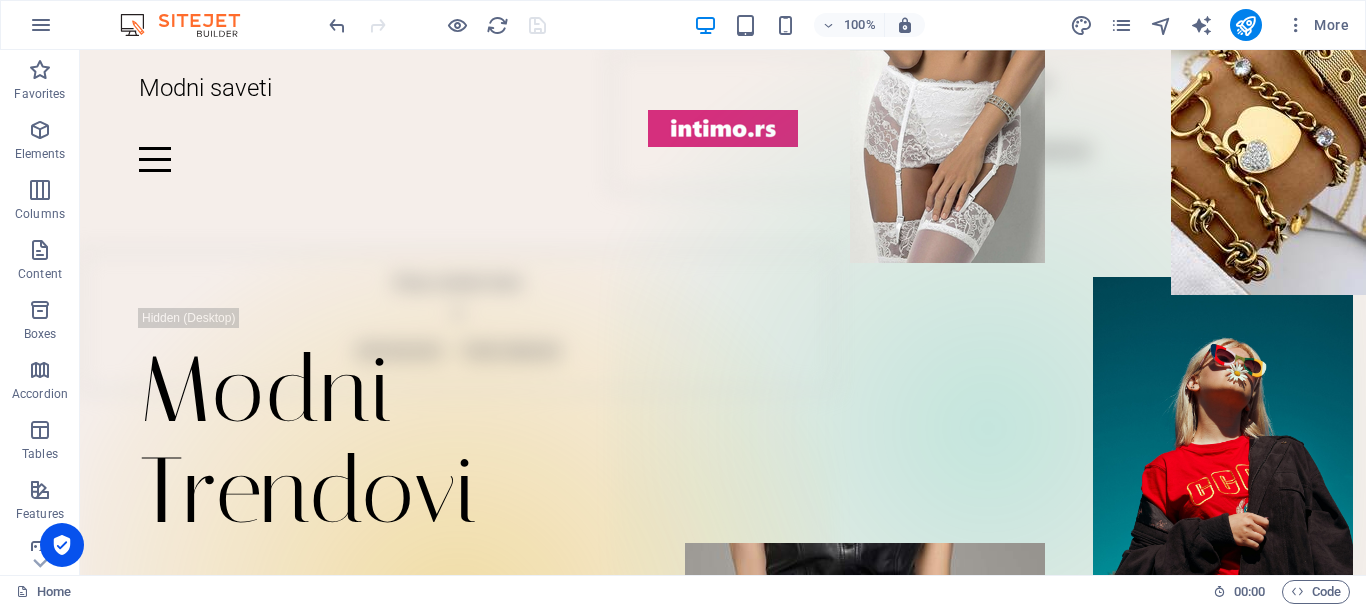 click at bounding box center (437, 25) 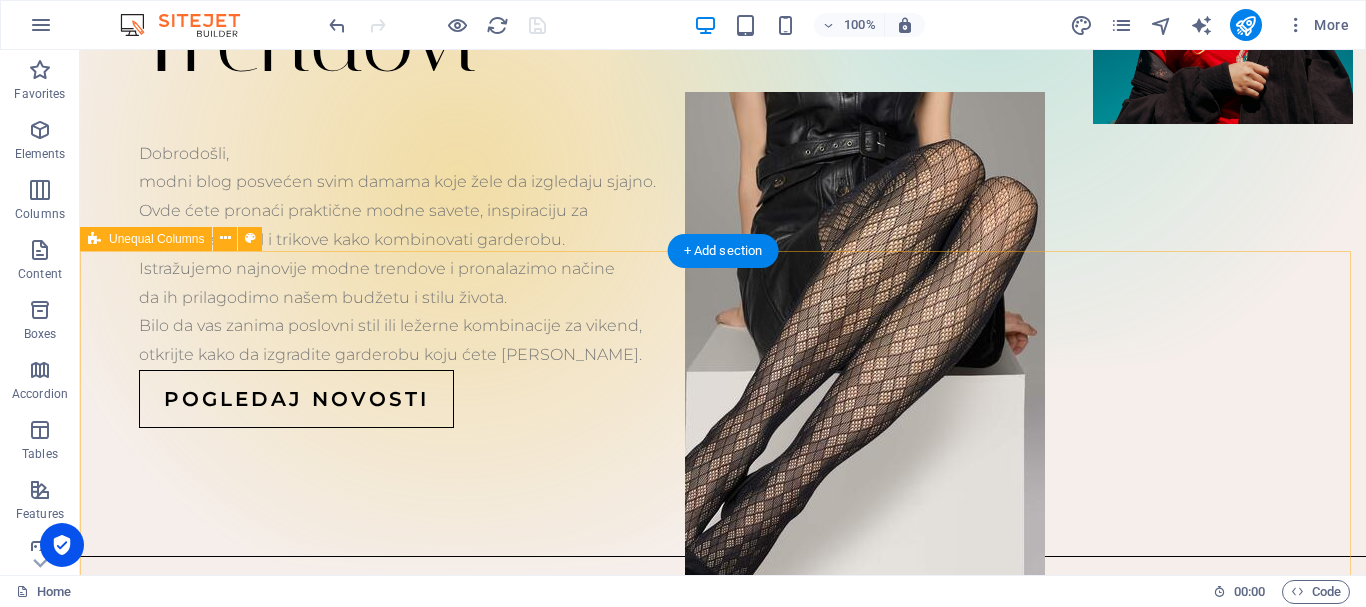 scroll, scrollTop: 0, scrollLeft: 0, axis: both 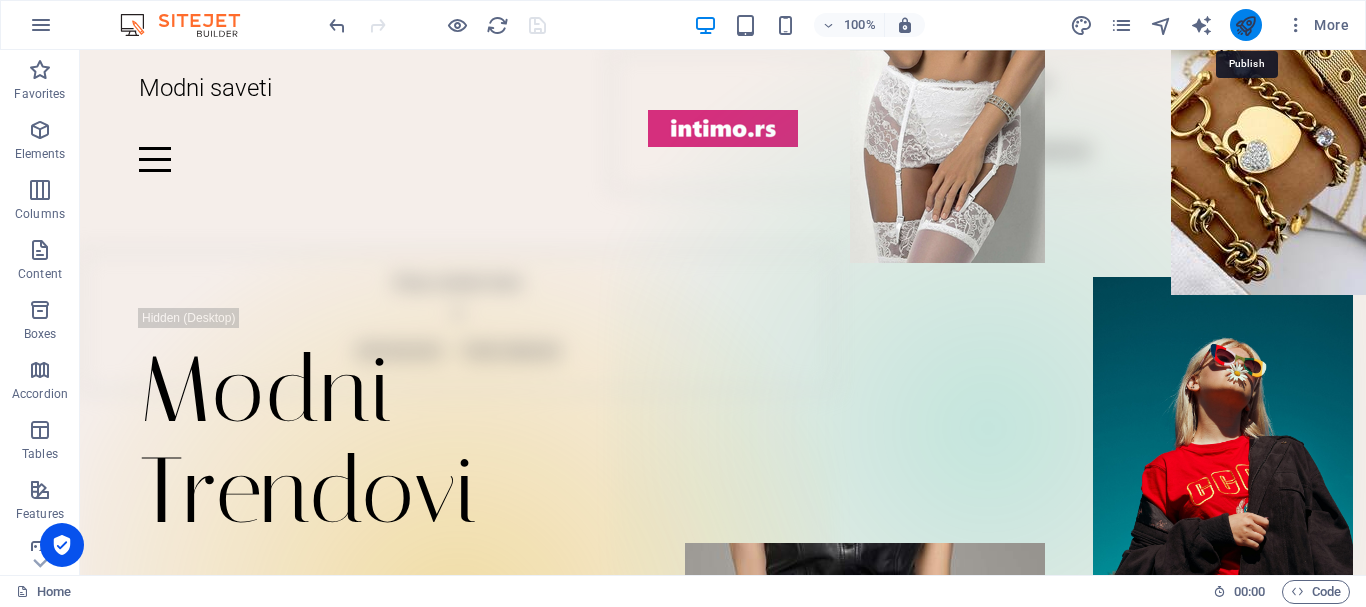 click at bounding box center [1245, 25] 